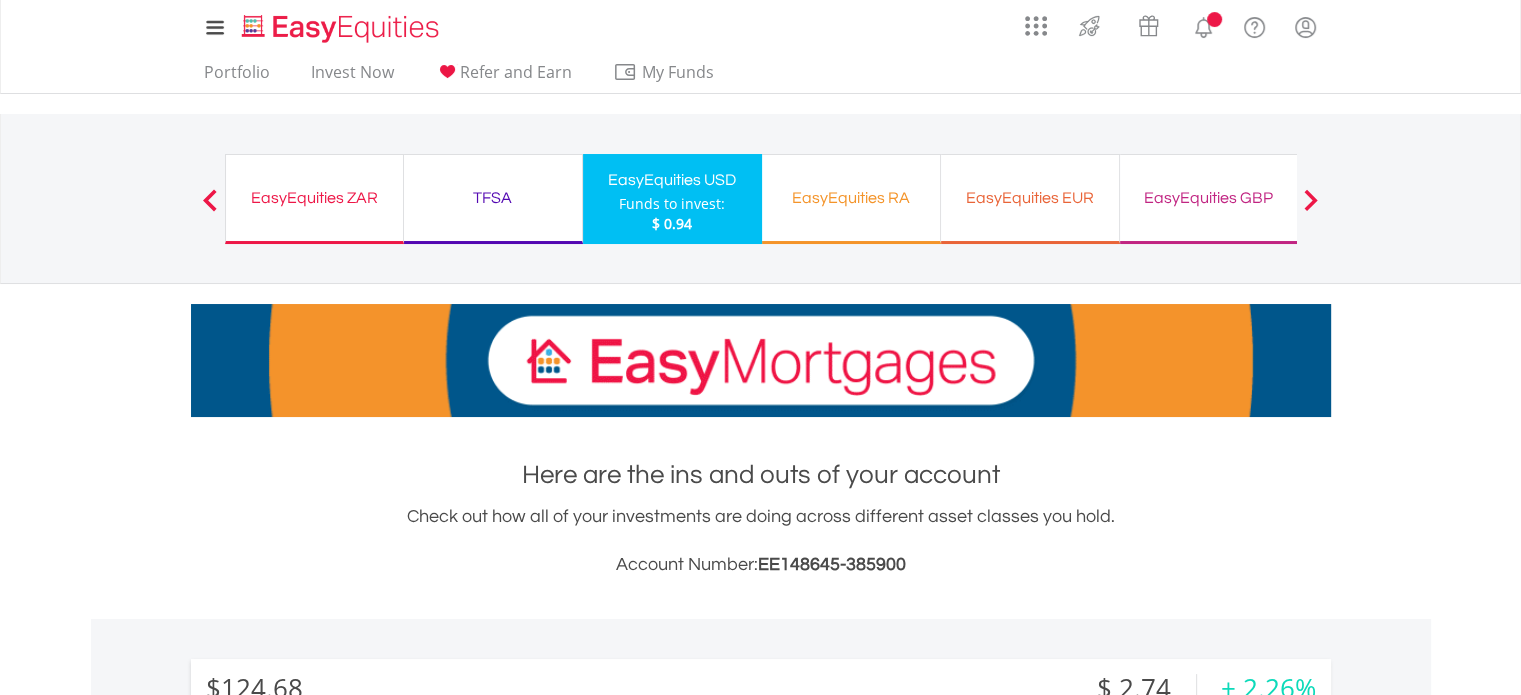 scroll, scrollTop: 244, scrollLeft: 0, axis: vertical 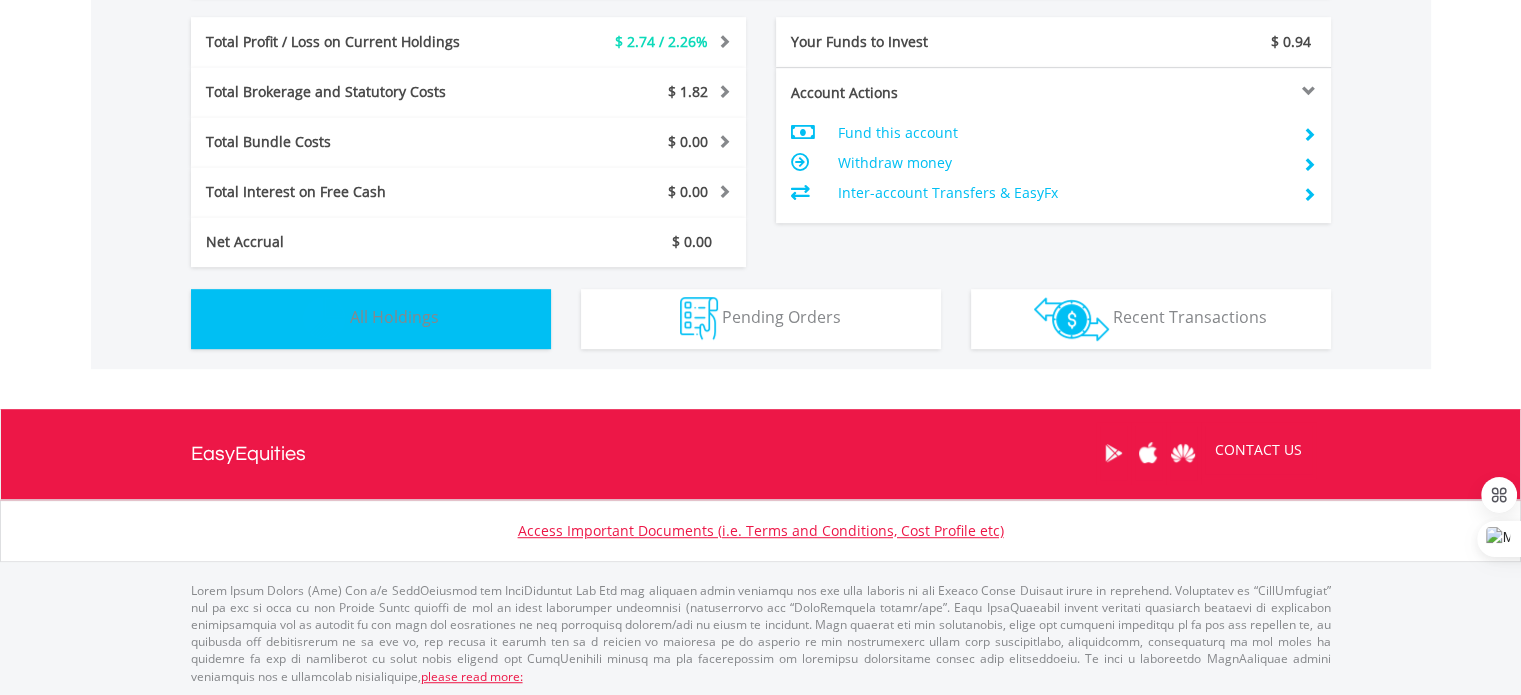 click on "Holdings
All Holdings" at bounding box center (371, 319) 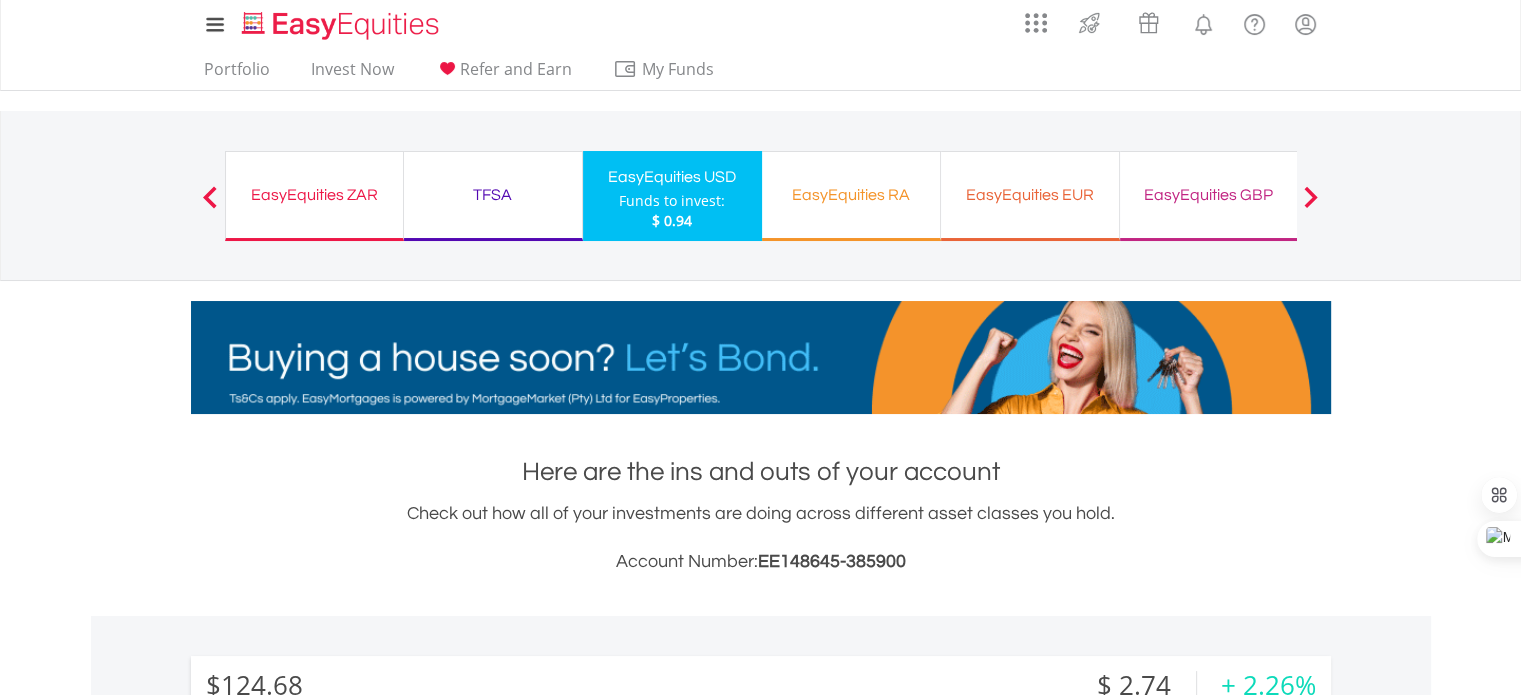 scroll, scrollTop: 0, scrollLeft: 0, axis: both 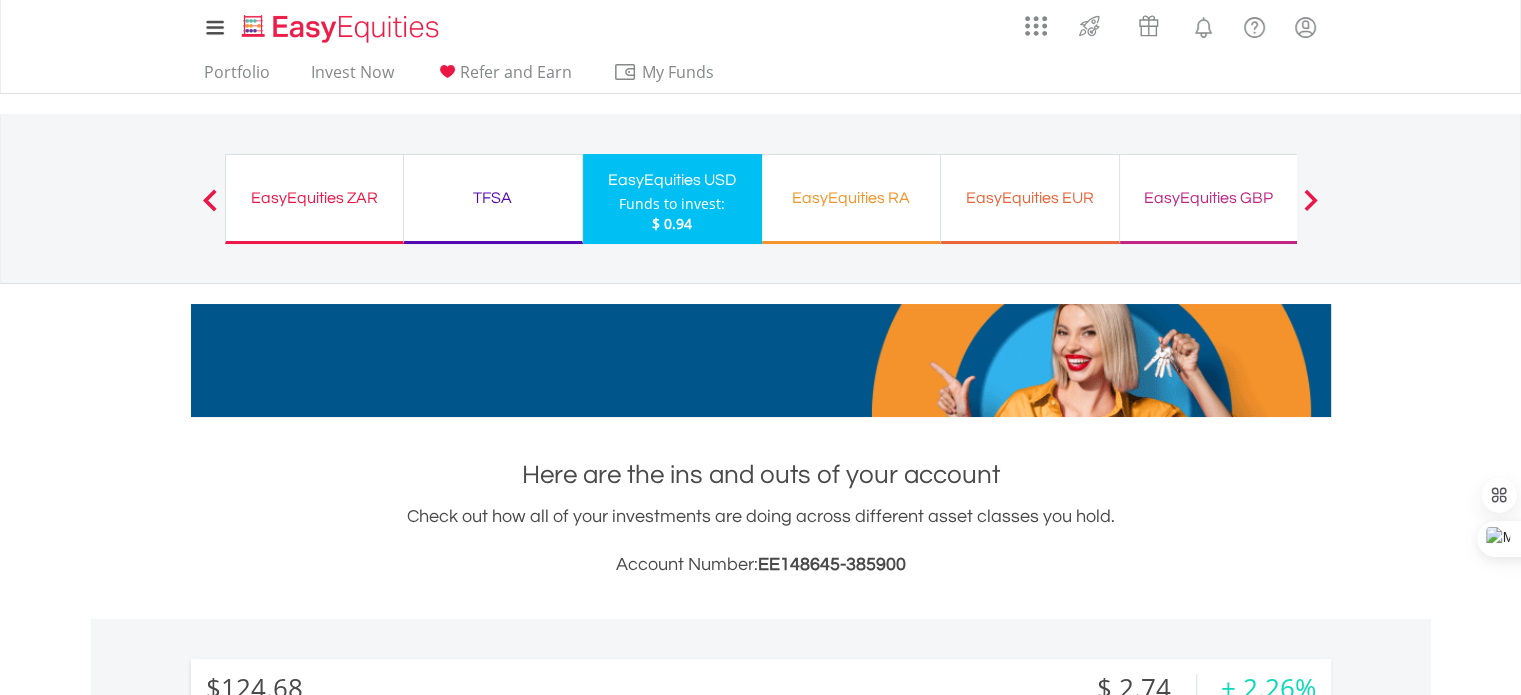 click on "EasyEquities ZAR
Funds to invest:
$ 0.94" at bounding box center (314, 199) 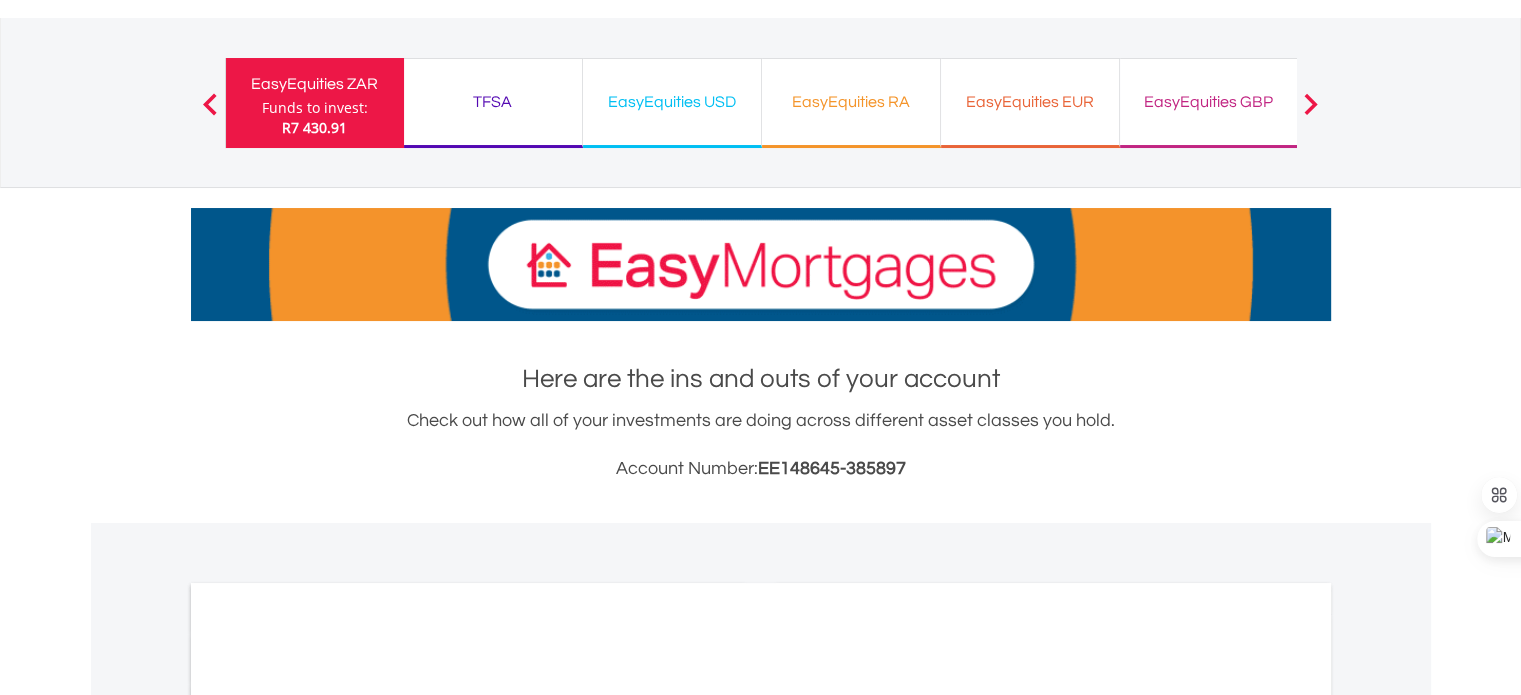 scroll, scrollTop: 300, scrollLeft: 0, axis: vertical 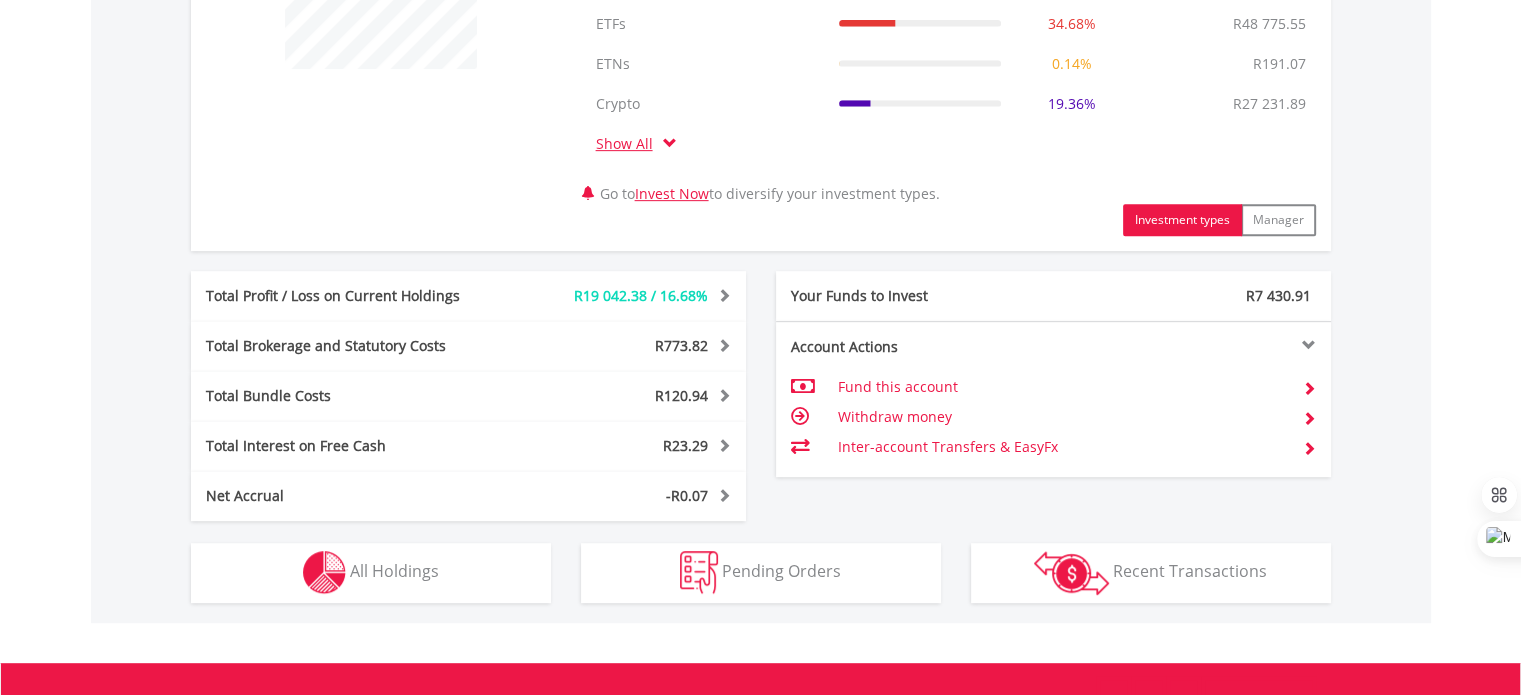 click on "Inter-account Transfers & EasyFx" at bounding box center (1061, 447) 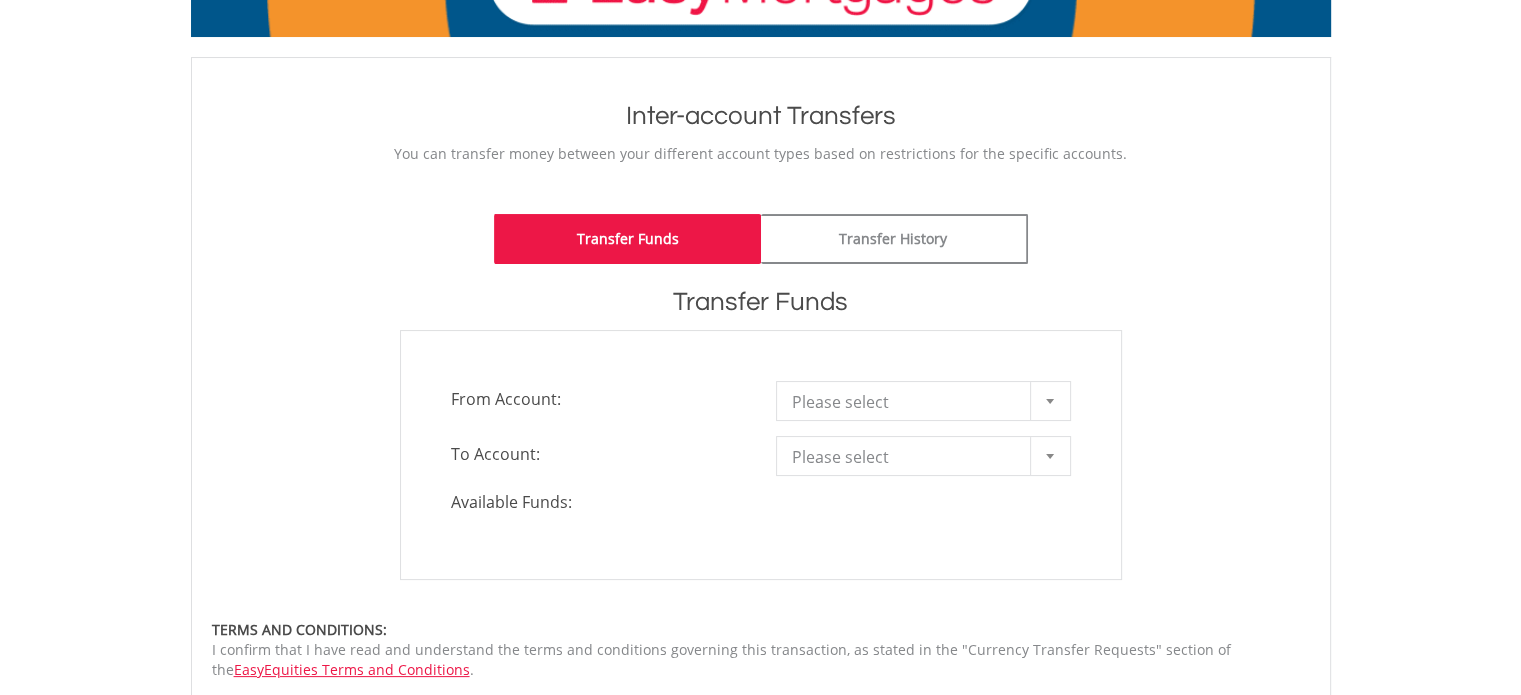 scroll, scrollTop: 200, scrollLeft: 0, axis: vertical 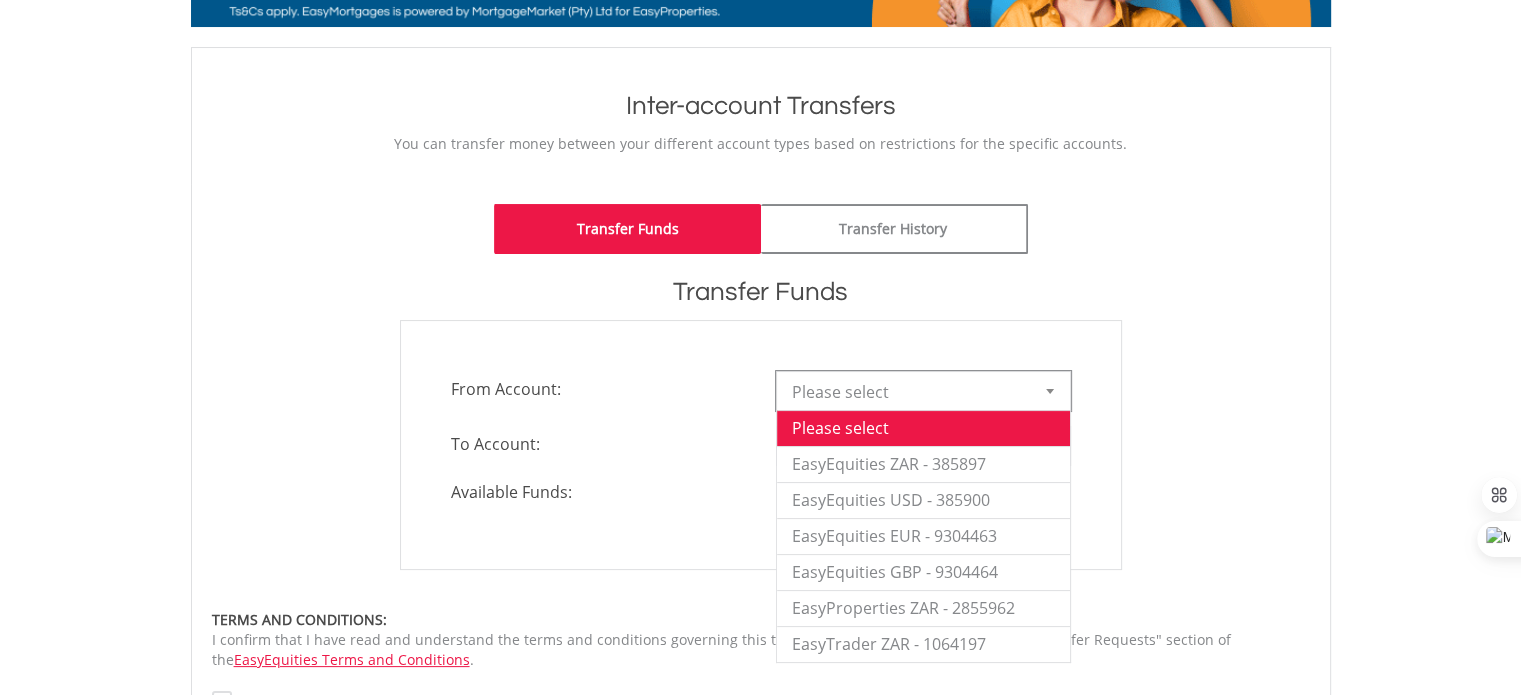 click at bounding box center (1050, 391) 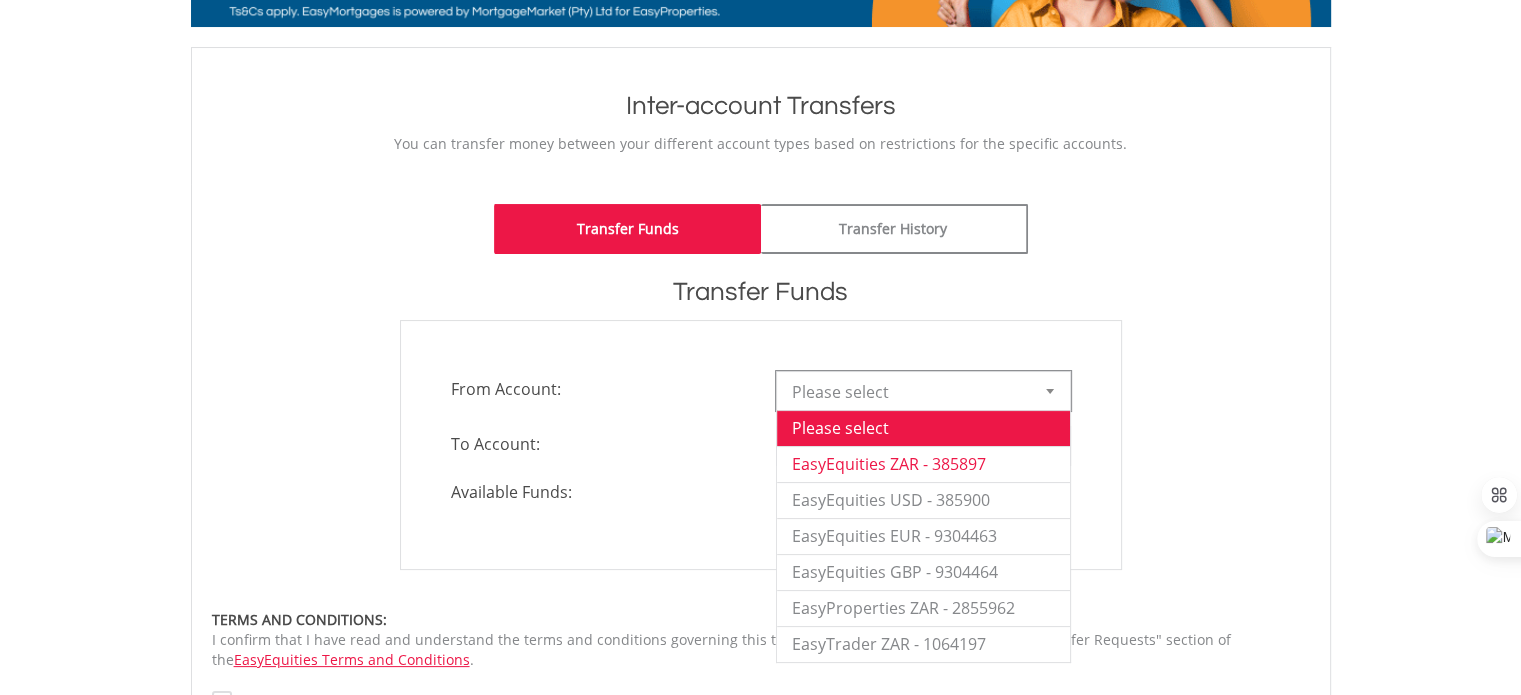 click on "EasyEquities ZAR - 385897" at bounding box center [923, 464] 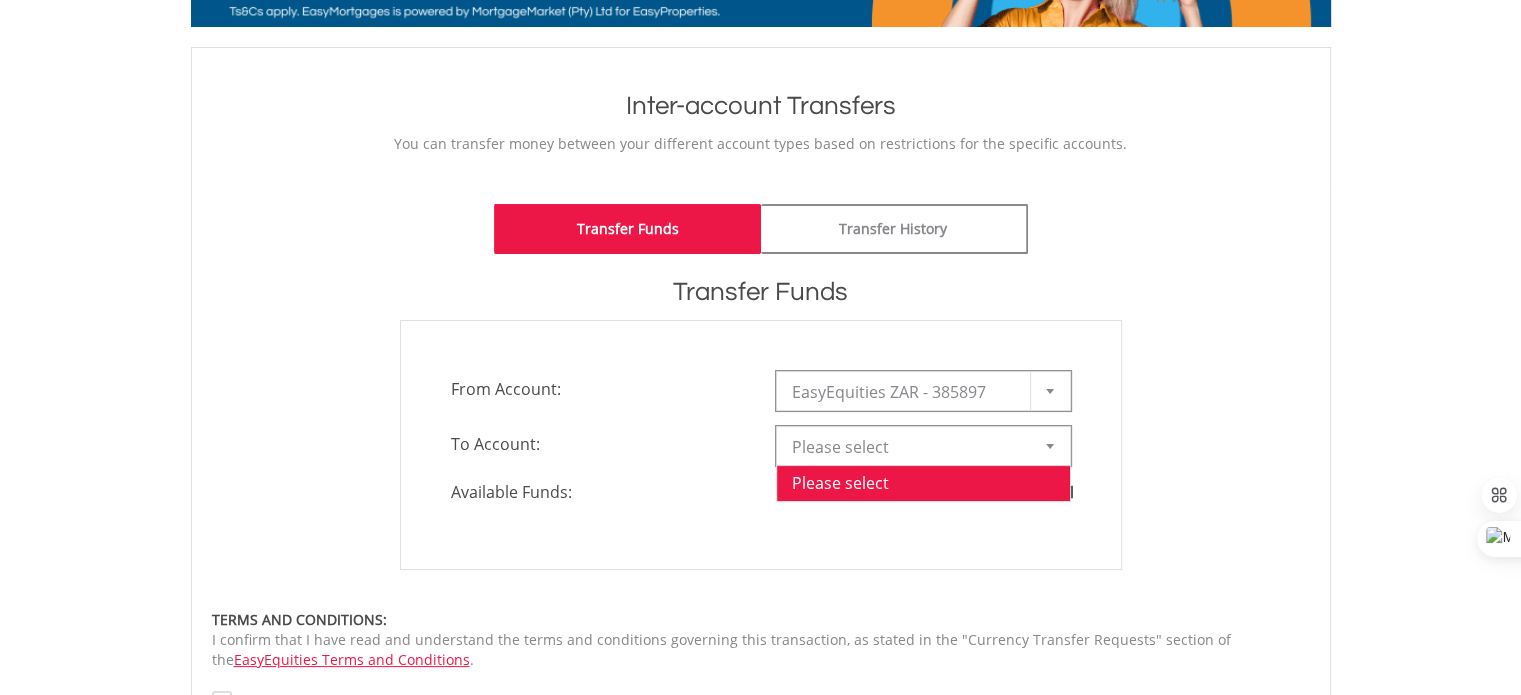 click at bounding box center (1050, 446) 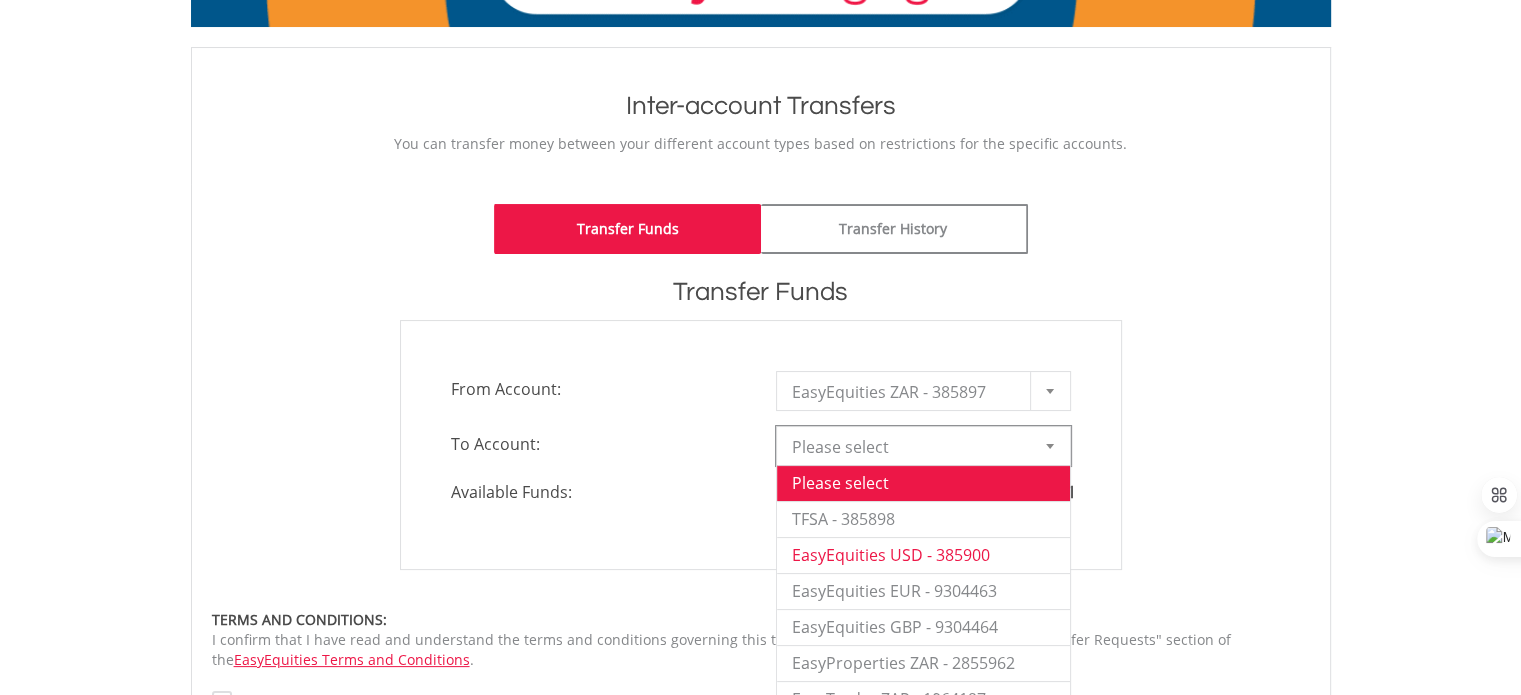 click on "EasyEquities USD - 385900" at bounding box center (923, 555) 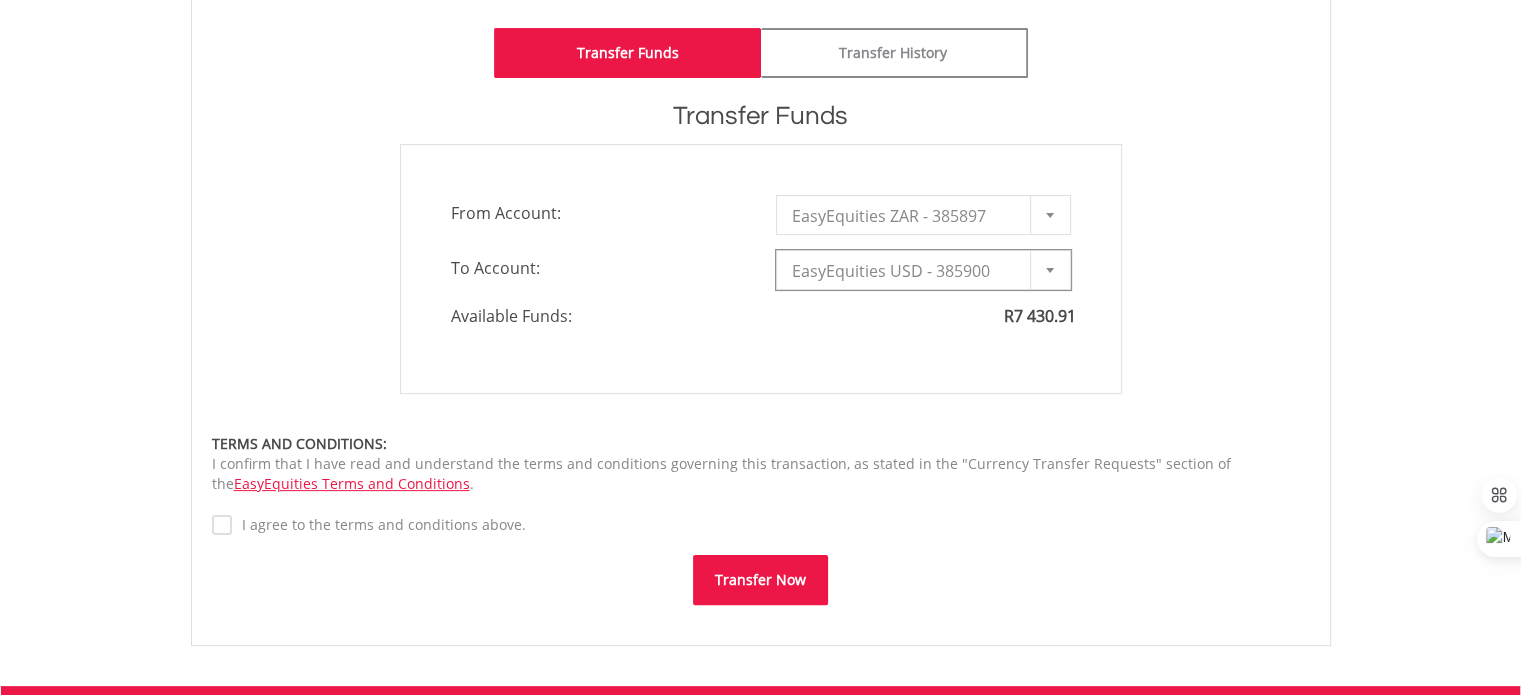type on "*" 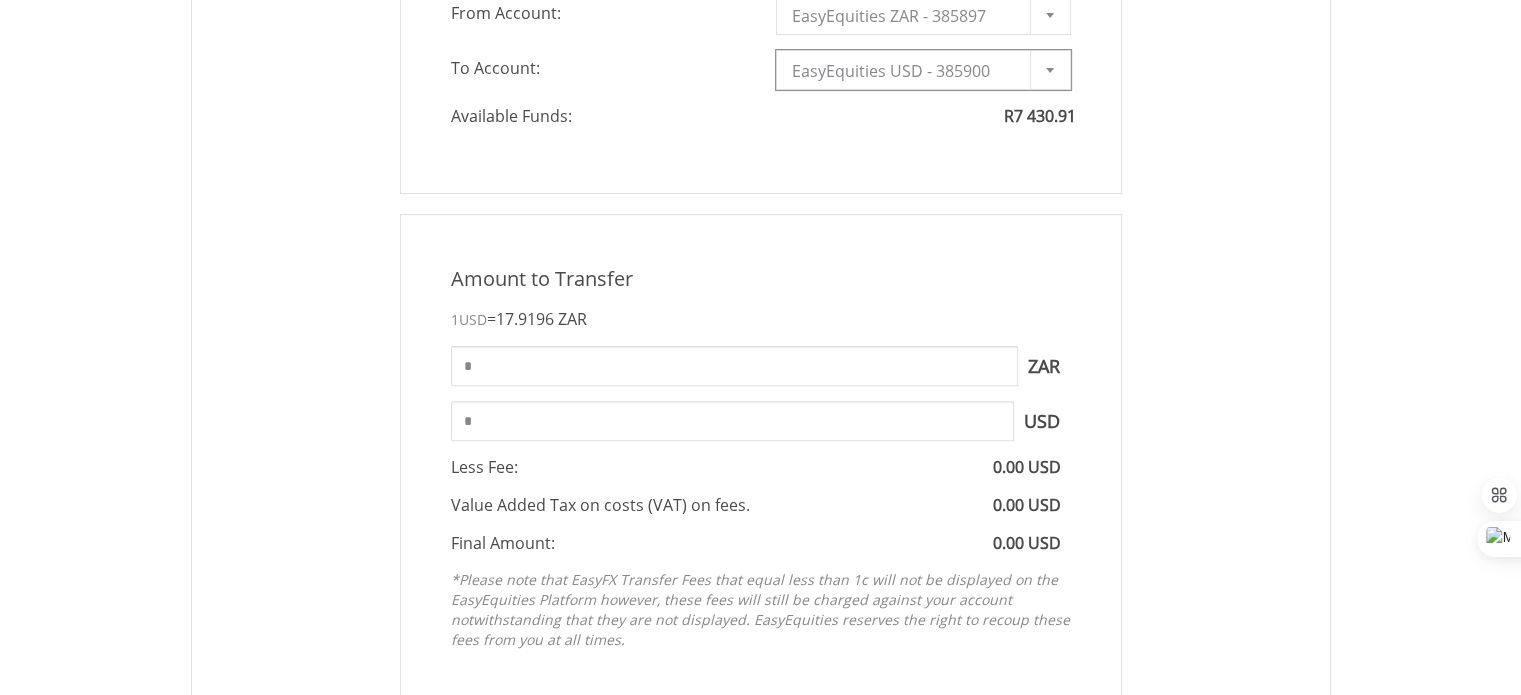 scroll, scrollTop: 600, scrollLeft: 0, axis: vertical 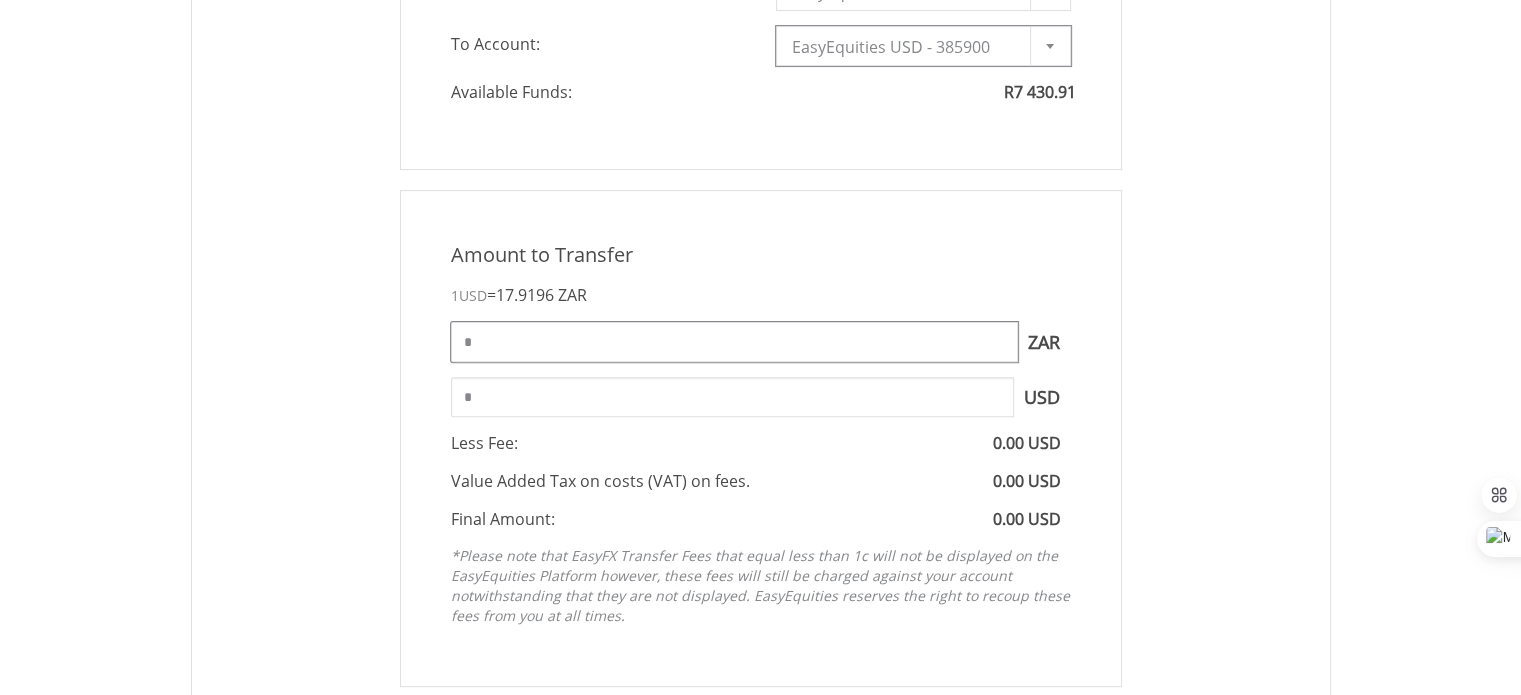 click on "*" at bounding box center (734, 342) 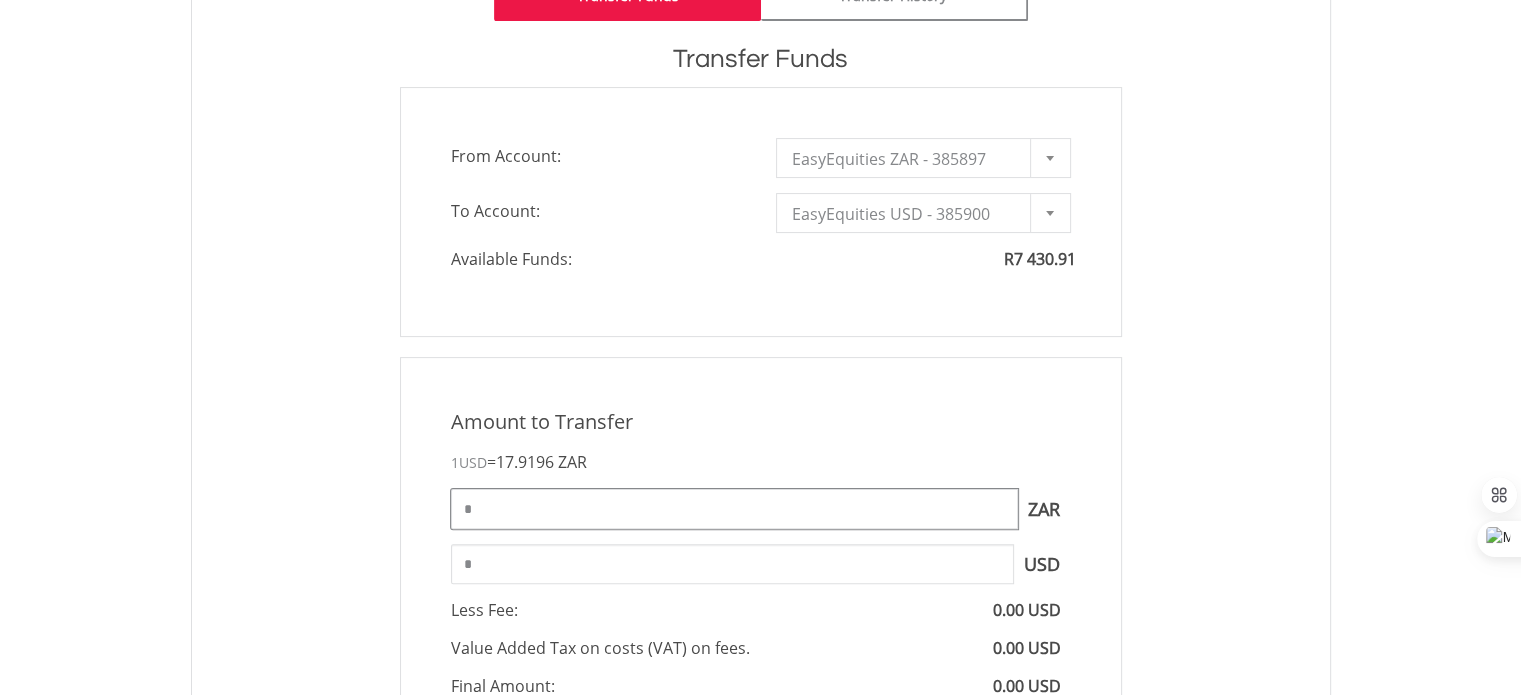 scroll, scrollTop: 400, scrollLeft: 0, axis: vertical 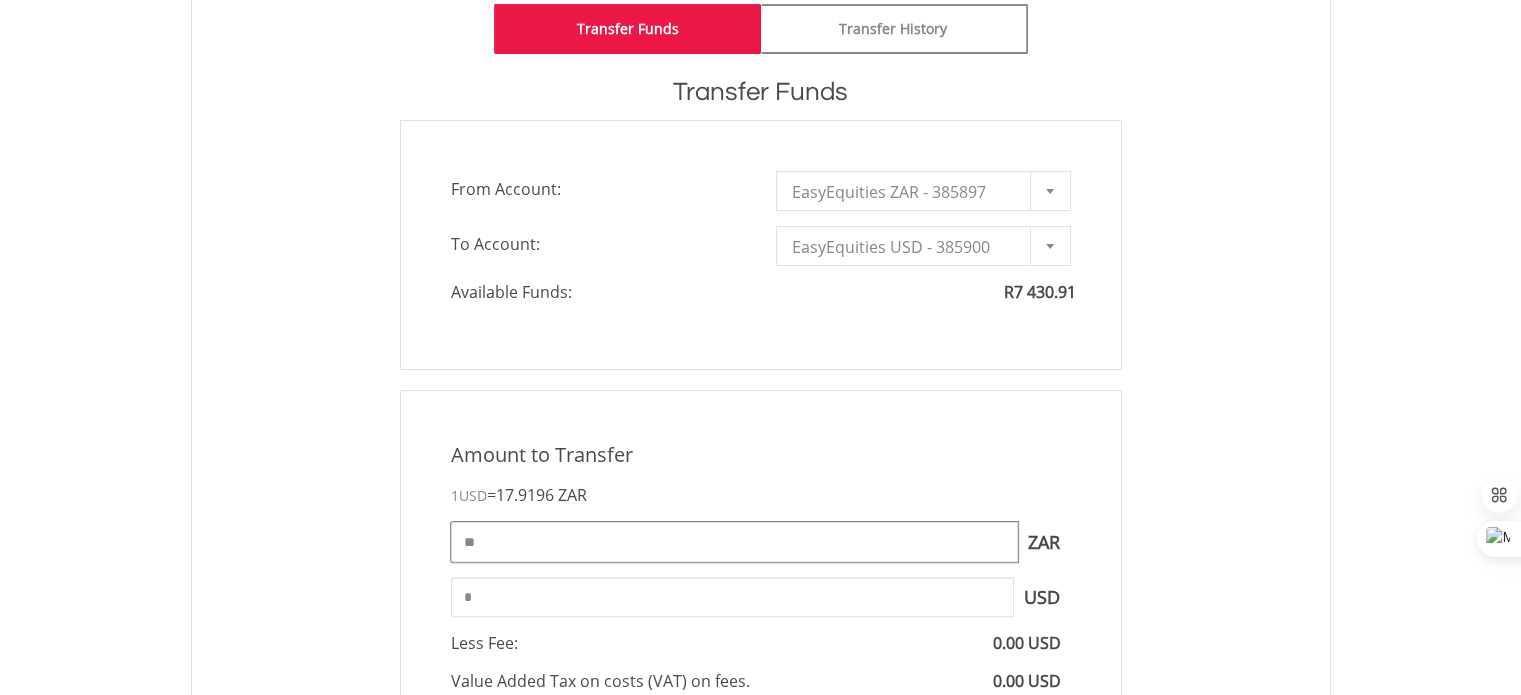 type on "*" 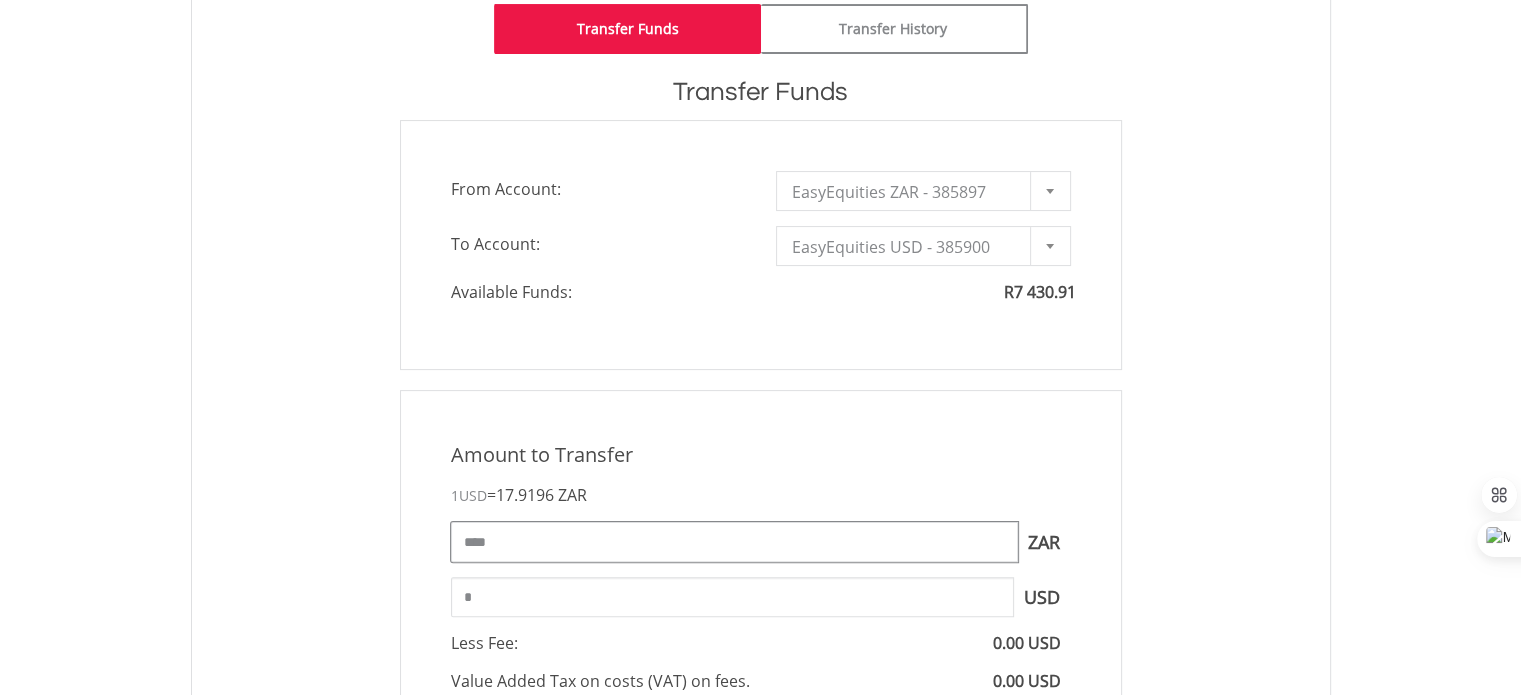 type on "****" 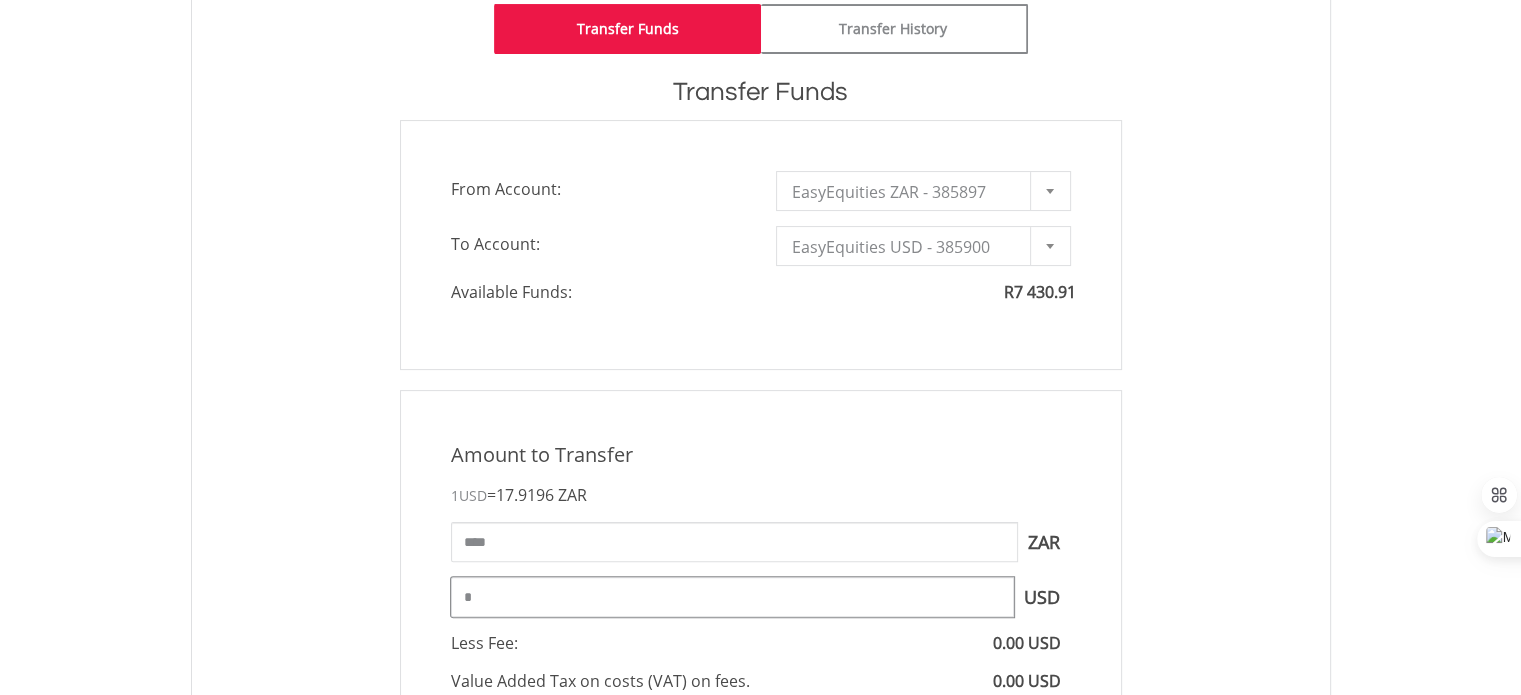 type on "******" 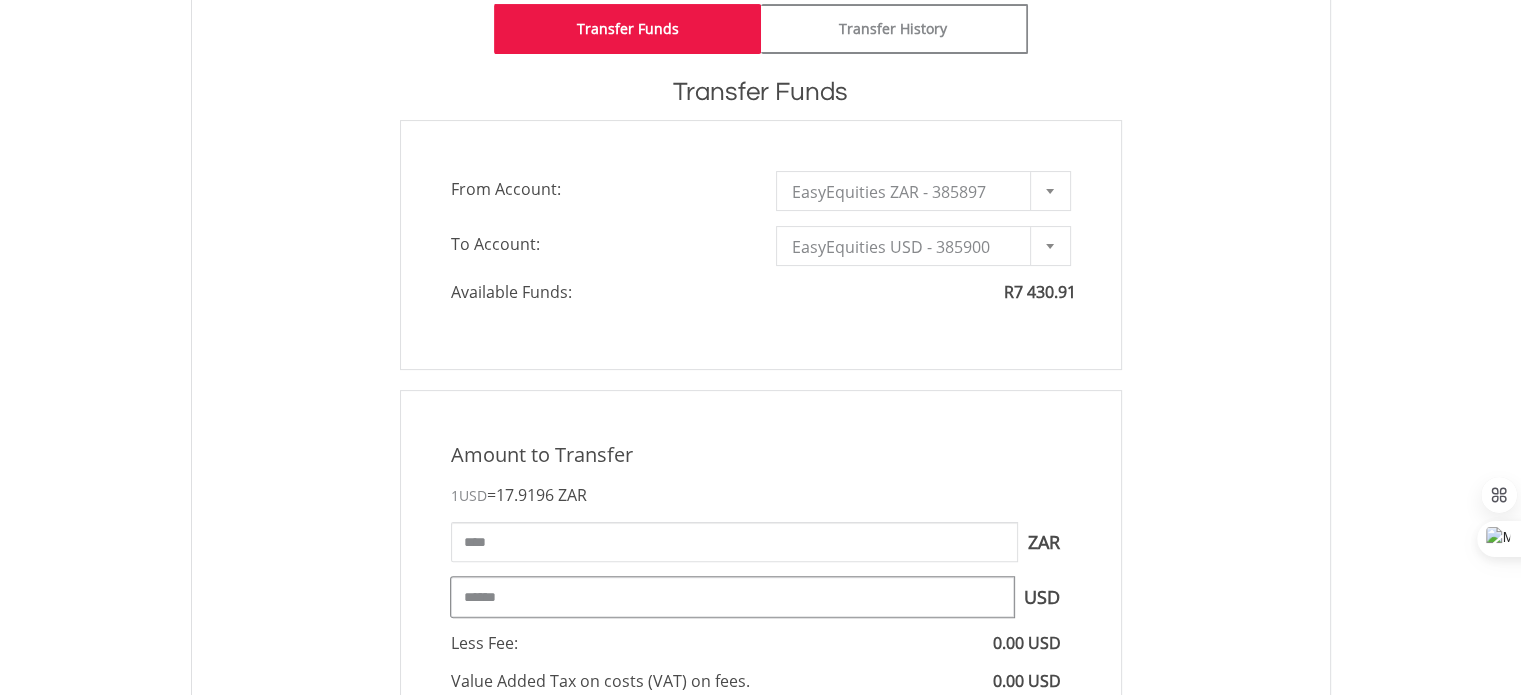 click on "******" at bounding box center (732, 597) 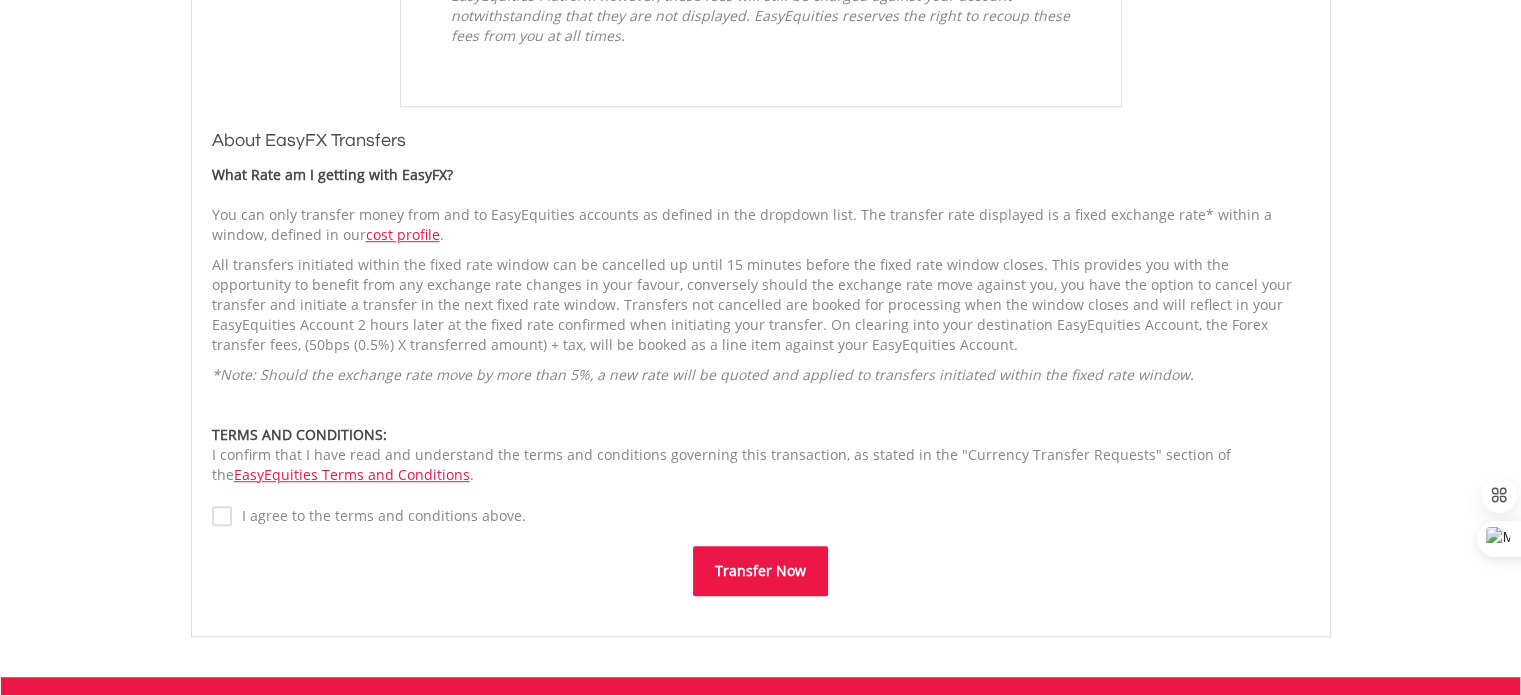 scroll, scrollTop: 1200, scrollLeft: 0, axis: vertical 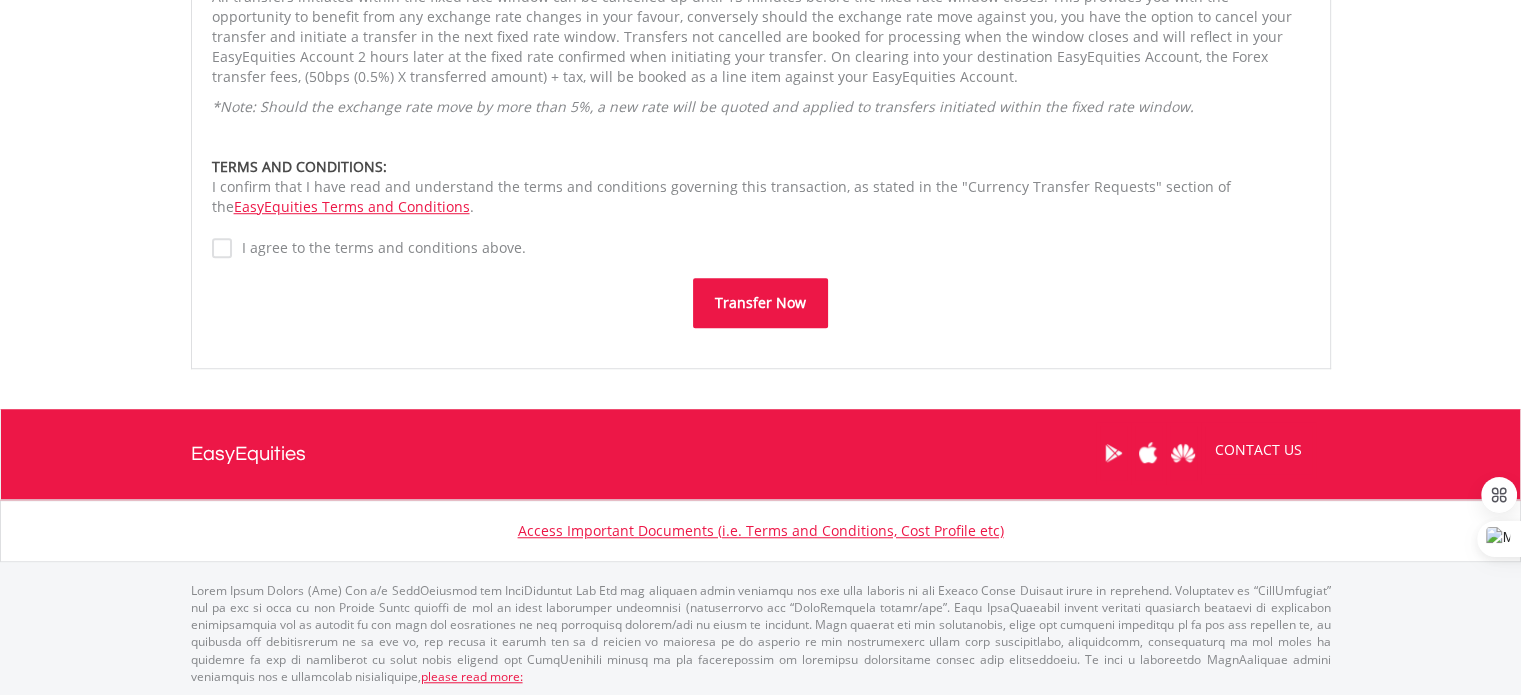 click on "Transfer Now" at bounding box center (760, 303) 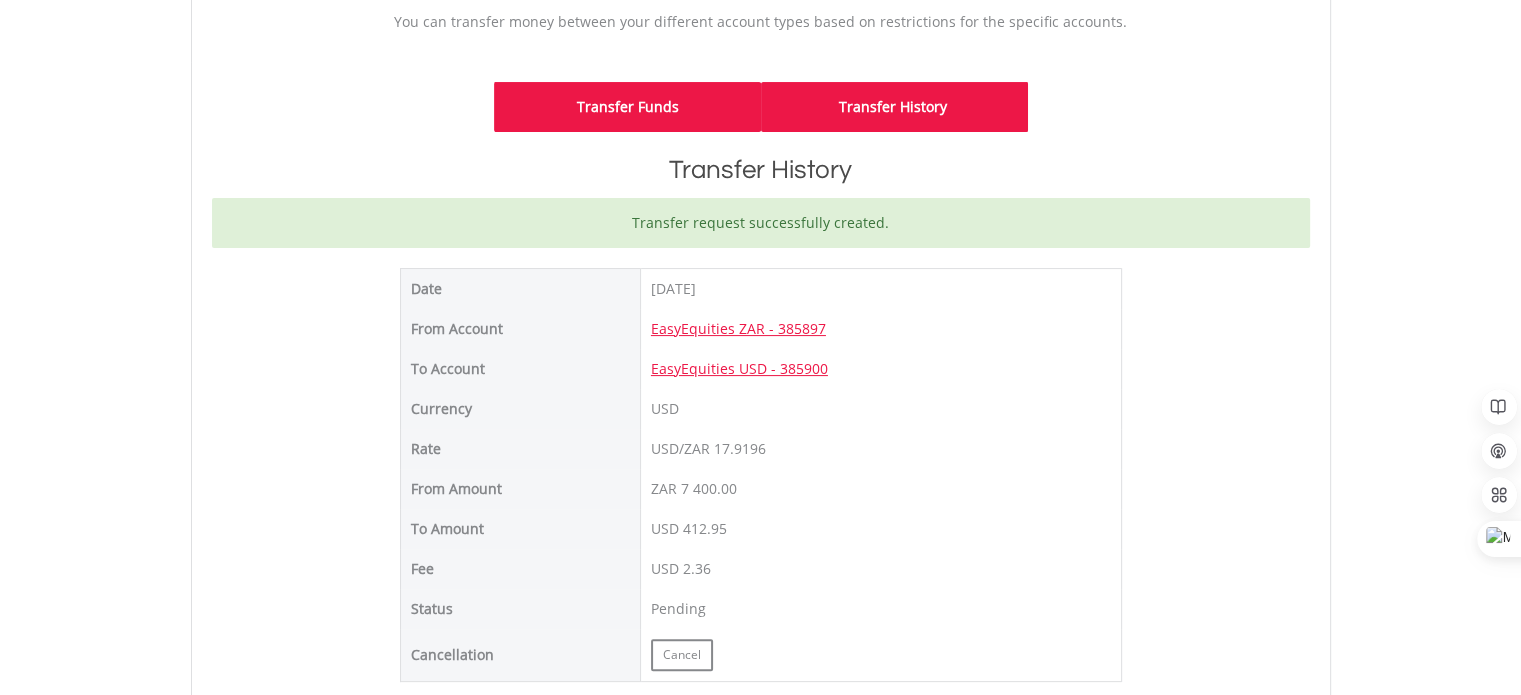 scroll, scrollTop: 200, scrollLeft: 0, axis: vertical 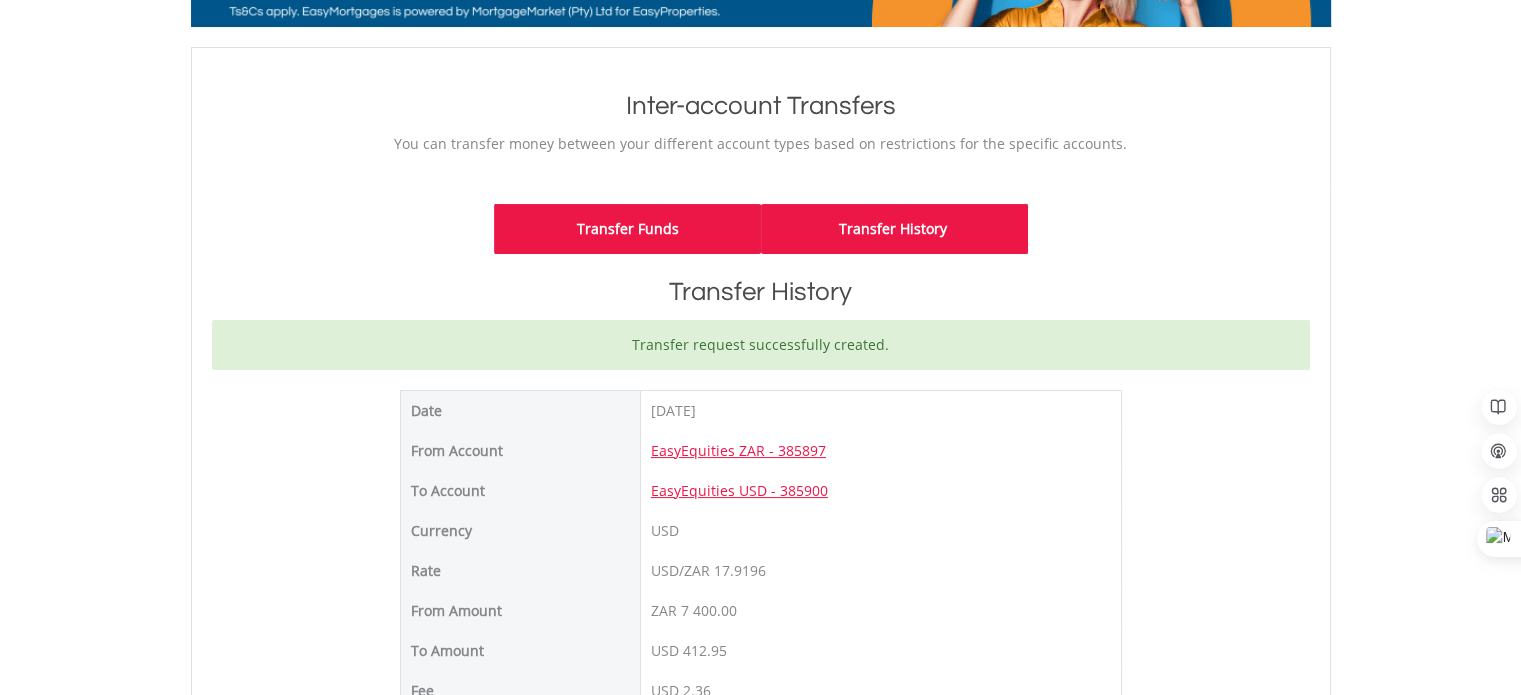 click on "Transfer Funds" at bounding box center (627, 229) 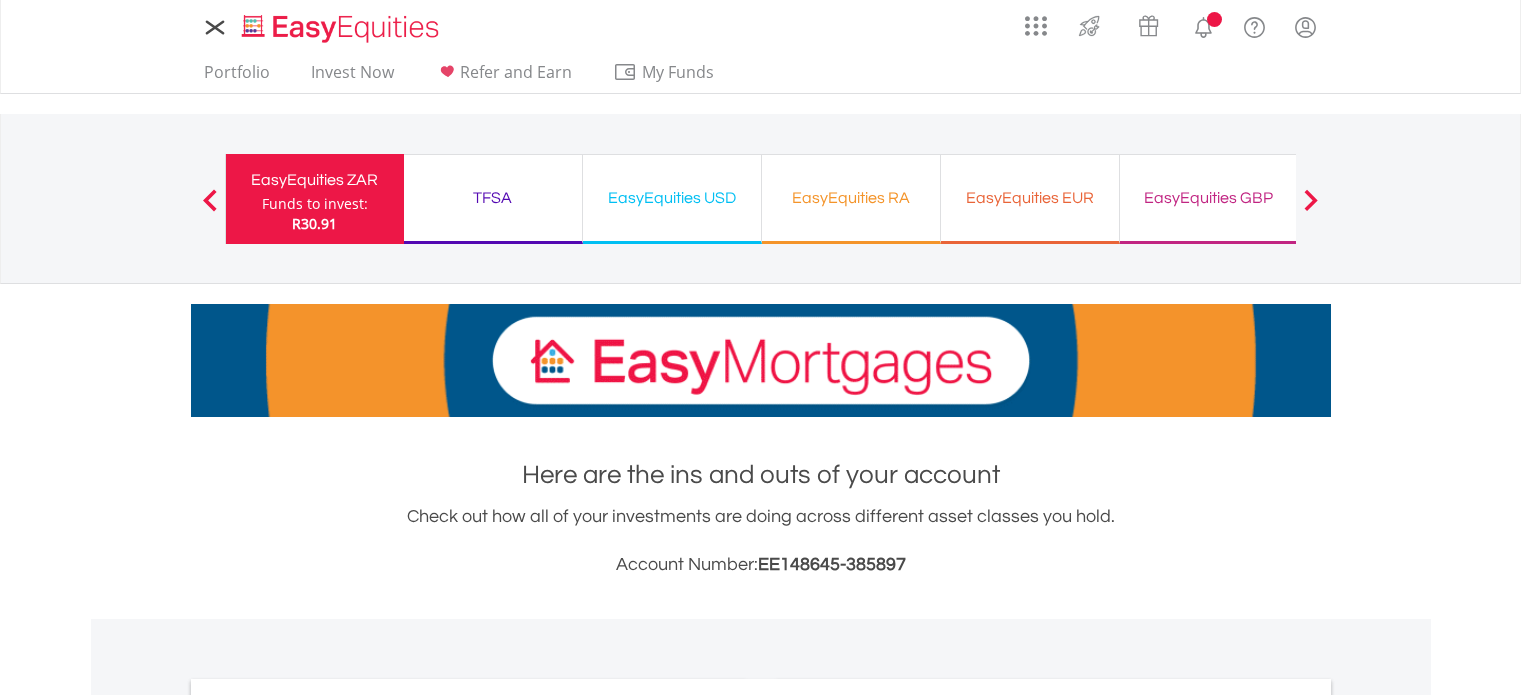 scroll, scrollTop: 0, scrollLeft: 0, axis: both 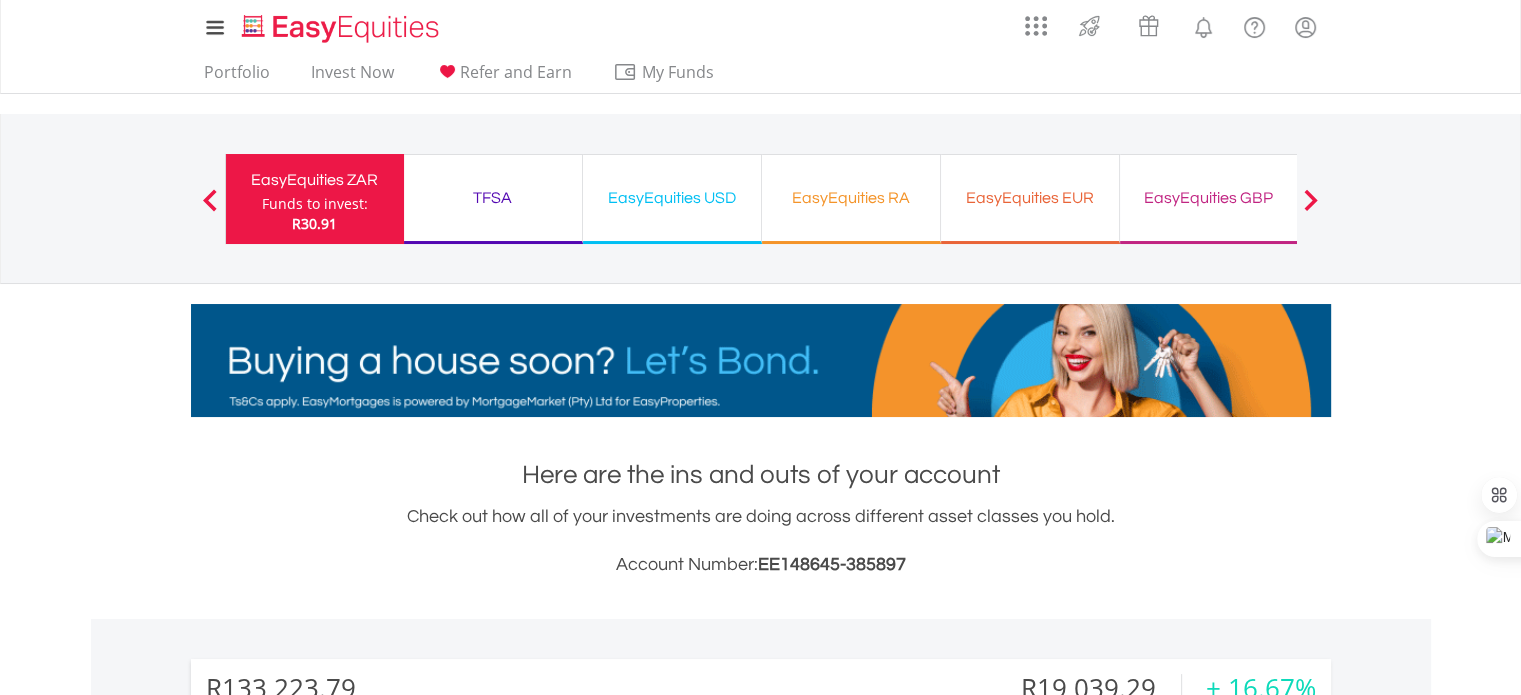 click on "EasyEquities USD
Funds to invest:
R30.91" at bounding box center (672, 199) 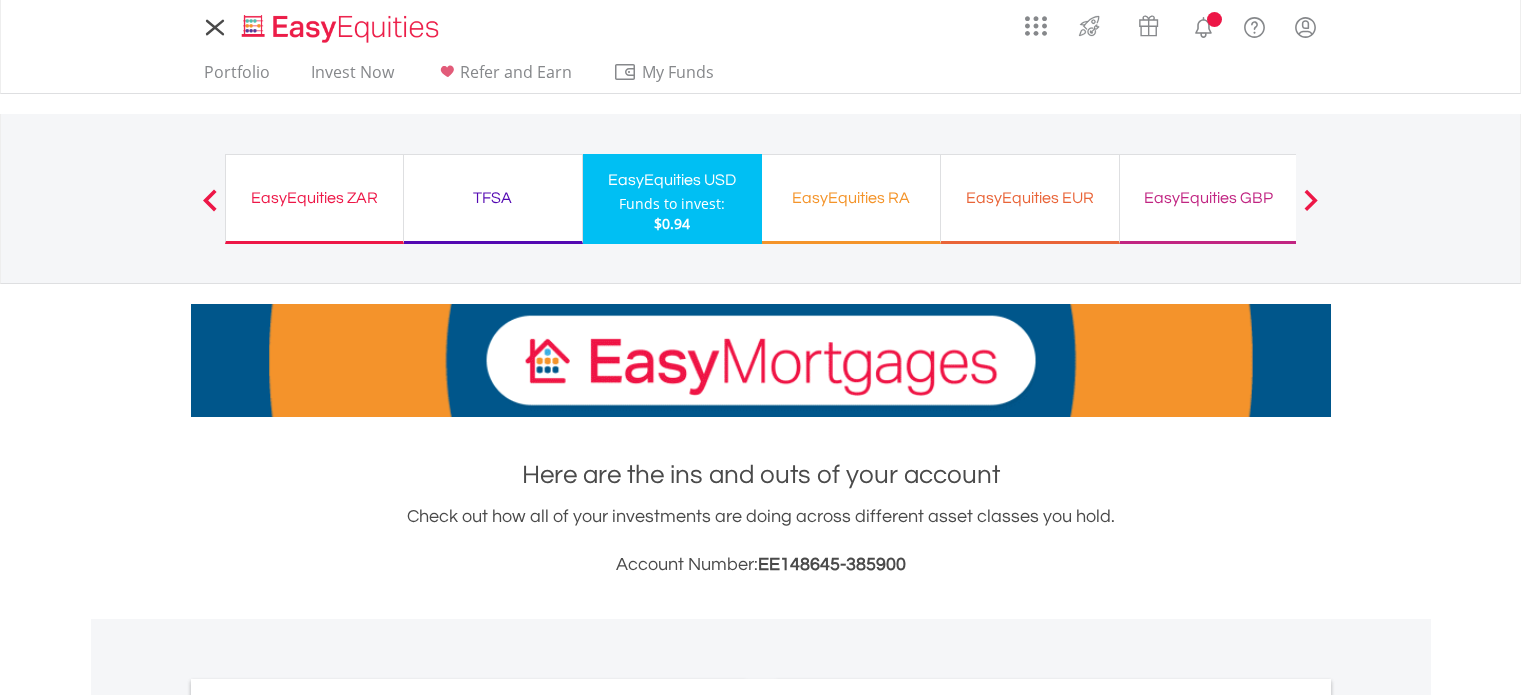 scroll, scrollTop: 0, scrollLeft: 0, axis: both 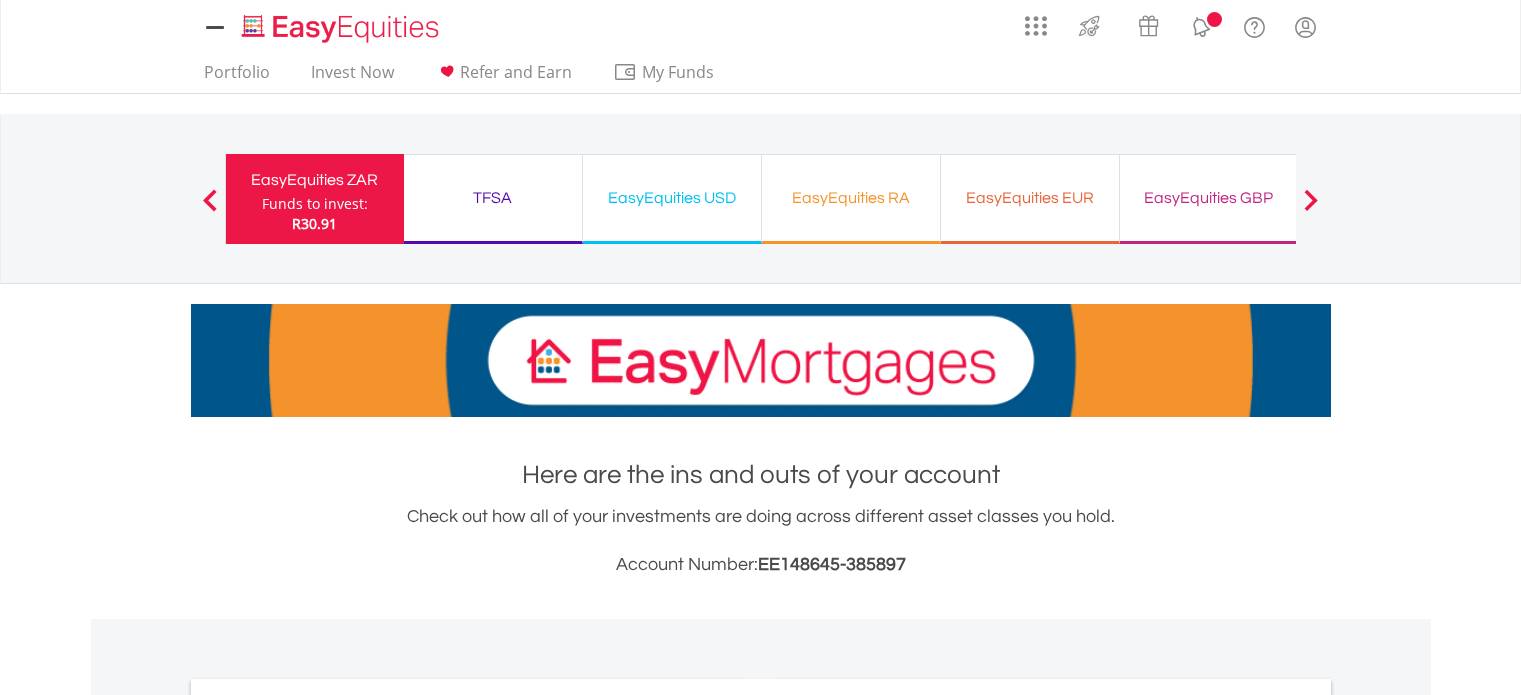 click at bounding box center (1203, 27) 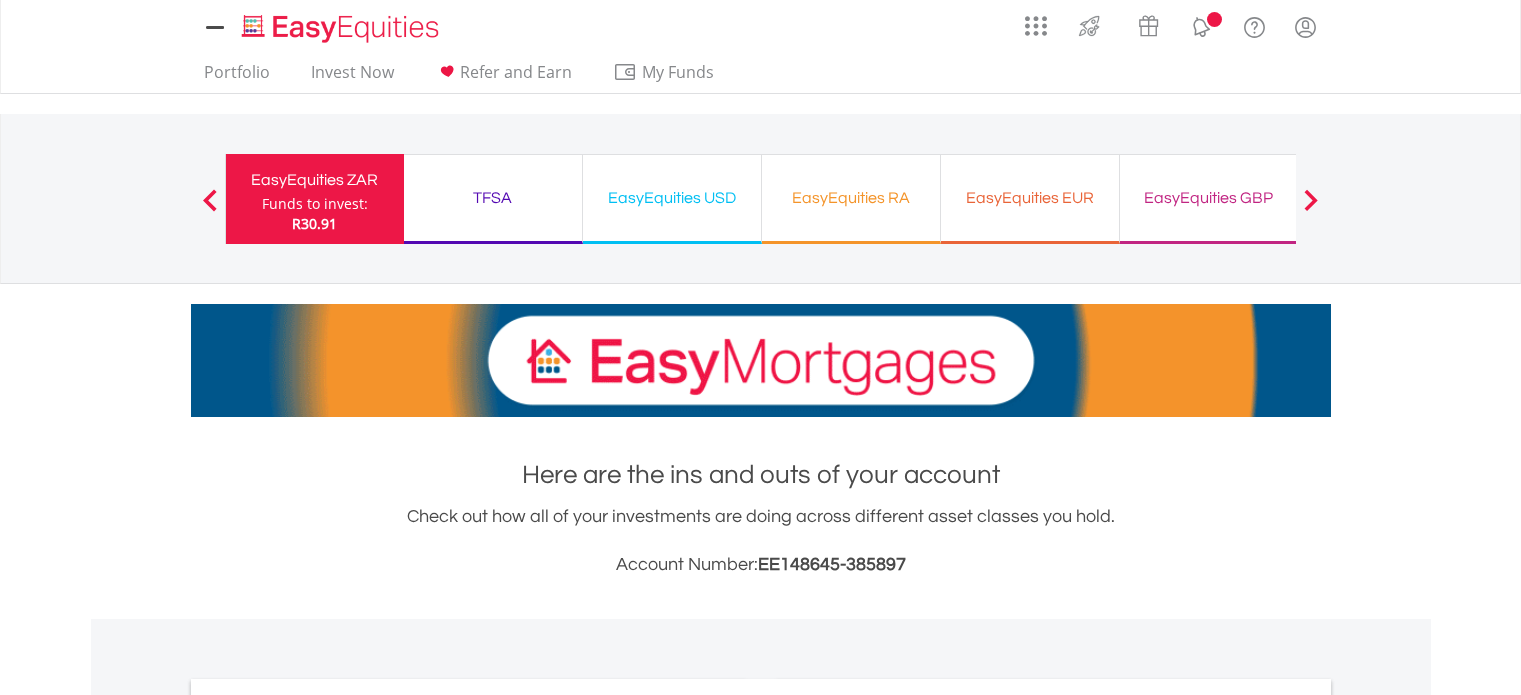 scroll, scrollTop: 0, scrollLeft: 0, axis: both 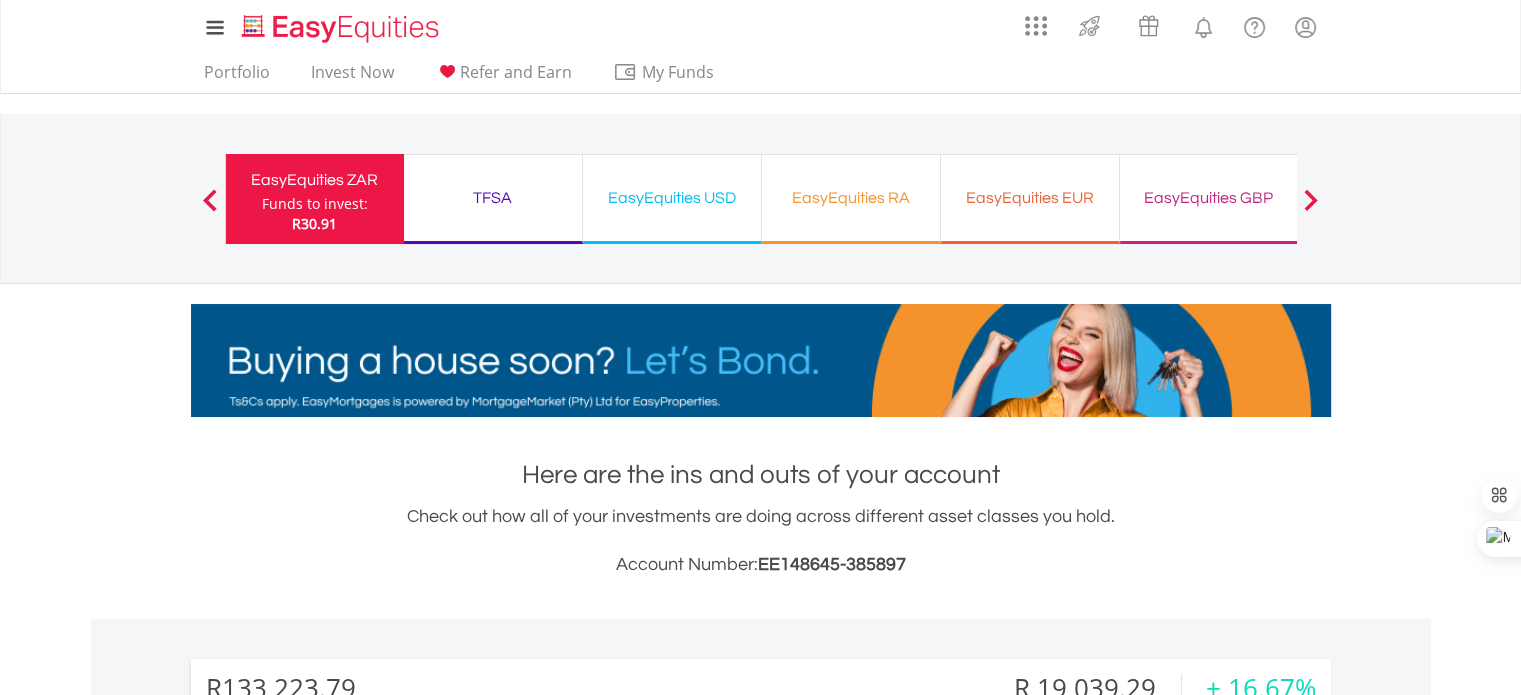 click on "R30.91" at bounding box center [314, 223] 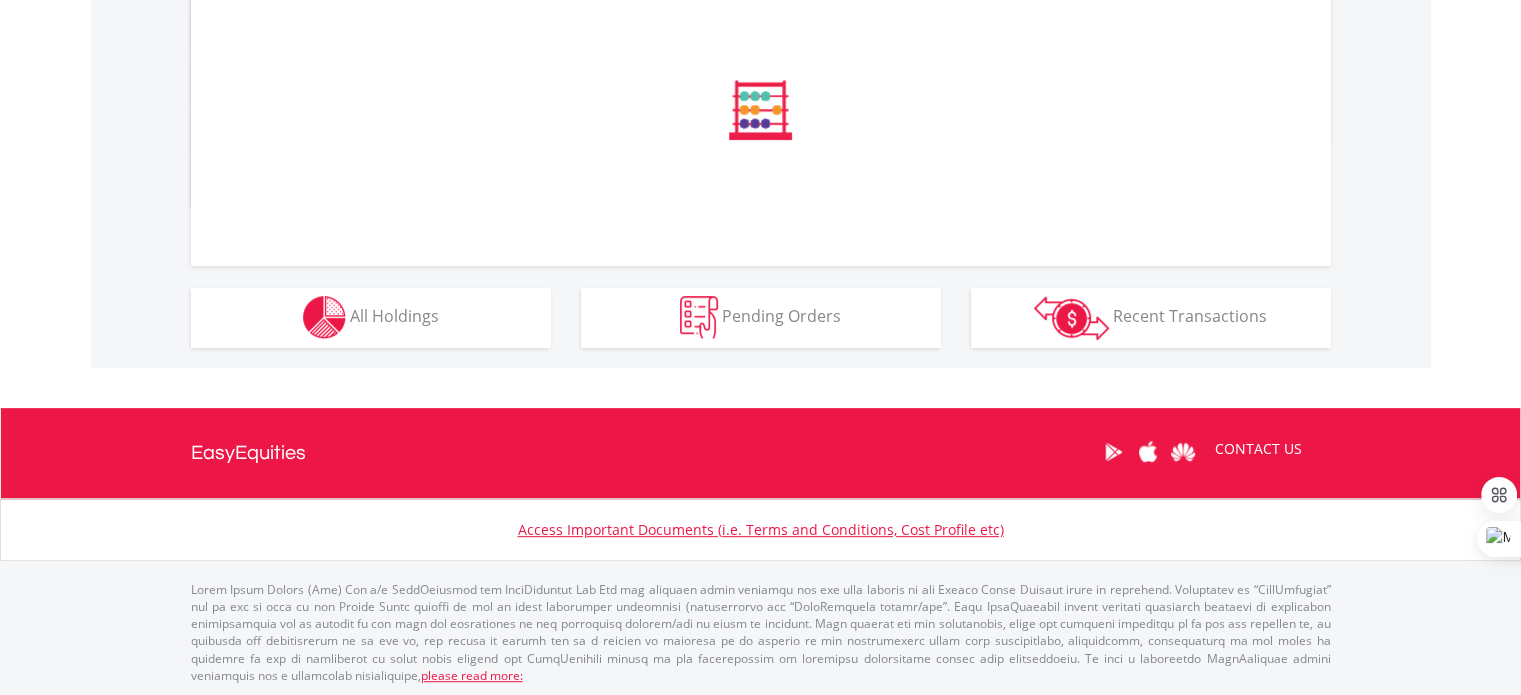scroll, scrollTop: 1154, scrollLeft: 0, axis: vertical 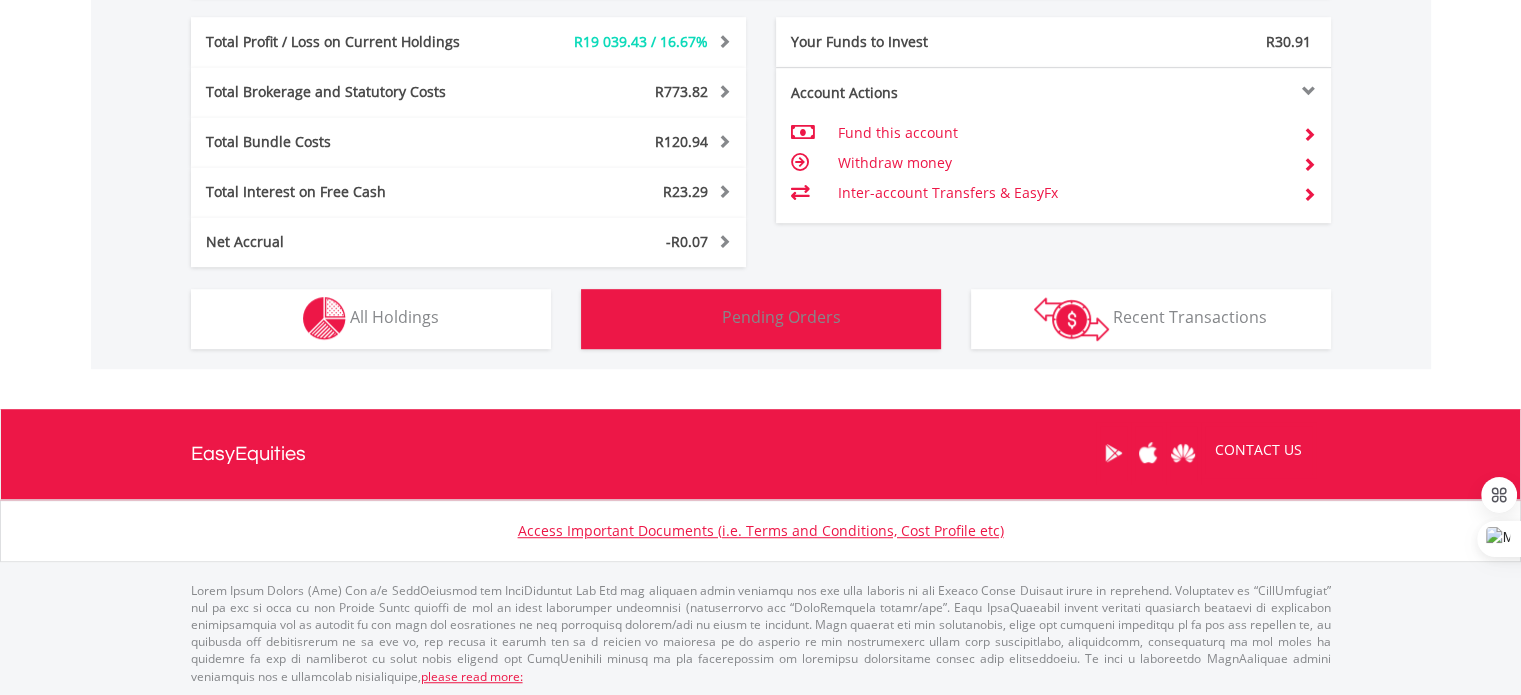 click on "Pending Orders
Pending Orders" at bounding box center (761, 319) 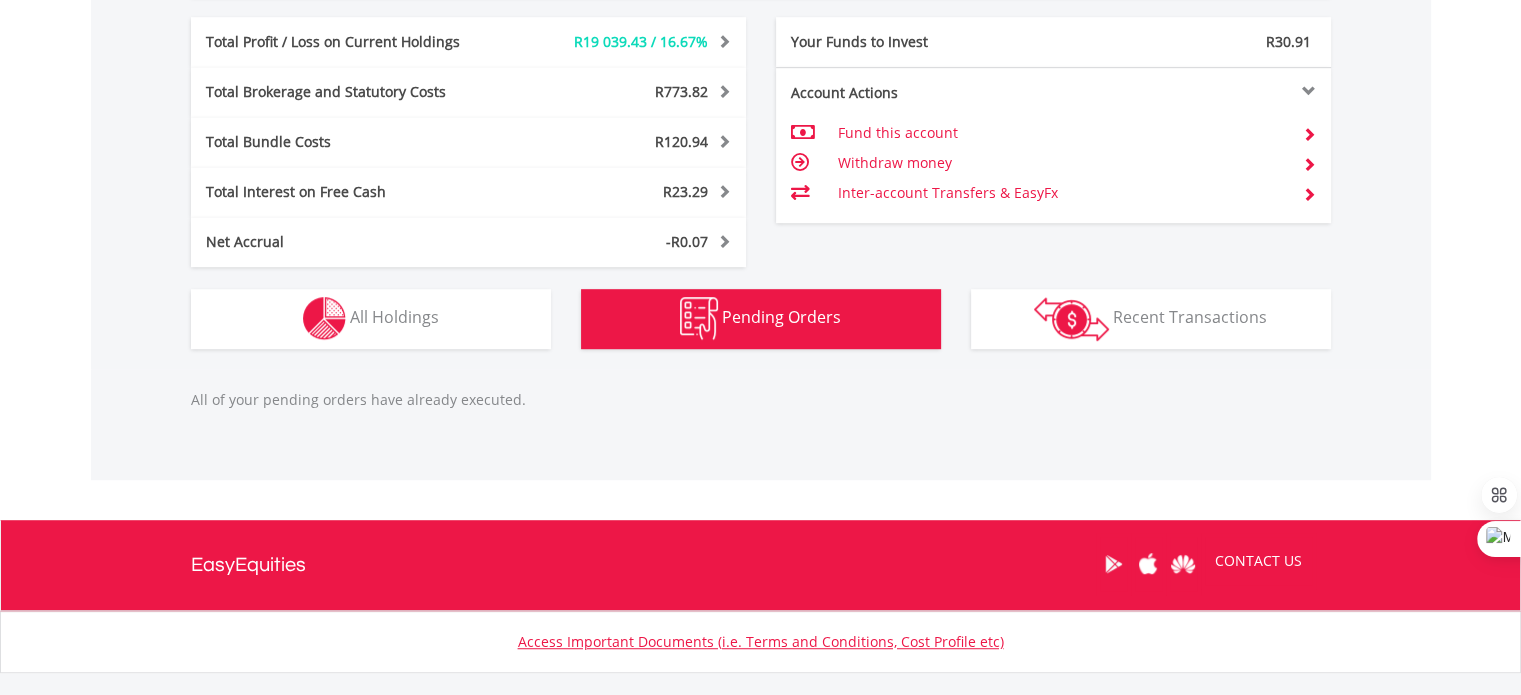 scroll, scrollTop: 1265, scrollLeft: 0, axis: vertical 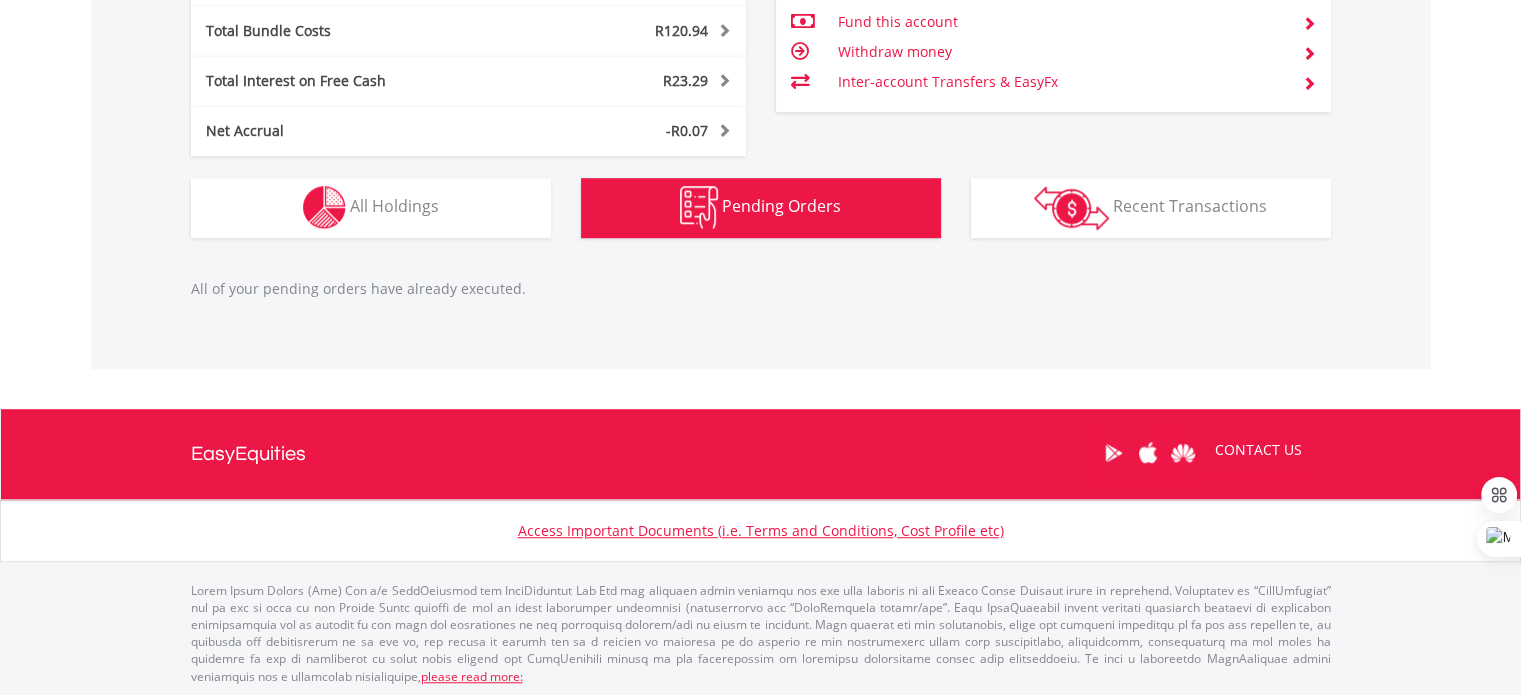 click on "R133 223.93
CURRENT VALUE
Movement on Current Holdings:
R19 039.43
Profit & Loss Value
+ 16.67%
Profit & Loss
﻿
Investment Types ETFs" at bounding box center (761, -194) 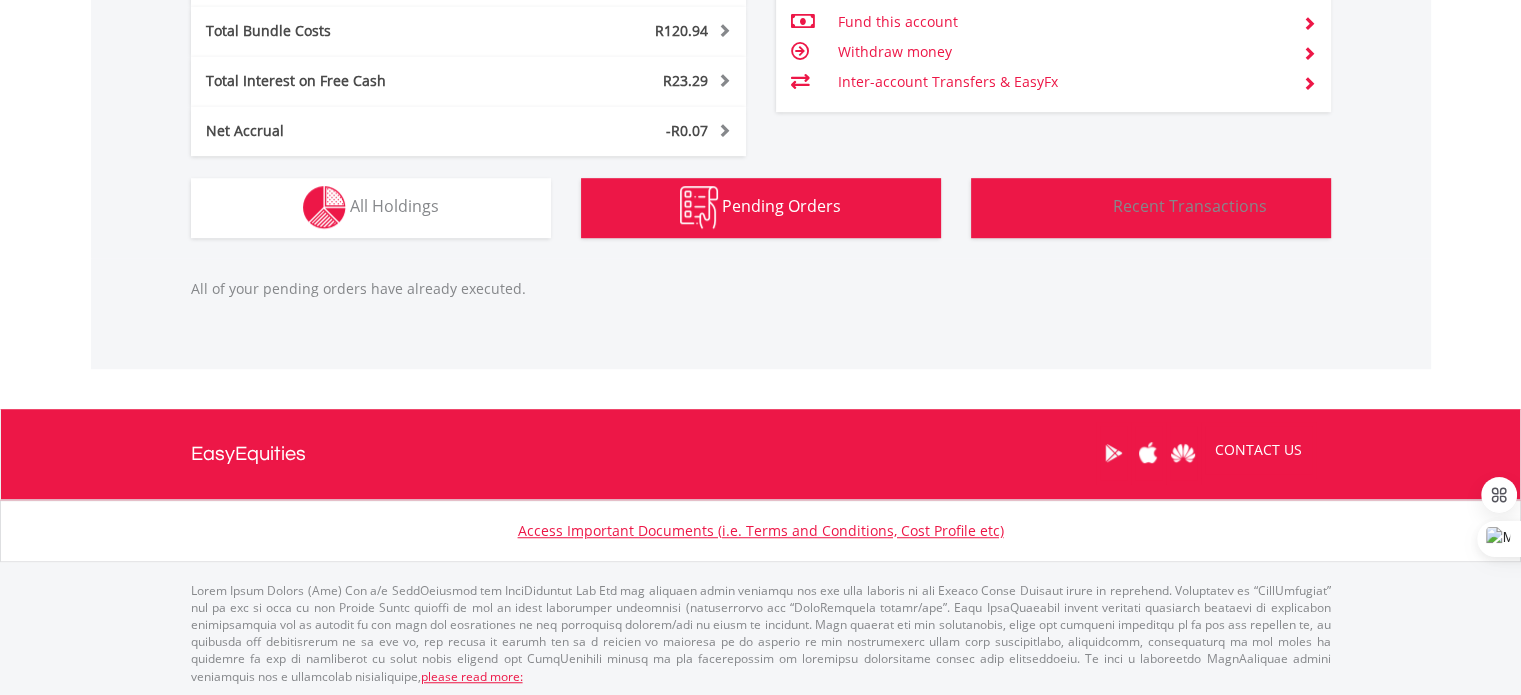 click on "Transactions
Recent Transactions" at bounding box center [1151, 208] 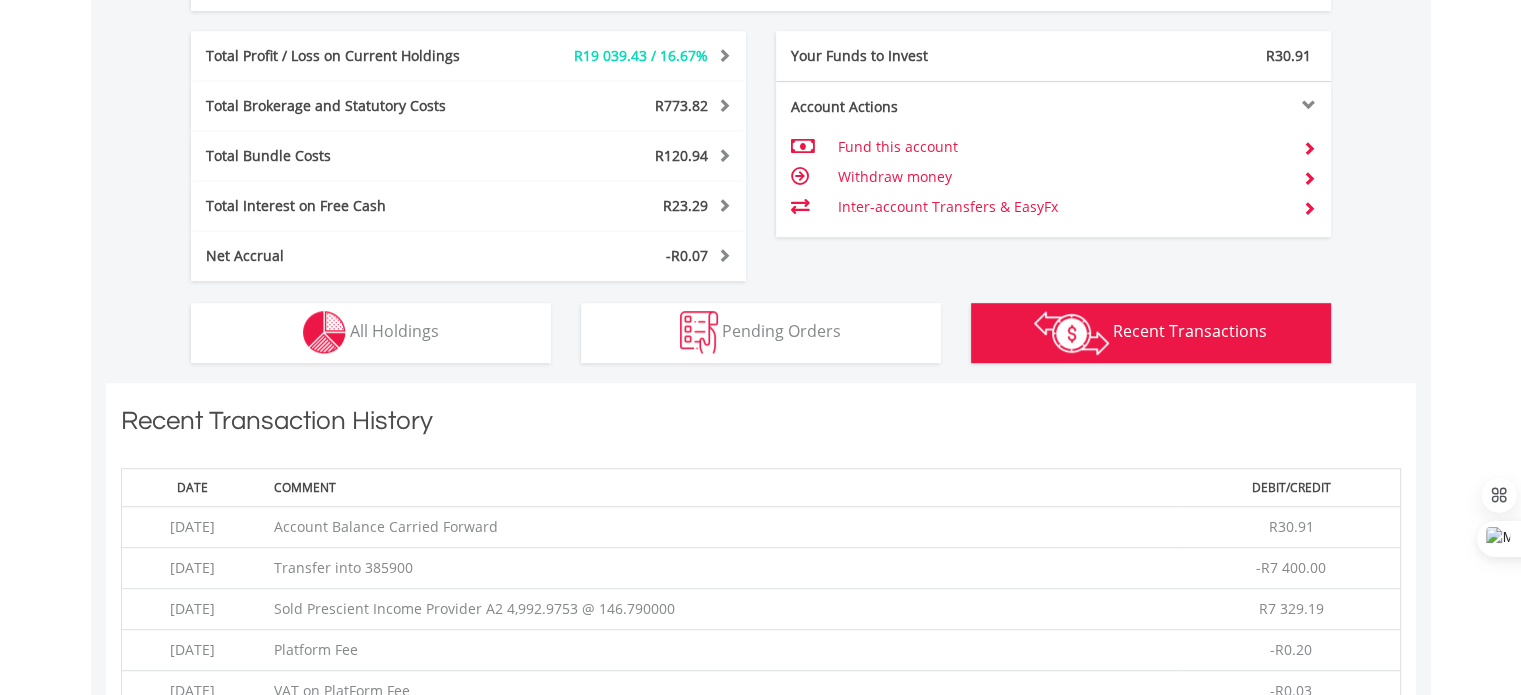 scroll, scrollTop: 1121, scrollLeft: 0, axis: vertical 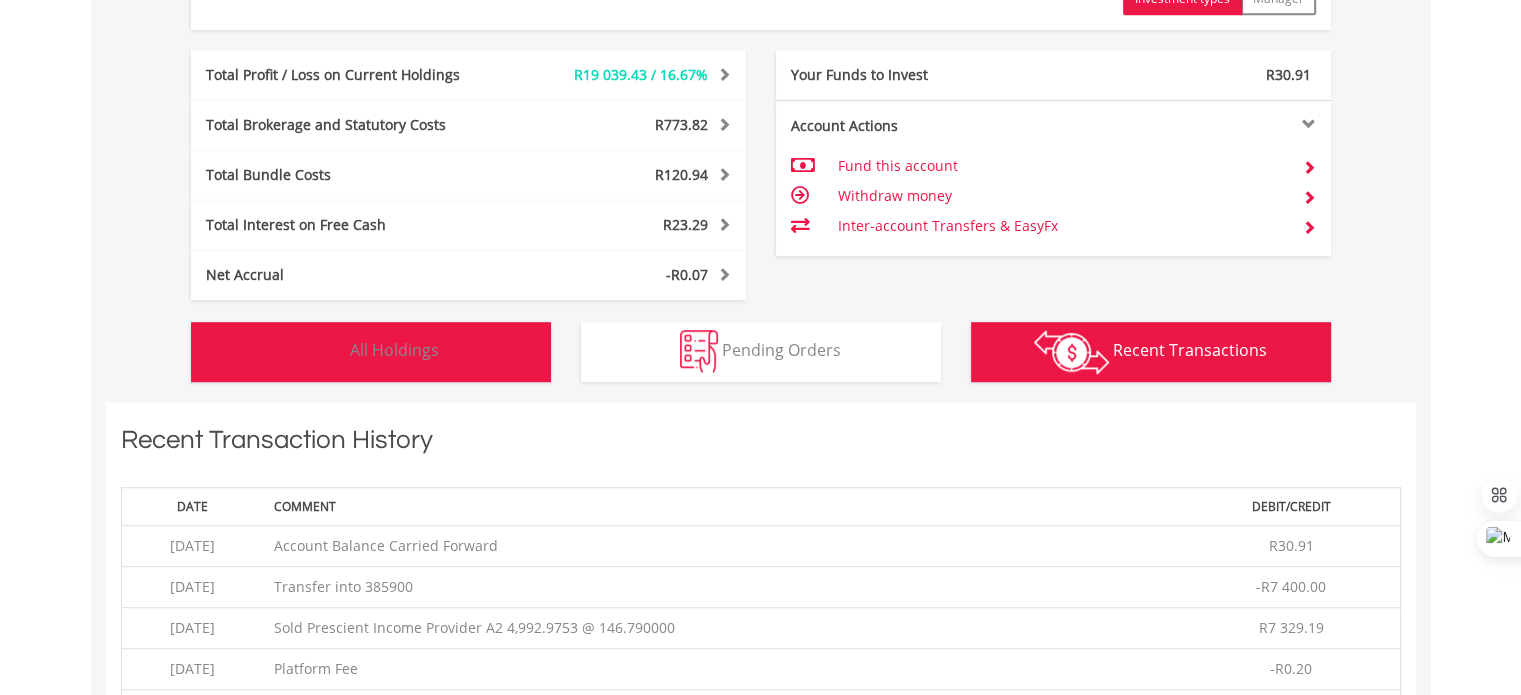 click on "All Holdings" at bounding box center [394, 350] 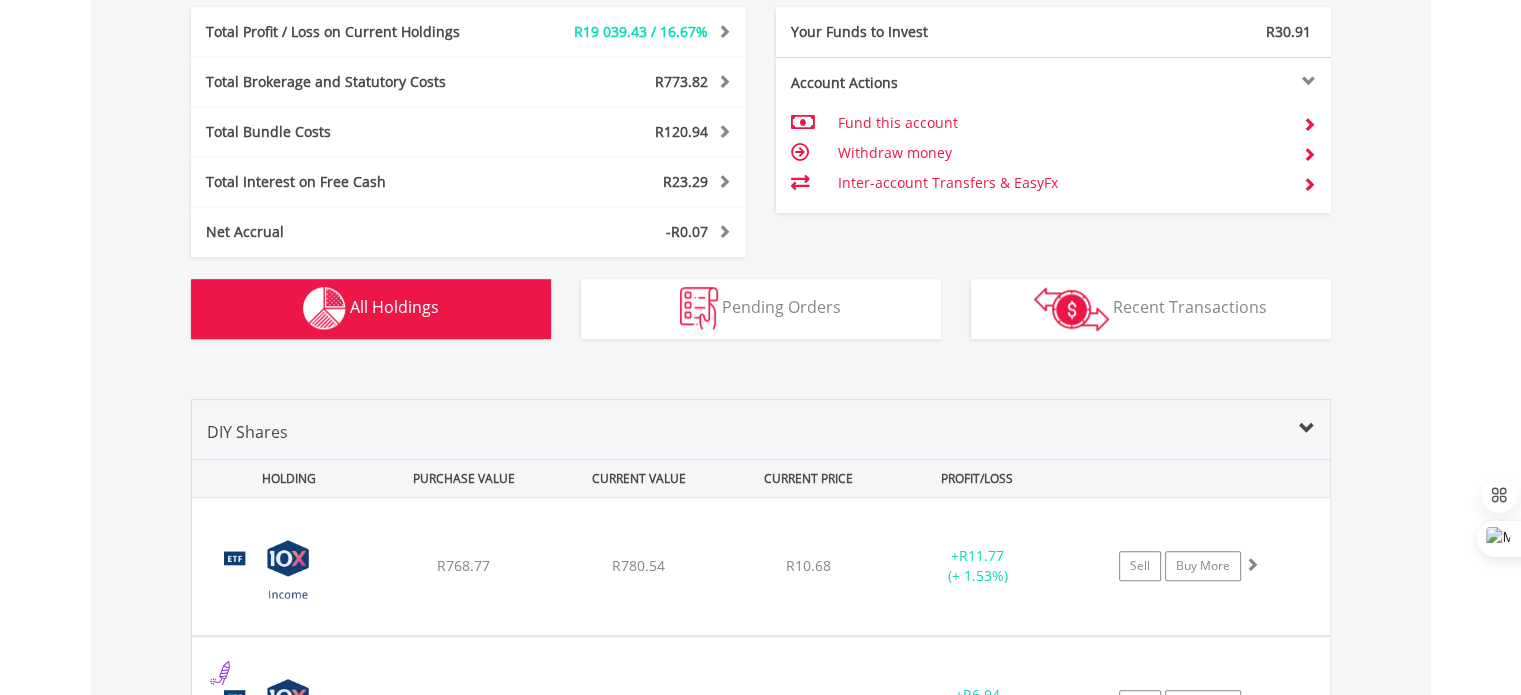 scroll, scrollTop: 864, scrollLeft: 0, axis: vertical 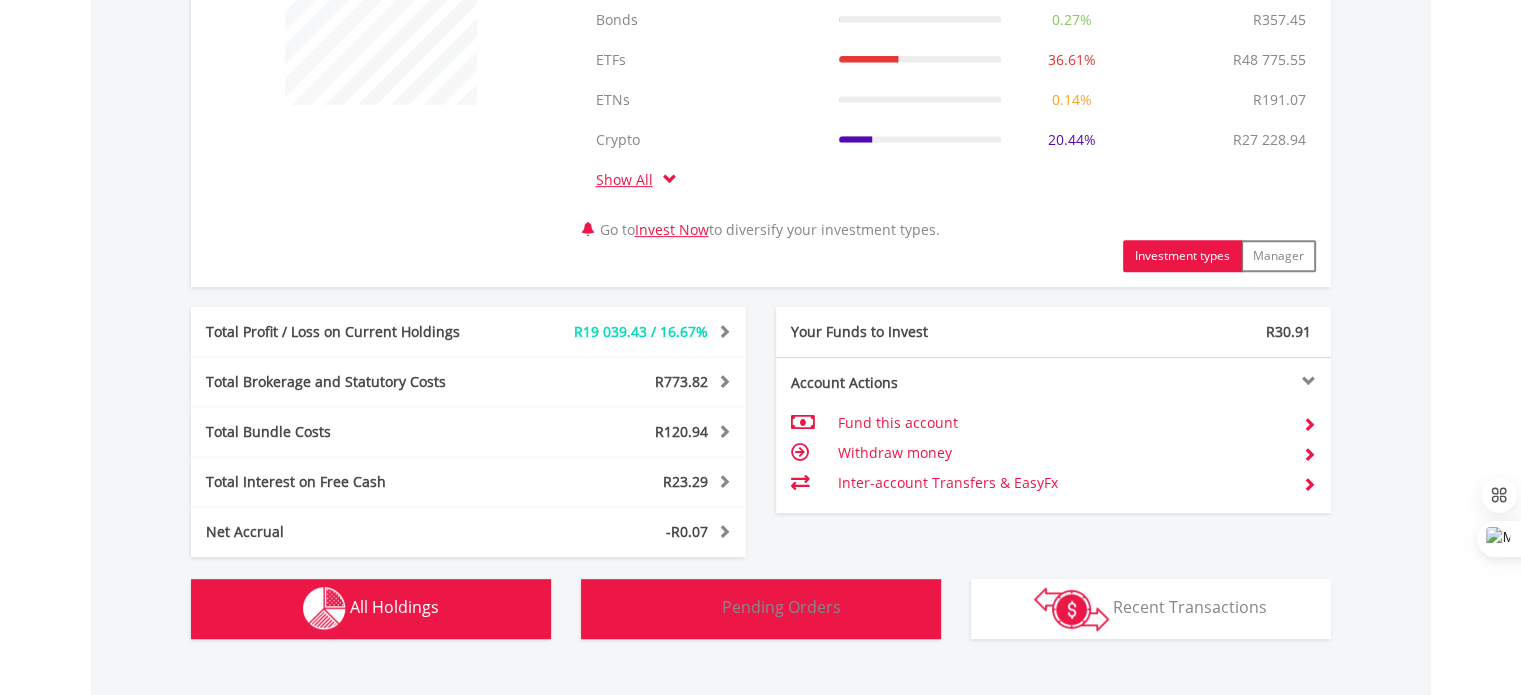 click on "Pending Orders" at bounding box center [781, 607] 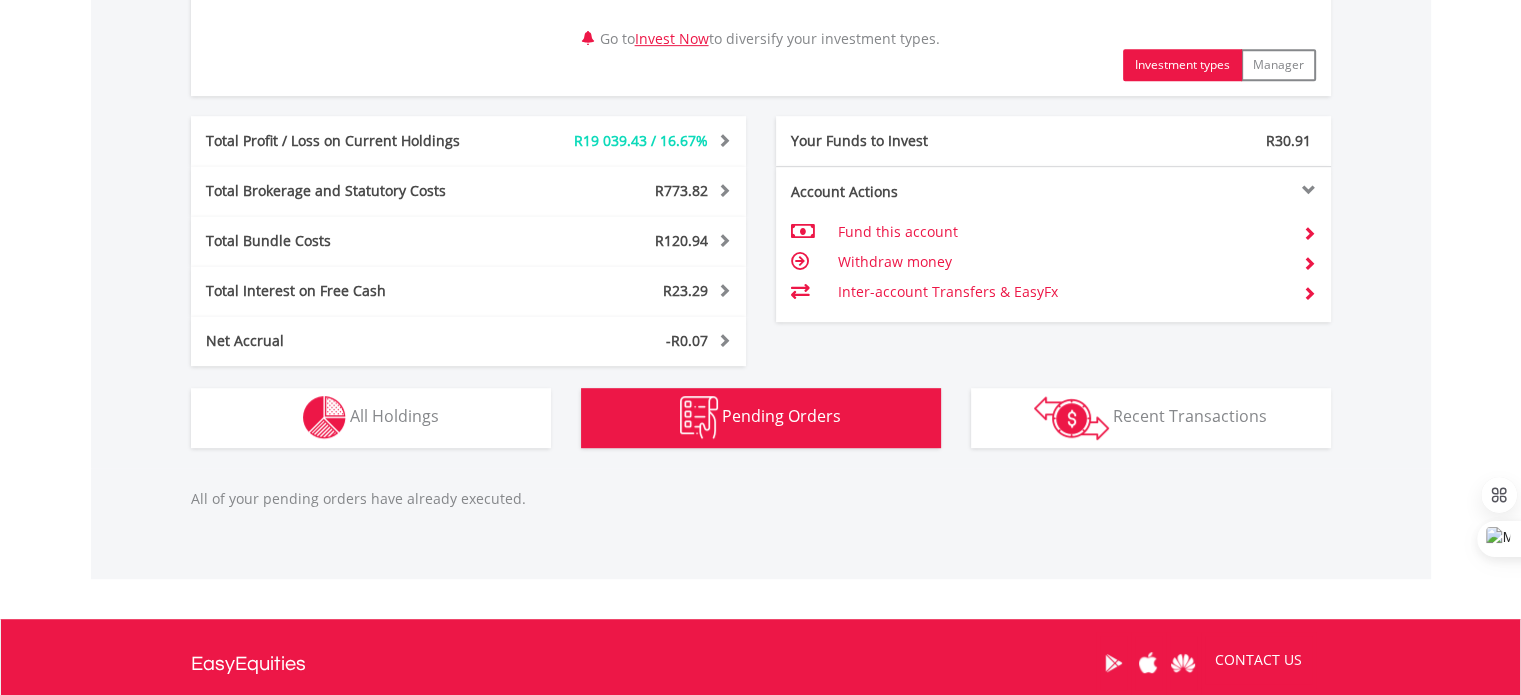 scroll, scrollTop: 1064, scrollLeft: 0, axis: vertical 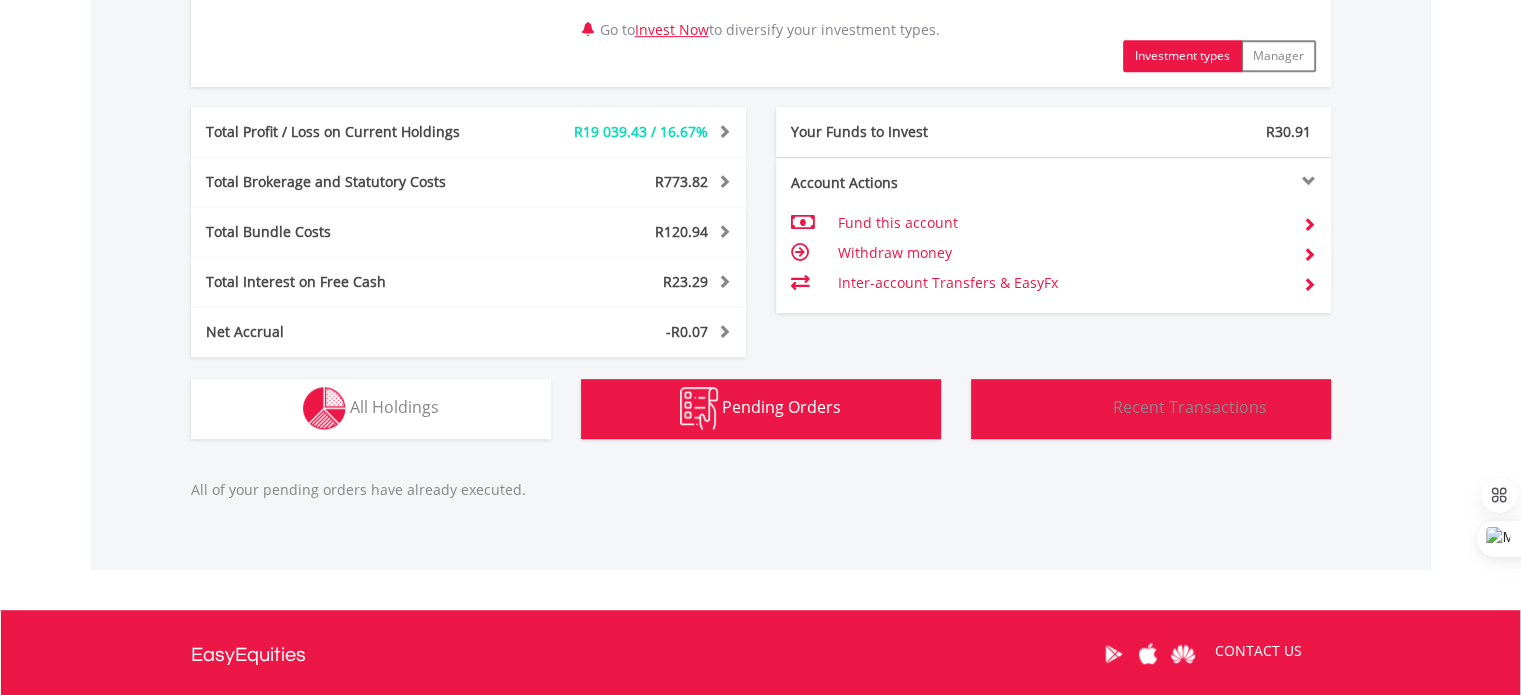 click at bounding box center [1071, 409] 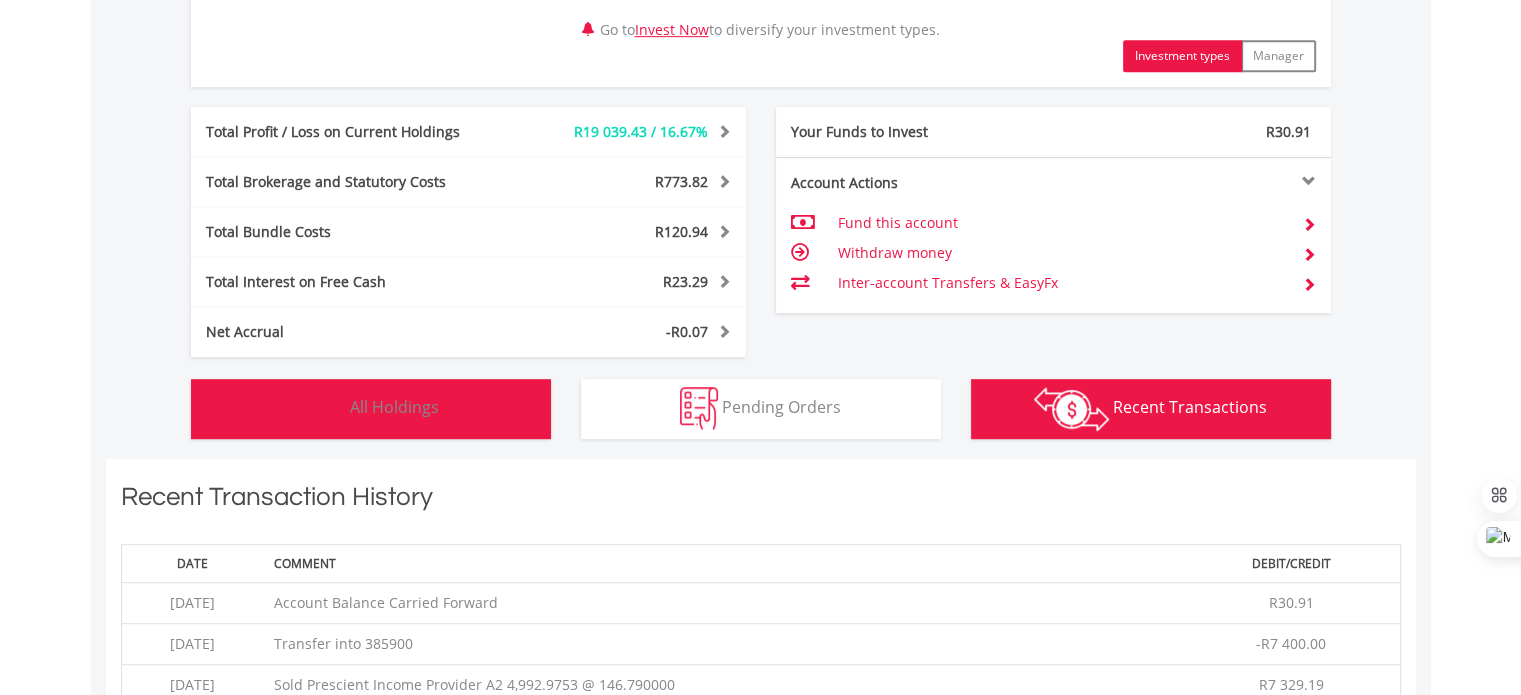 click on "Holdings
All Holdings" at bounding box center (371, 409) 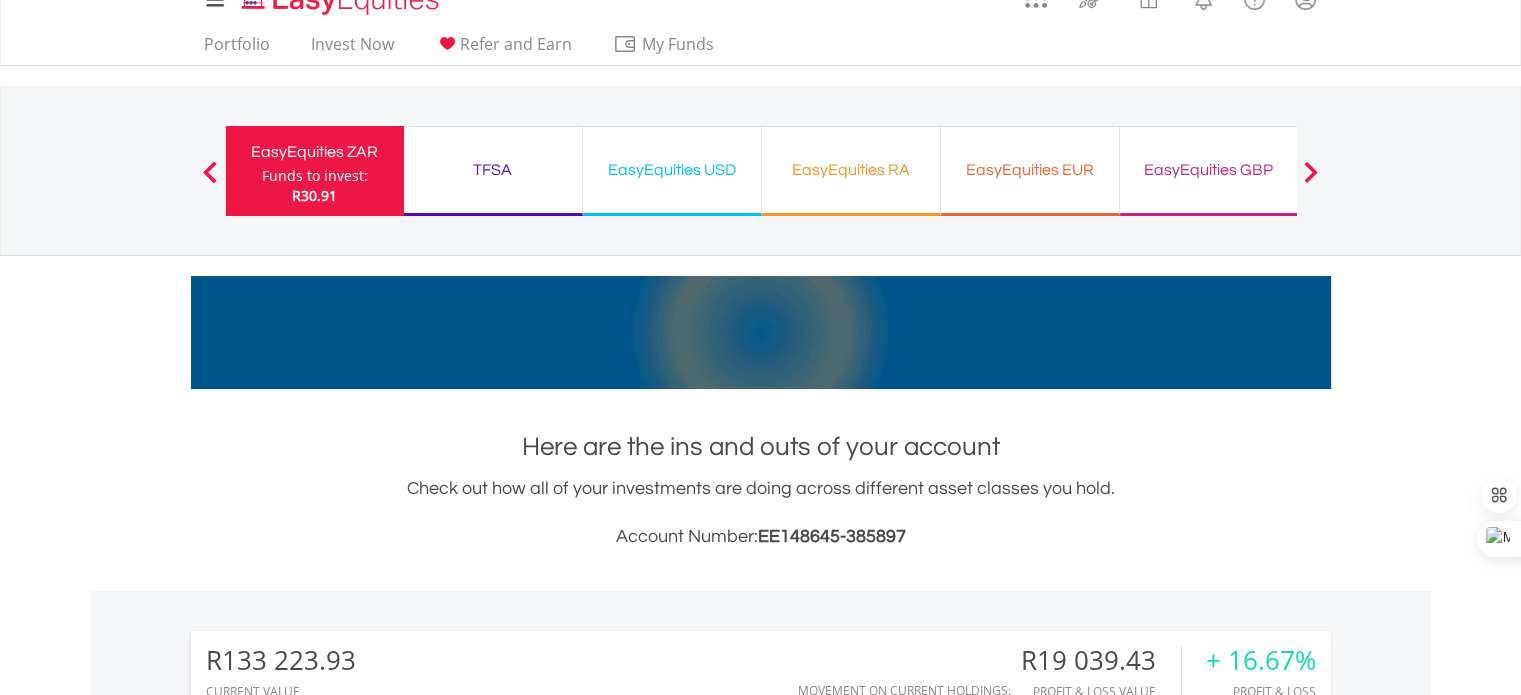 scroll, scrollTop: 0, scrollLeft: 0, axis: both 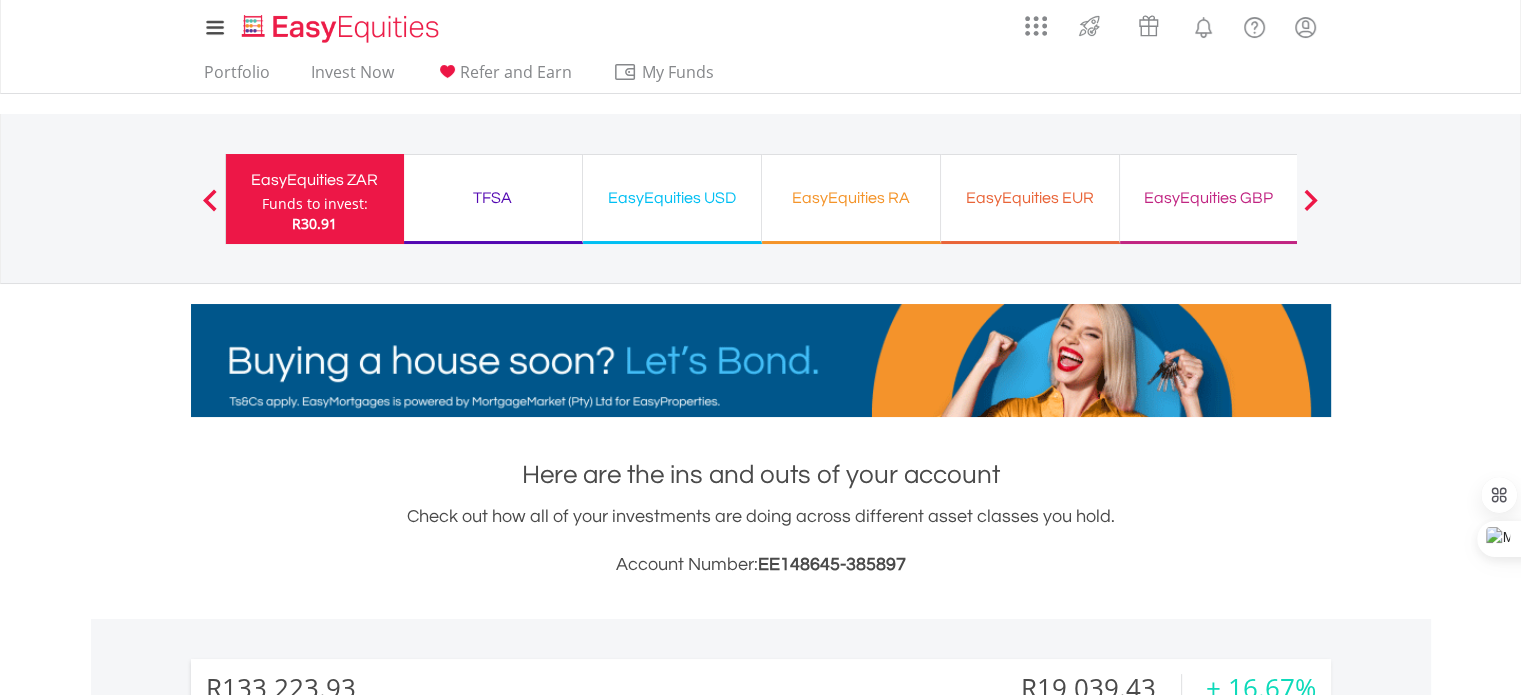 click on "TFSA
Funds to invest:
R30.91" at bounding box center [493, 199] 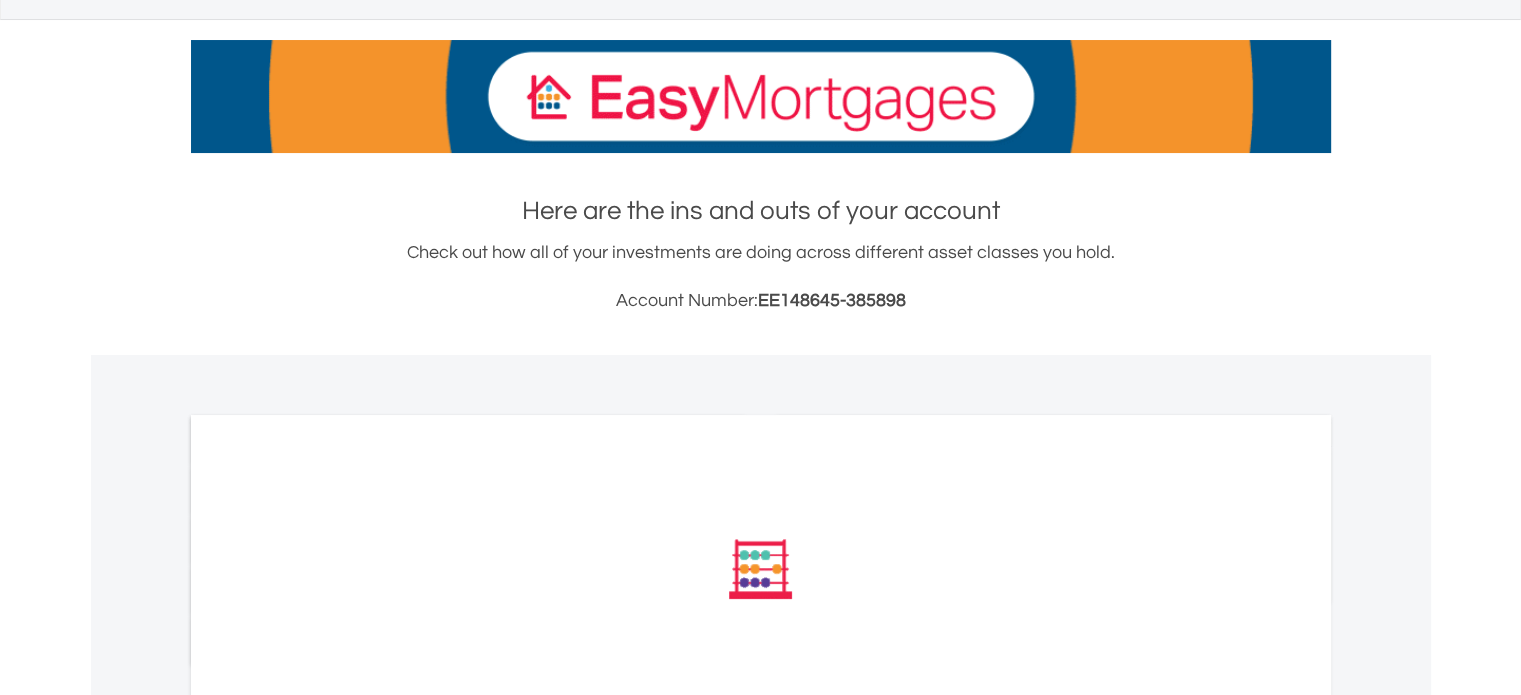 scroll, scrollTop: 400, scrollLeft: 0, axis: vertical 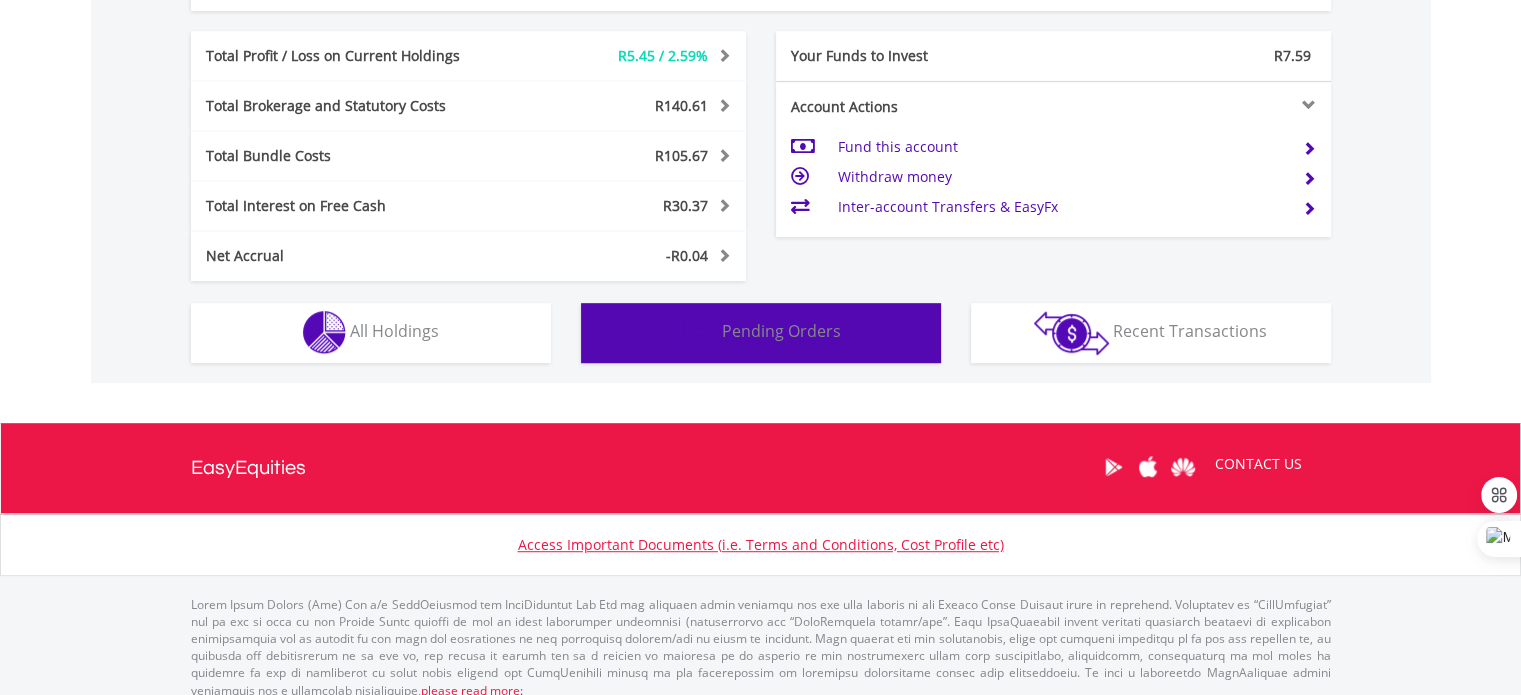 click at bounding box center [699, 332] 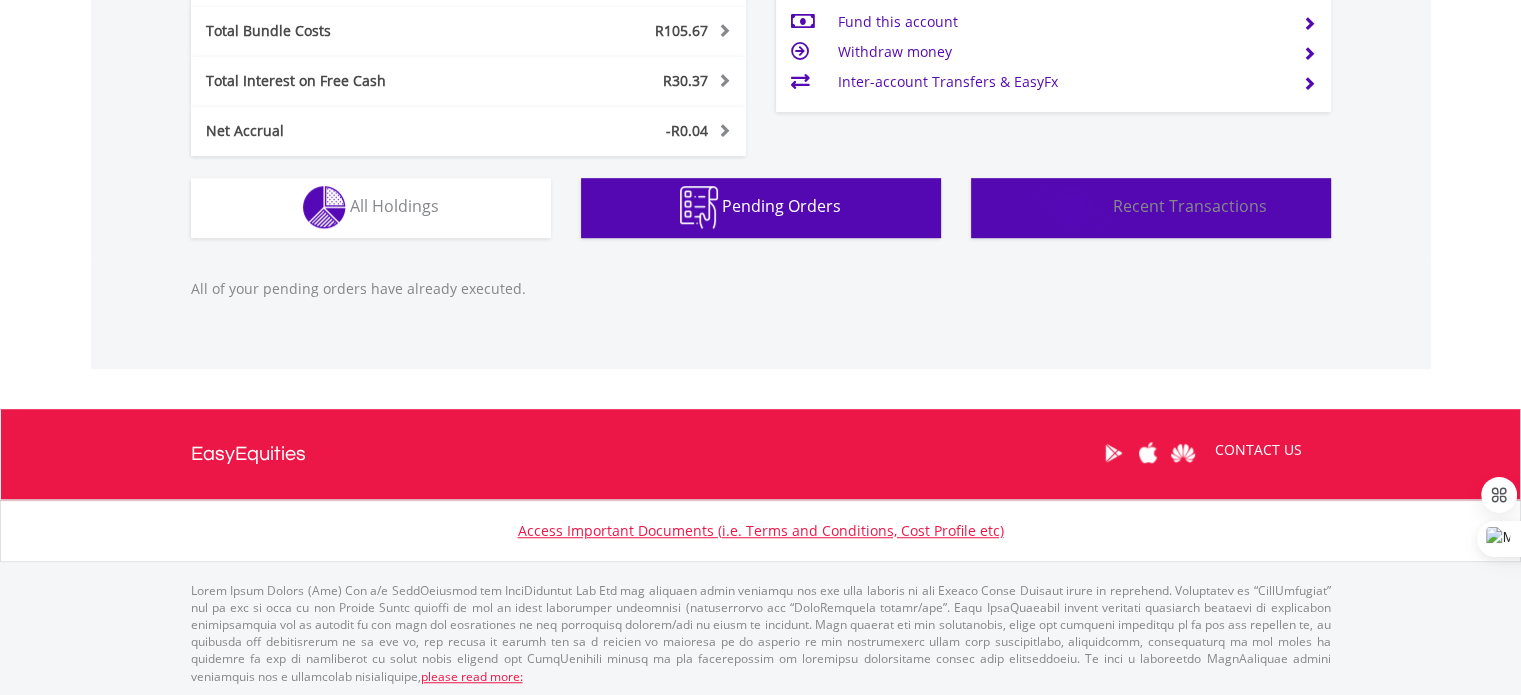 click on "Transactions
Recent Transactions" at bounding box center (1151, 208) 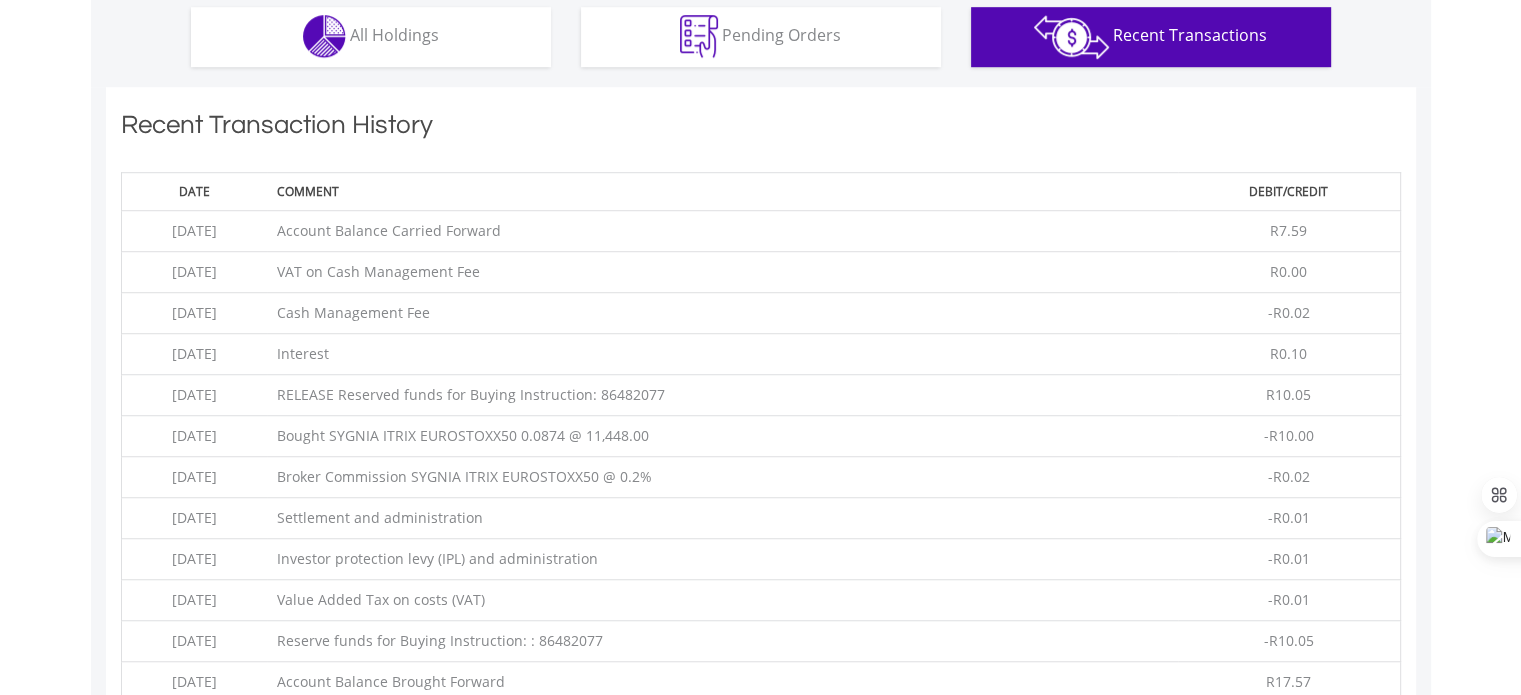 scroll, scrollTop: 1481, scrollLeft: 0, axis: vertical 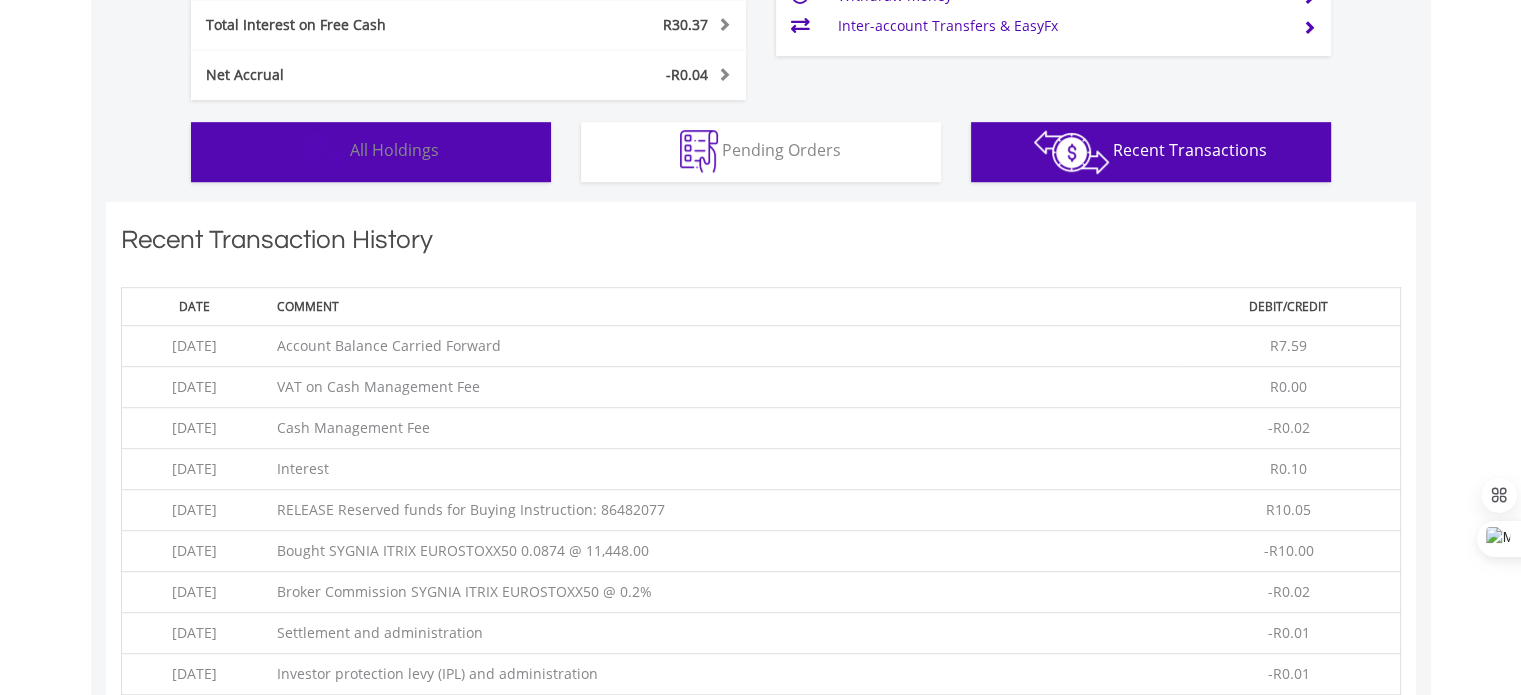 click on "Holdings
All Holdings" at bounding box center (371, 152) 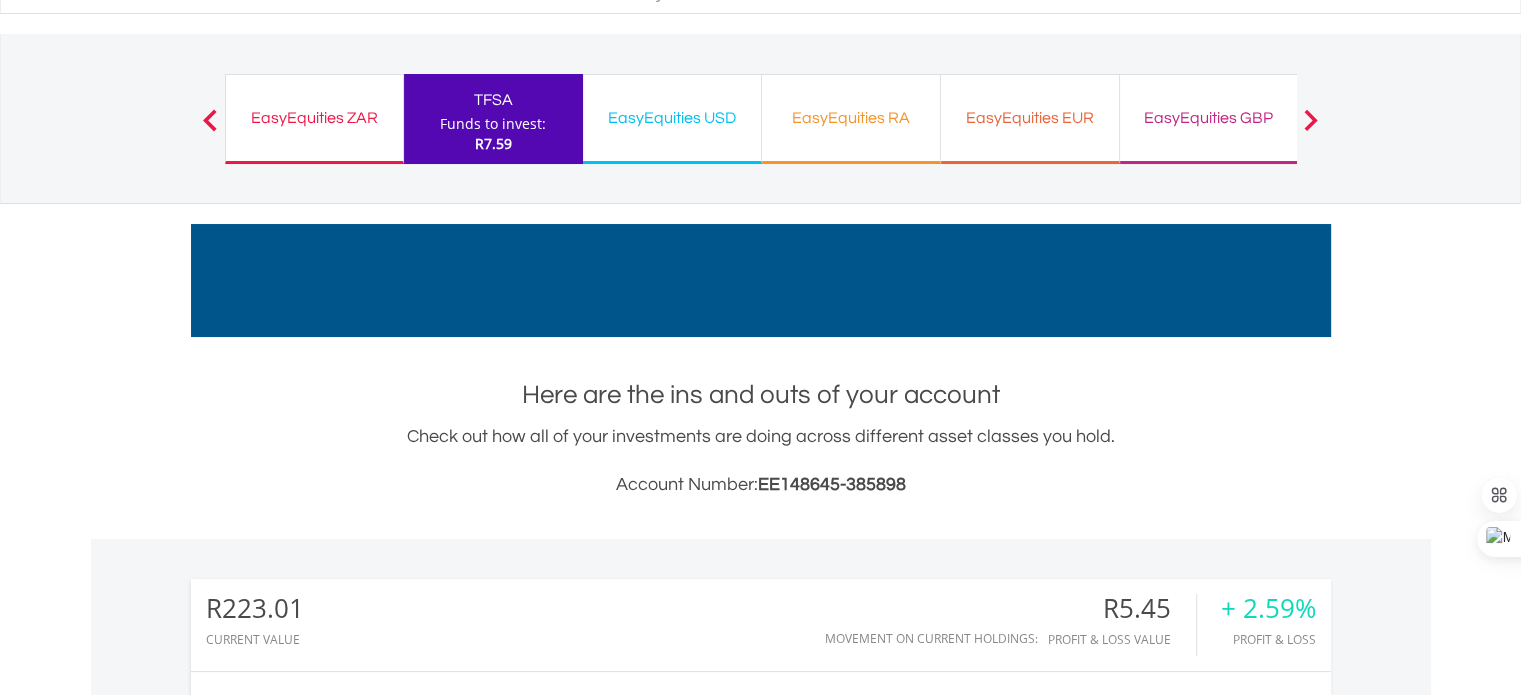 scroll, scrollTop: 0, scrollLeft: 0, axis: both 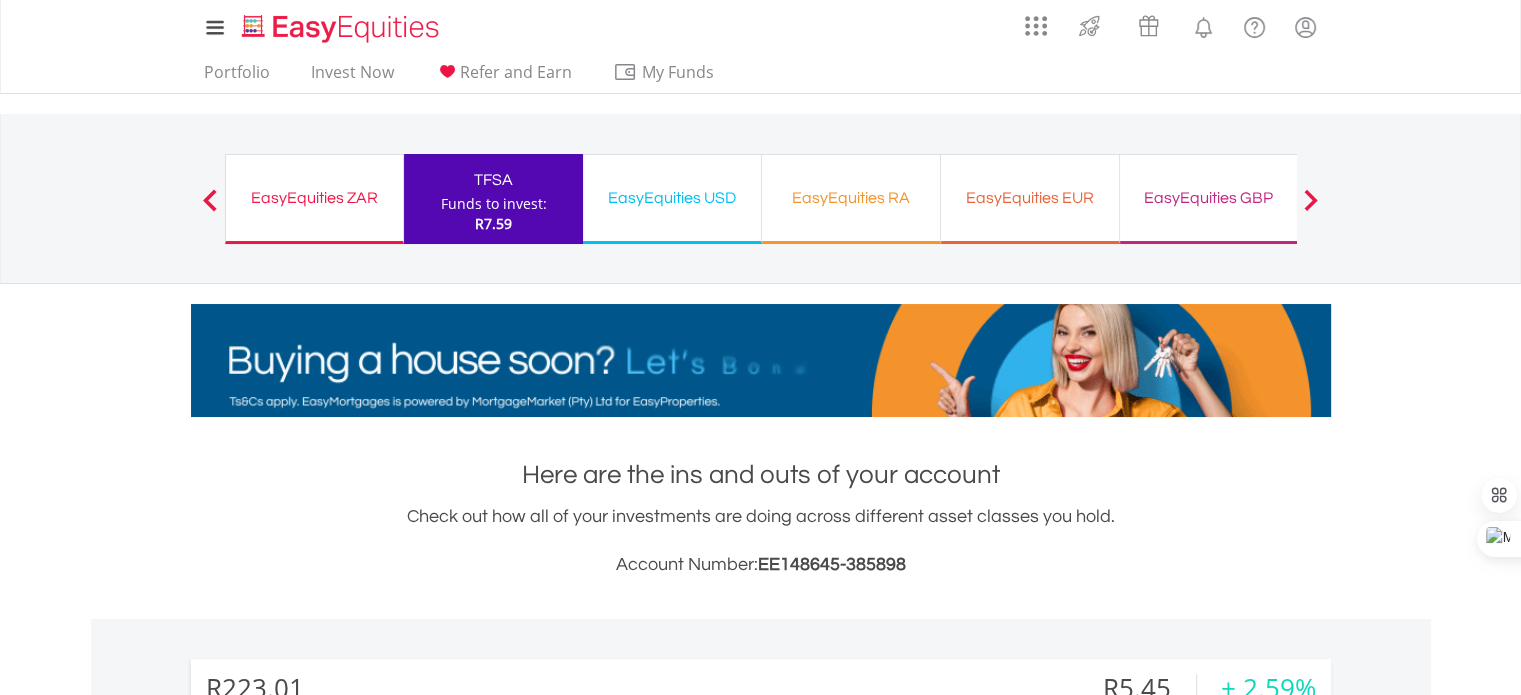 click on "EasyEquities USD
Funds to invest:
R7.59" at bounding box center (672, 199) 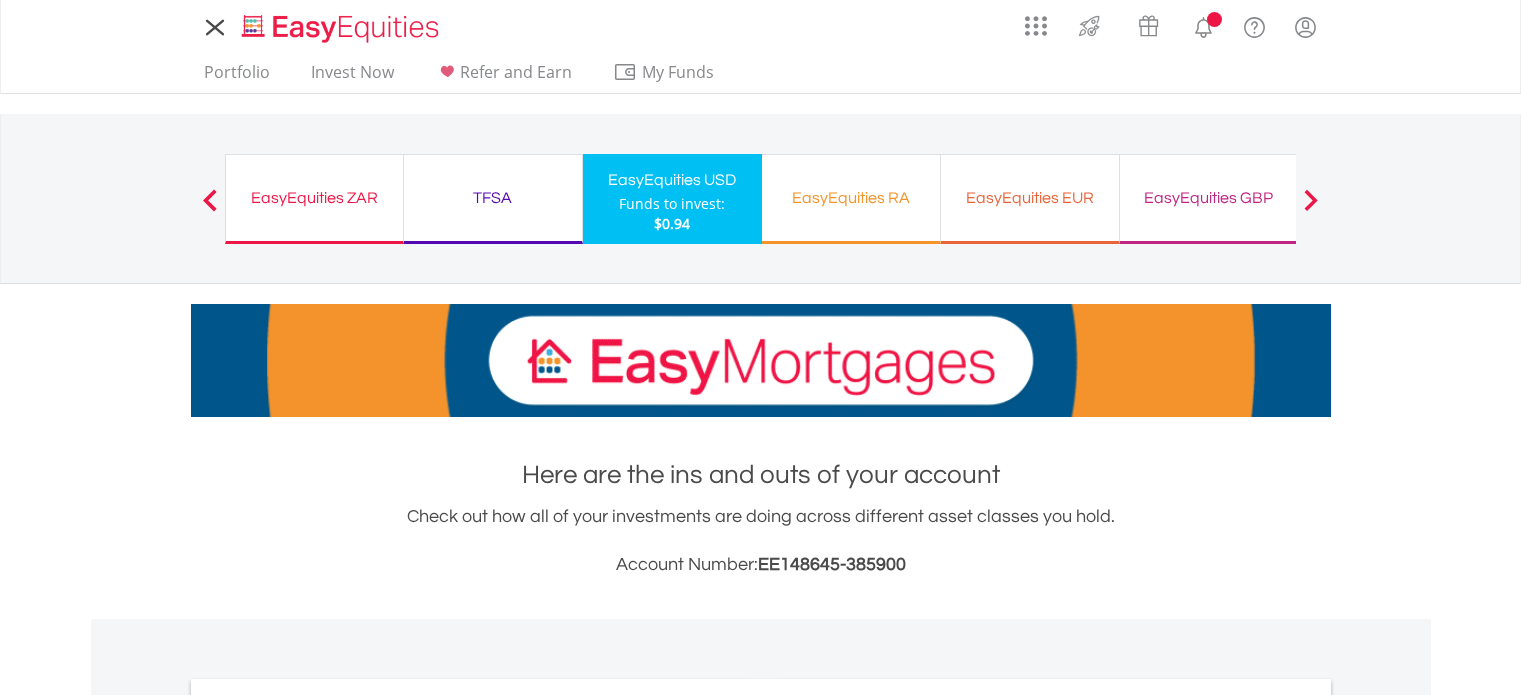 scroll, scrollTop: 0, scrollLeft: 0, axis: both 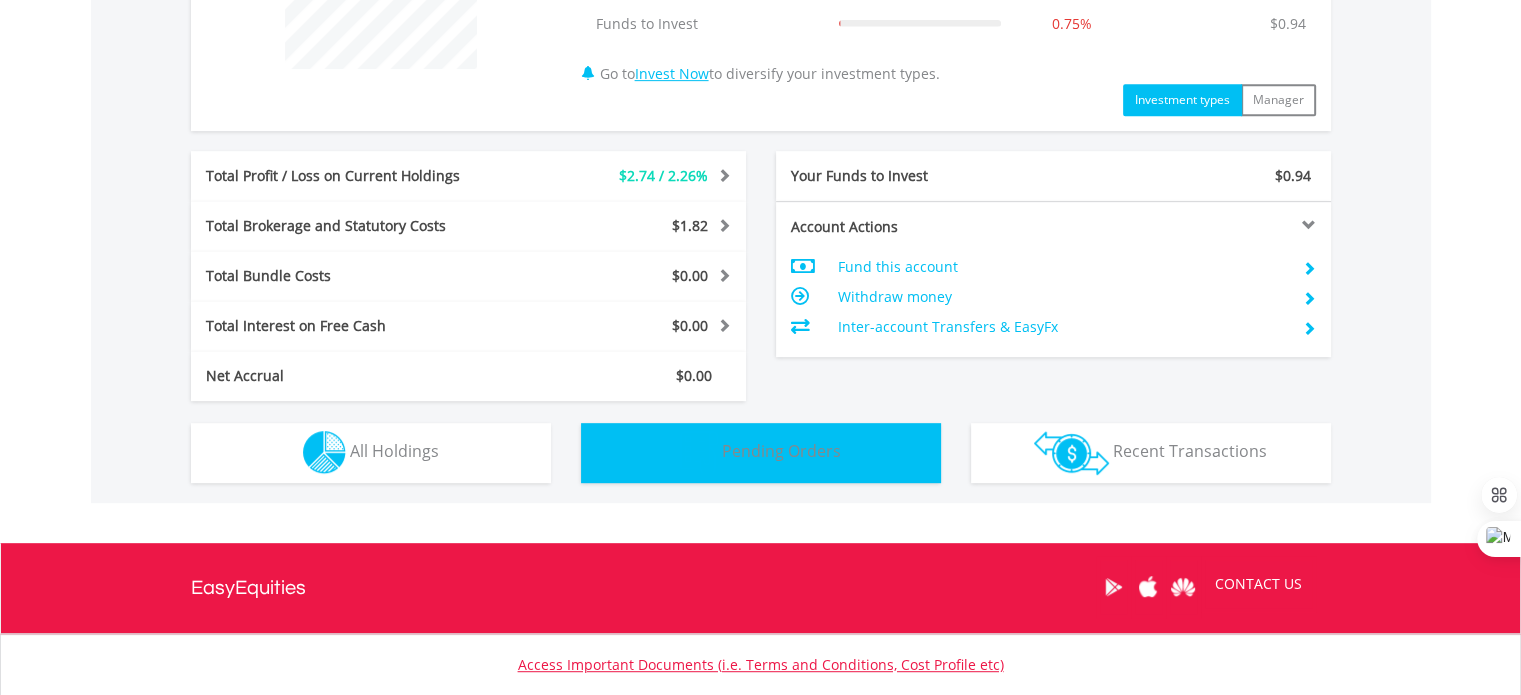click on "Pending Orders" at bounding box center (781, 451) 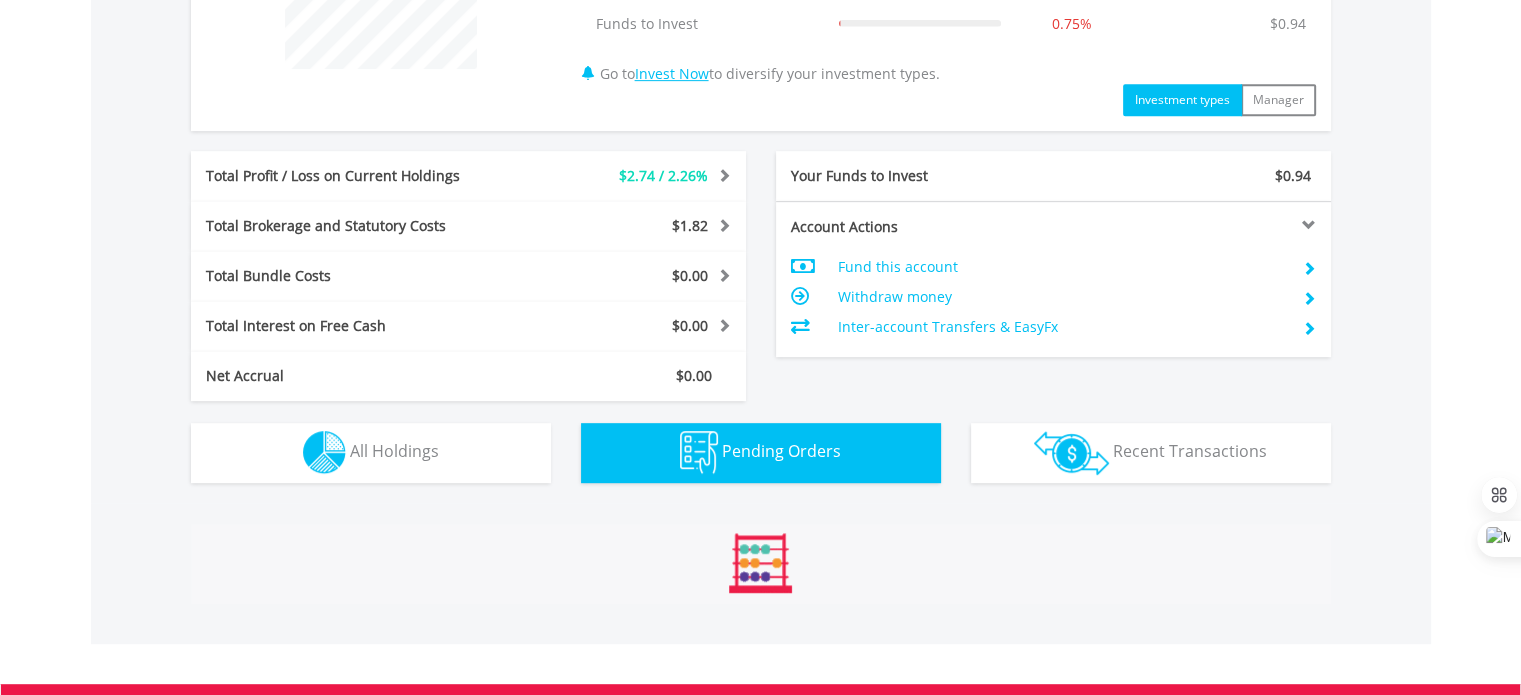 scroll, scrollTop: 1145, scrollLeft: 0, axis: vertical 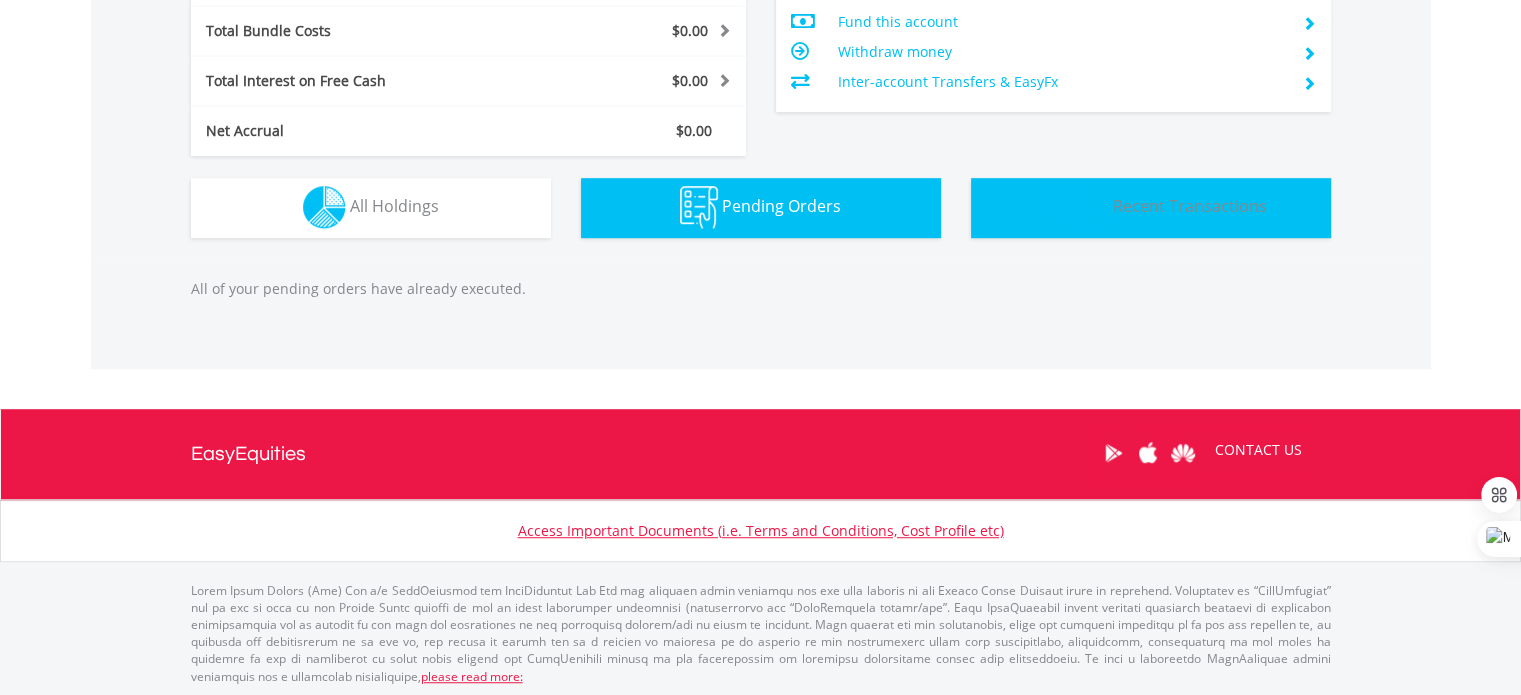 click at bounding box center [1071, 208] 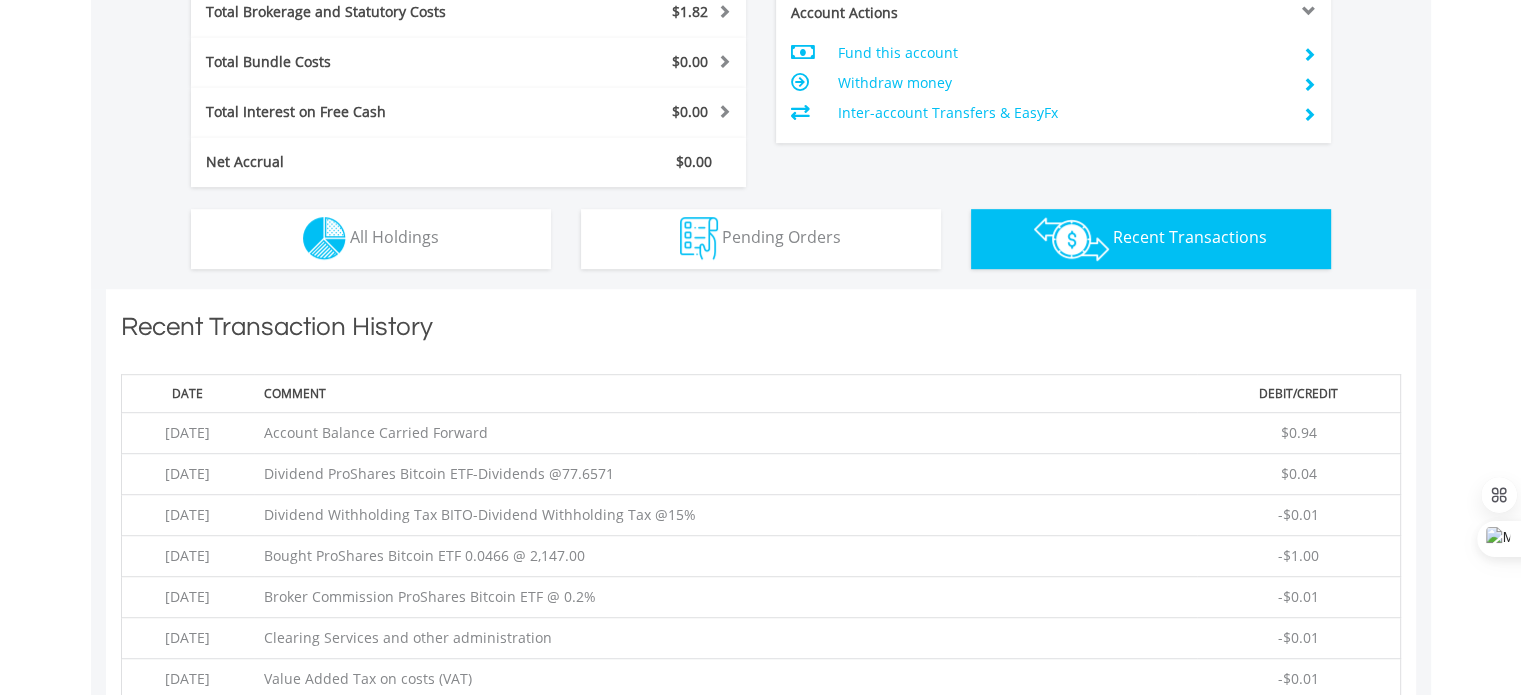 scroll, scrollTop: 1001, scrollLeft: 0, axis: vertical 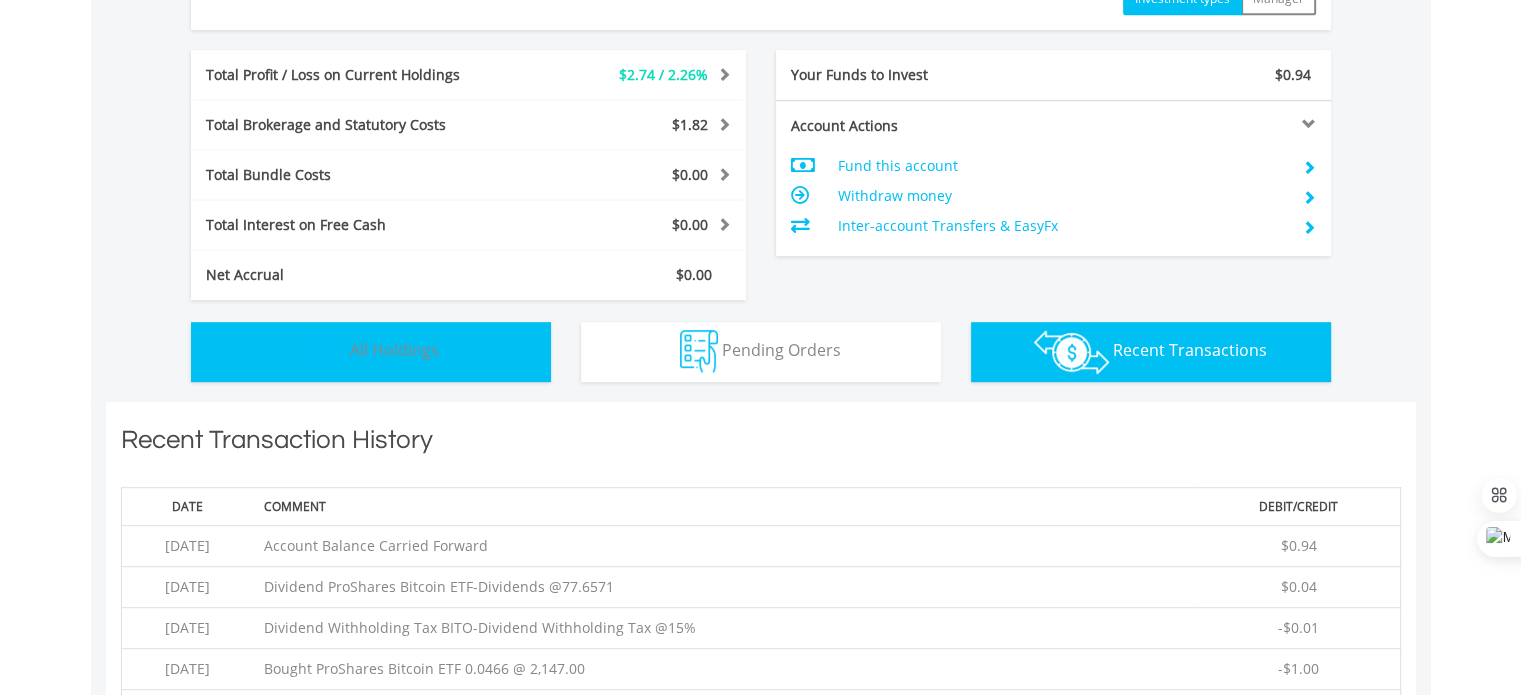 click on "Holdings
All Holdings" at bounding box center [371, 352] 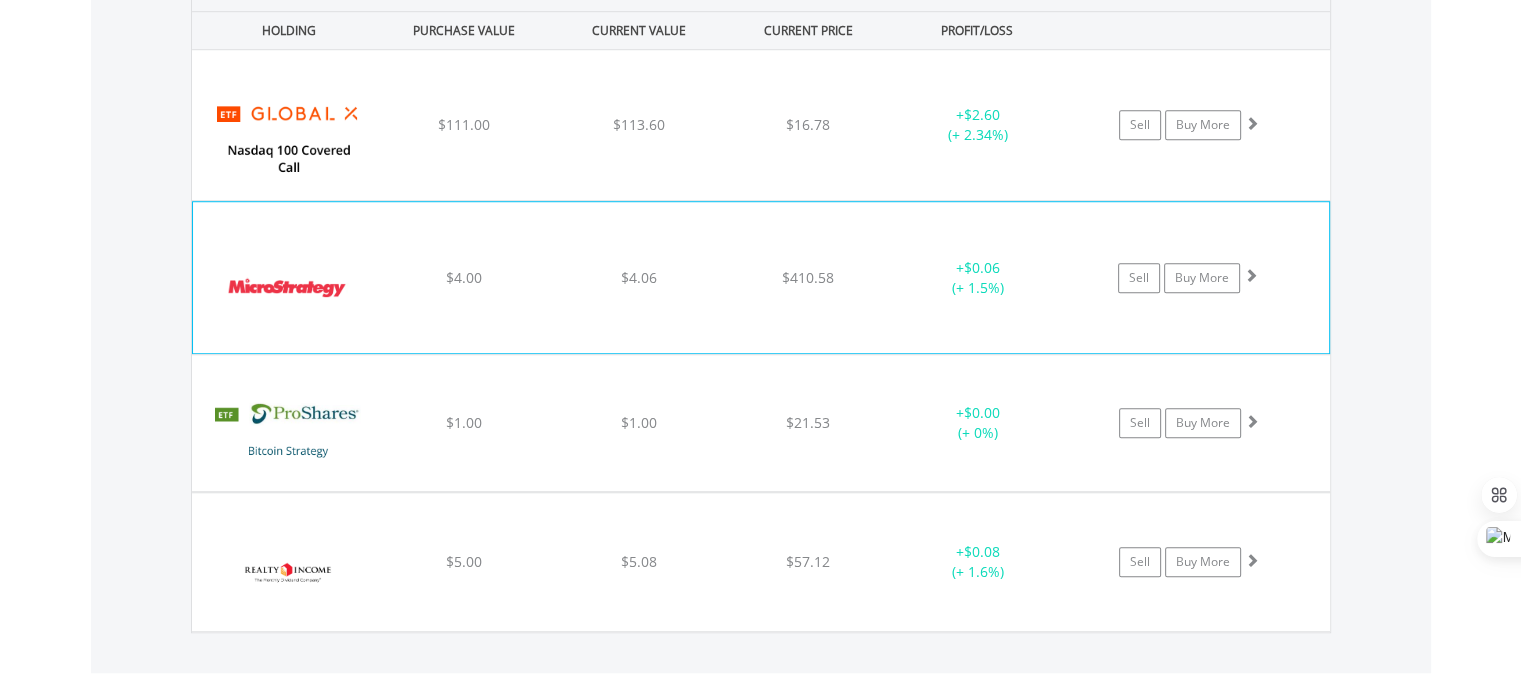 scroll, scrollTop: 1541, scrollLeft: 0, axis: vertical 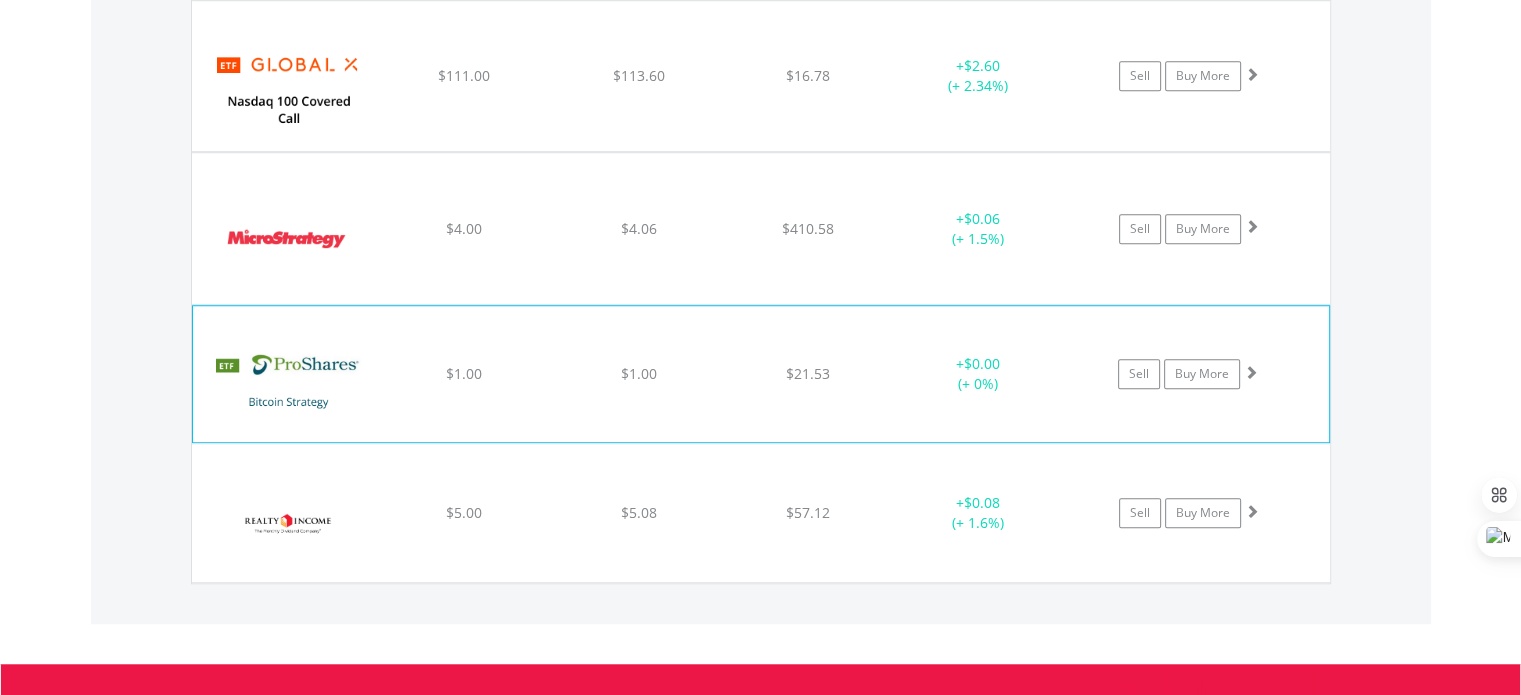 click on "﻿
ProShares Bitcoin ETF
$1.00
$1.00
$21.53
+  $0.00 (+ 0%)
Sell
Buy More" at bounding box center [761, 76] 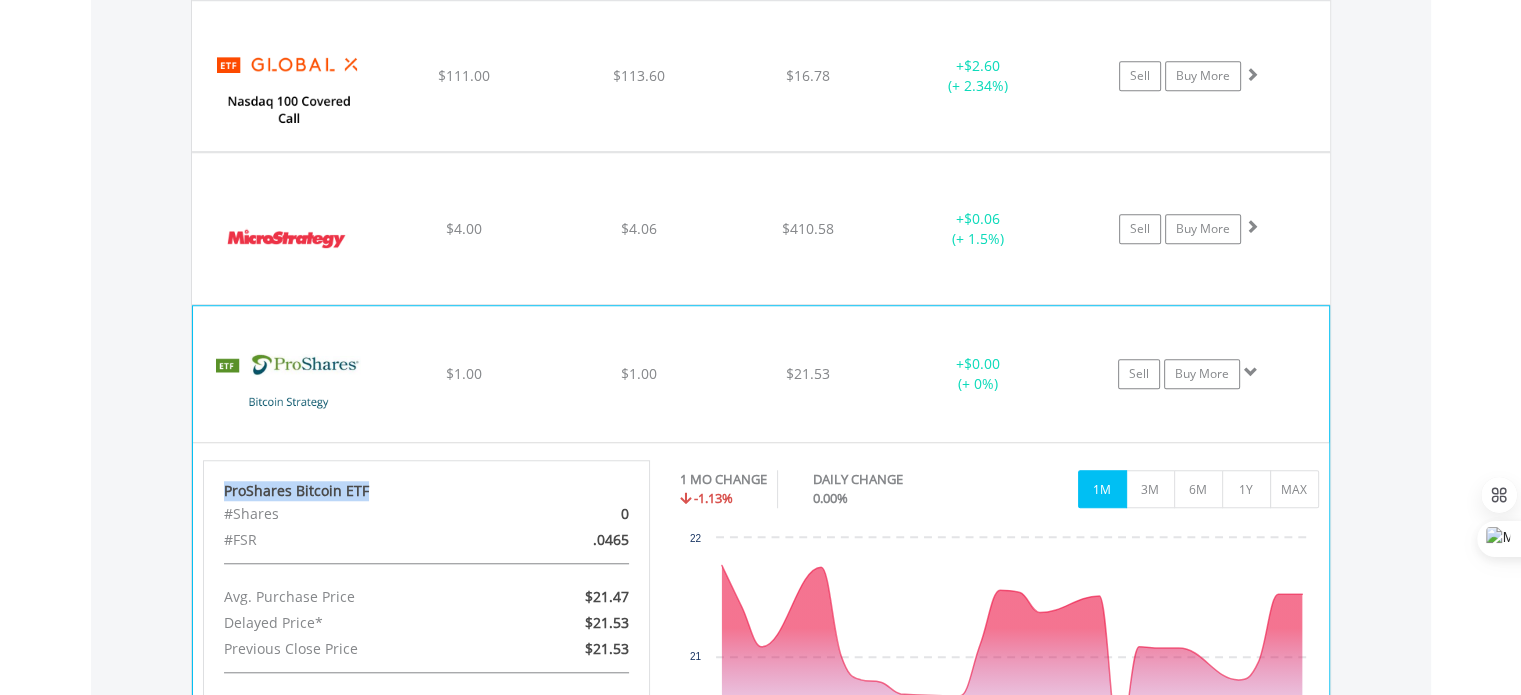 drag, startPoint x: 223, startPoint y: 488, endPoint x: 387, endPoint y: 489, distance: 164.00305 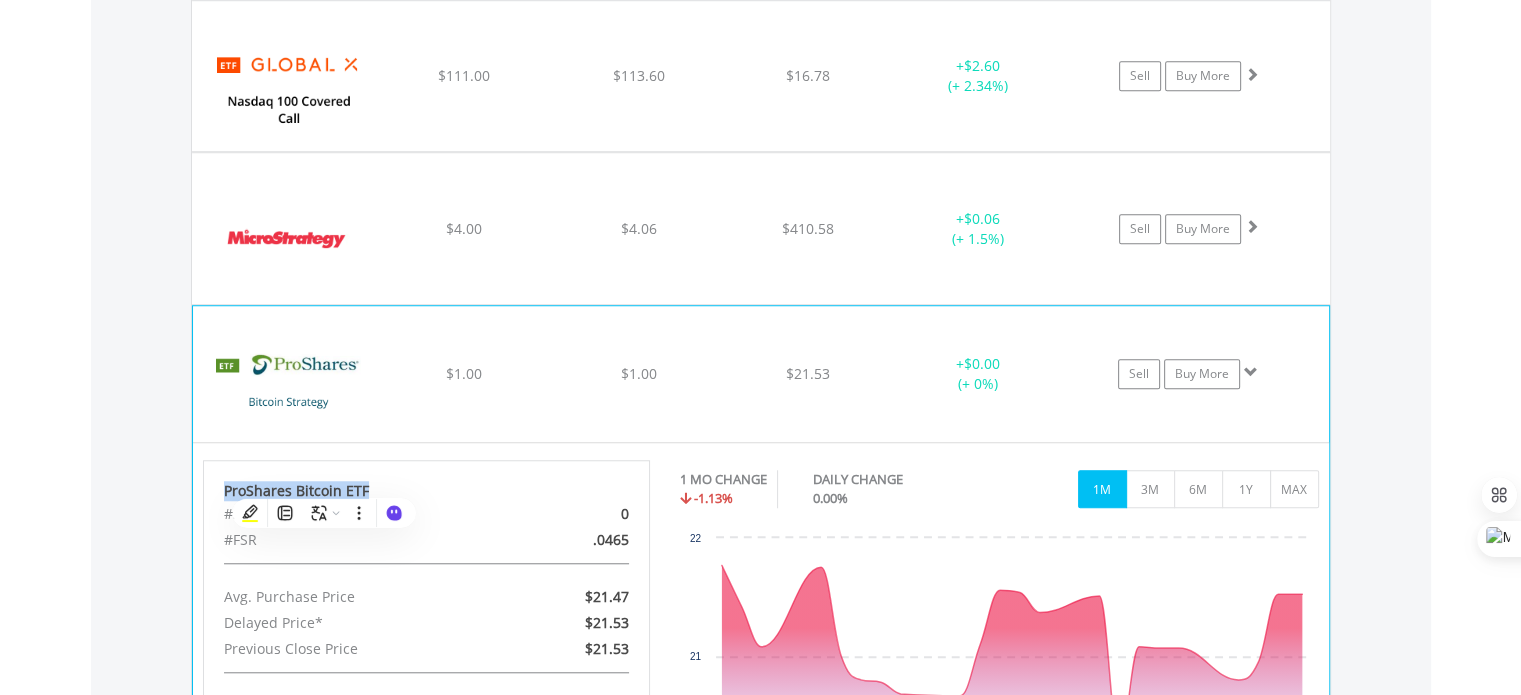 copy on "ProShares Bitcoin ETF" 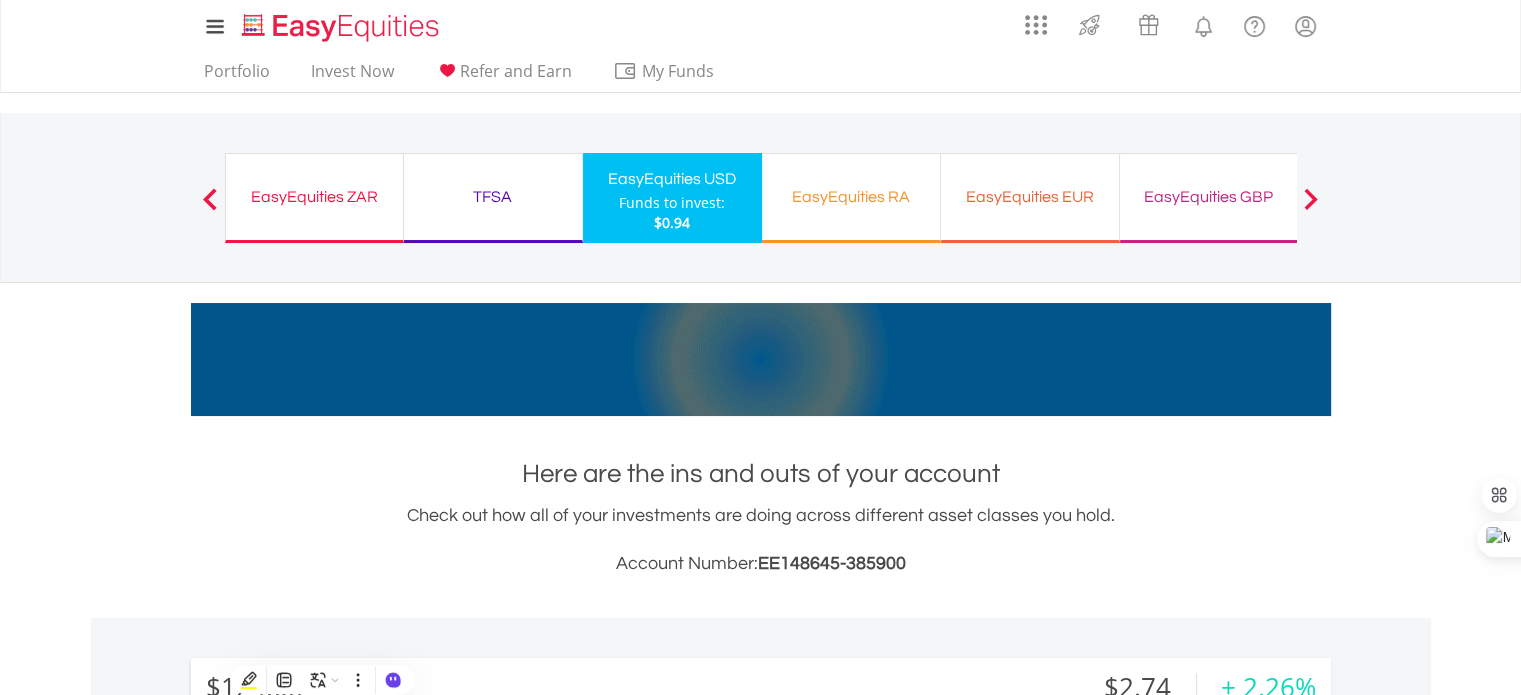 scroll, scrollTop: 0, scrollLeft: 0, axis: both 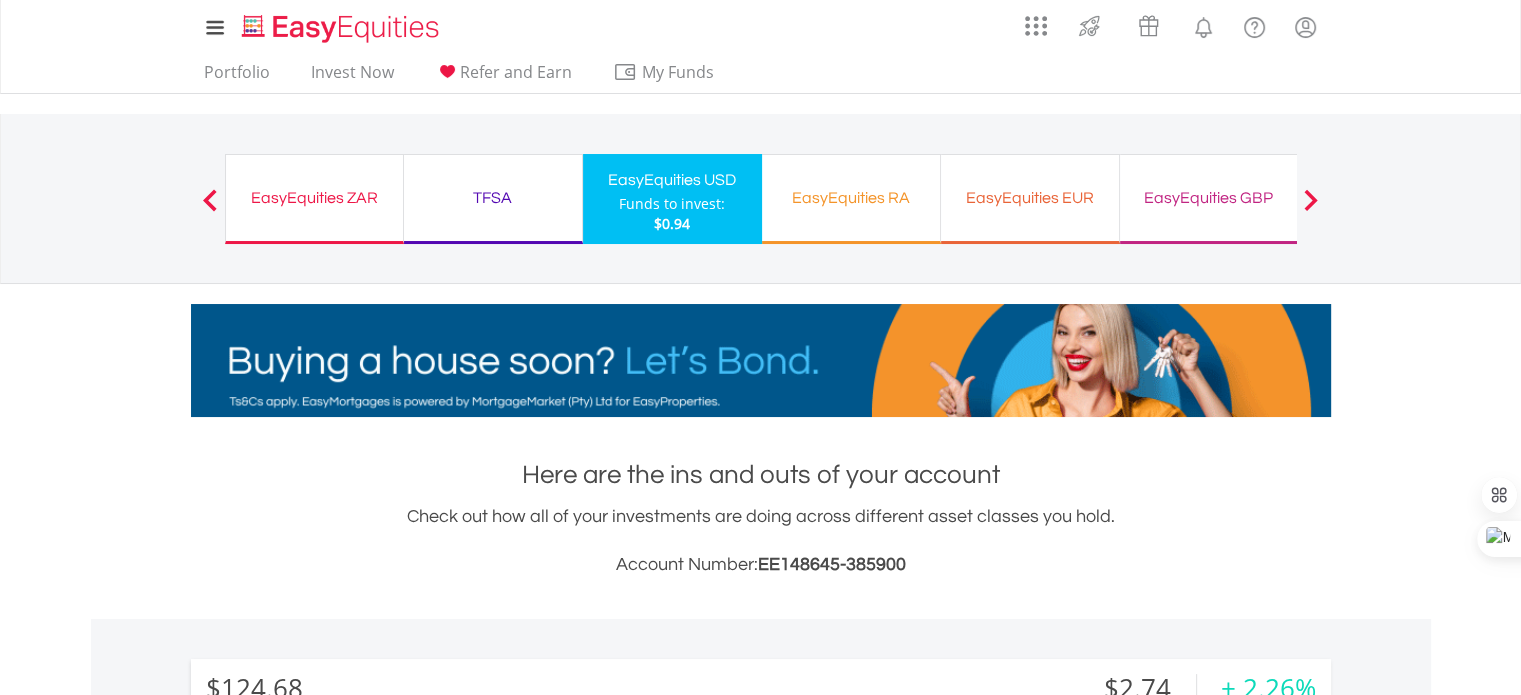 click on "EasyEquities ZAR" at bounding box center [314, 198] 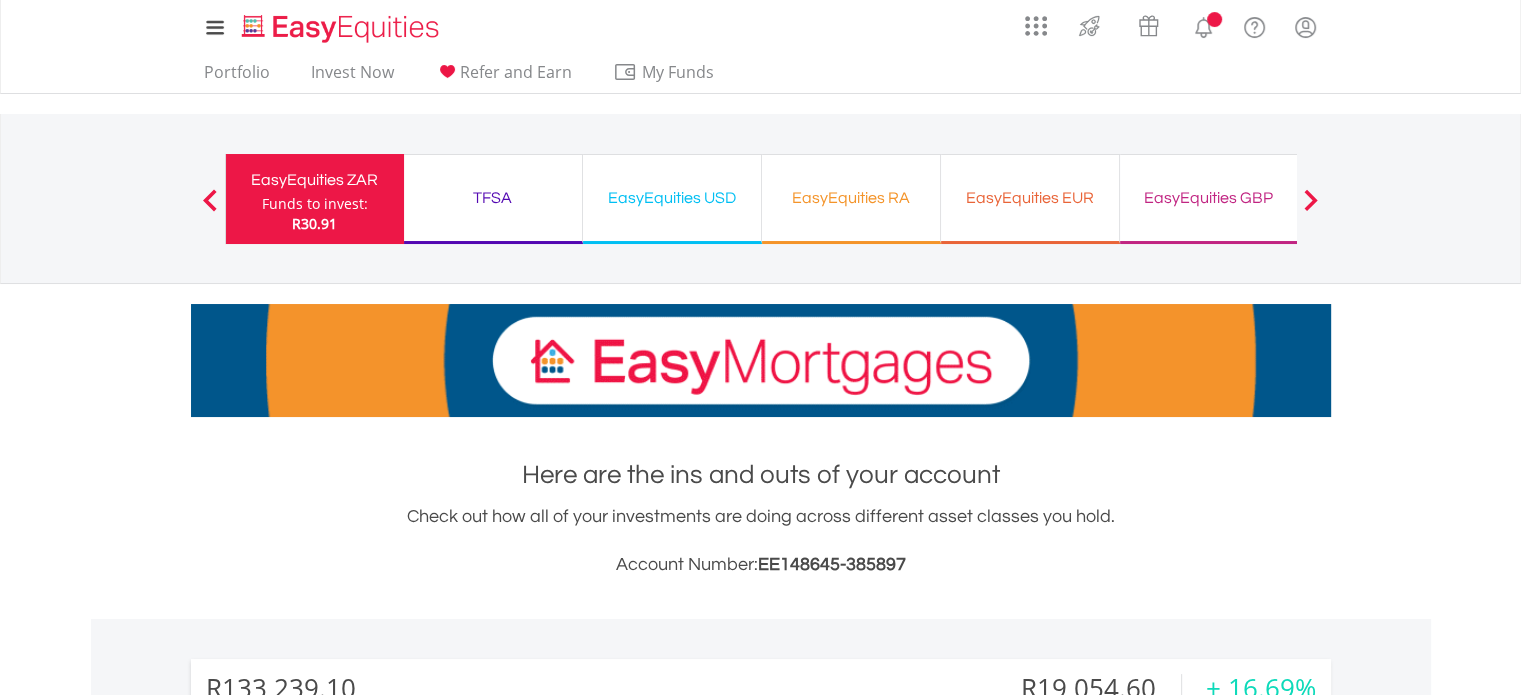 scroll, scrollTop: 478, scrollLeft: 0, axis: vertical 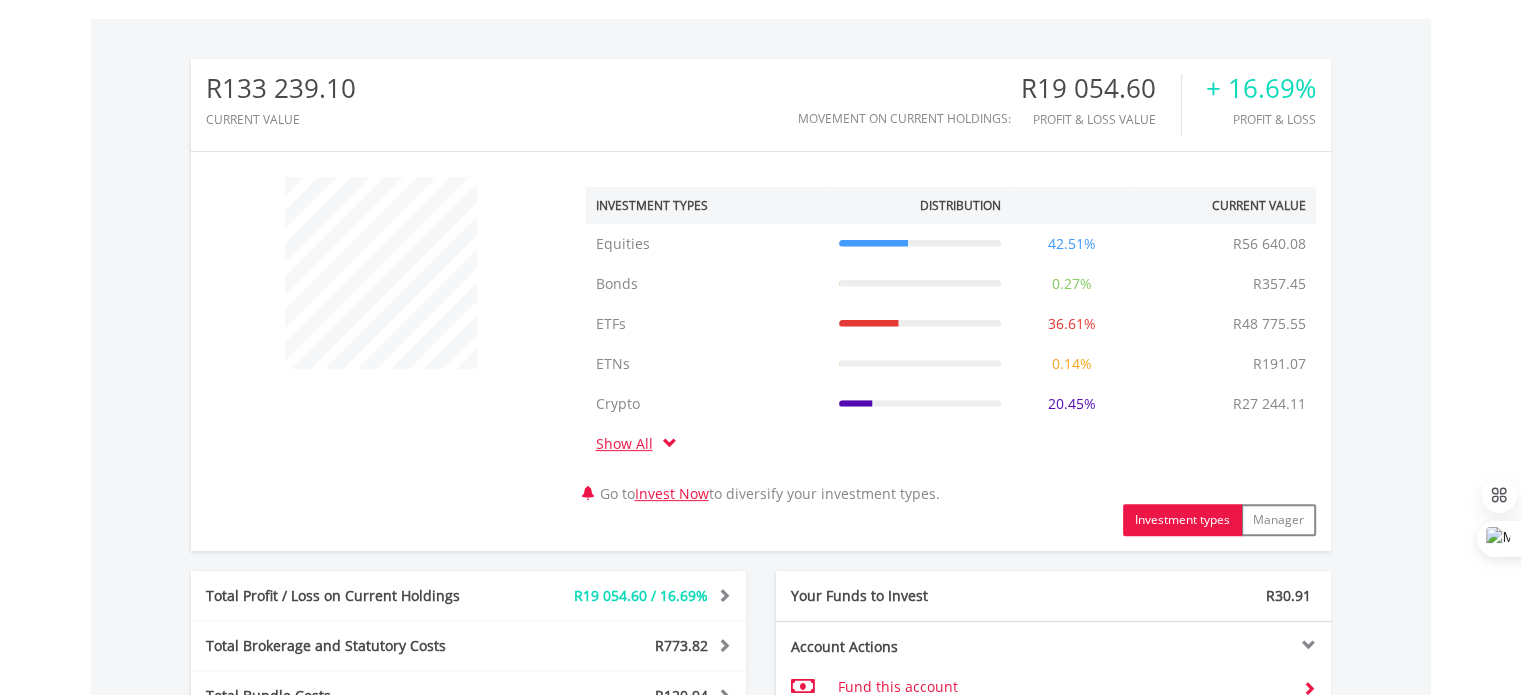click on "Show All" at bounding box center (629, 443) 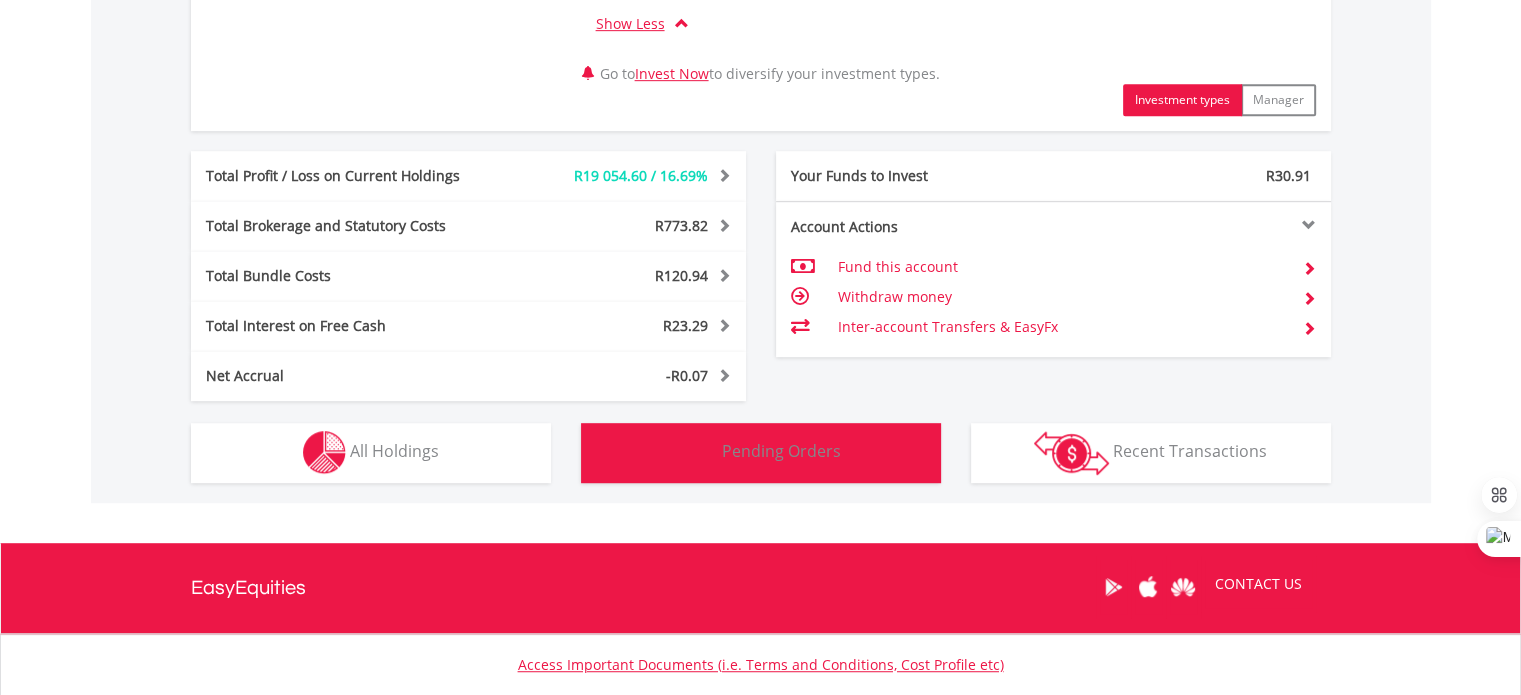 click on "Pending Orders
Pending Orders" at bounding box center [761, 453] 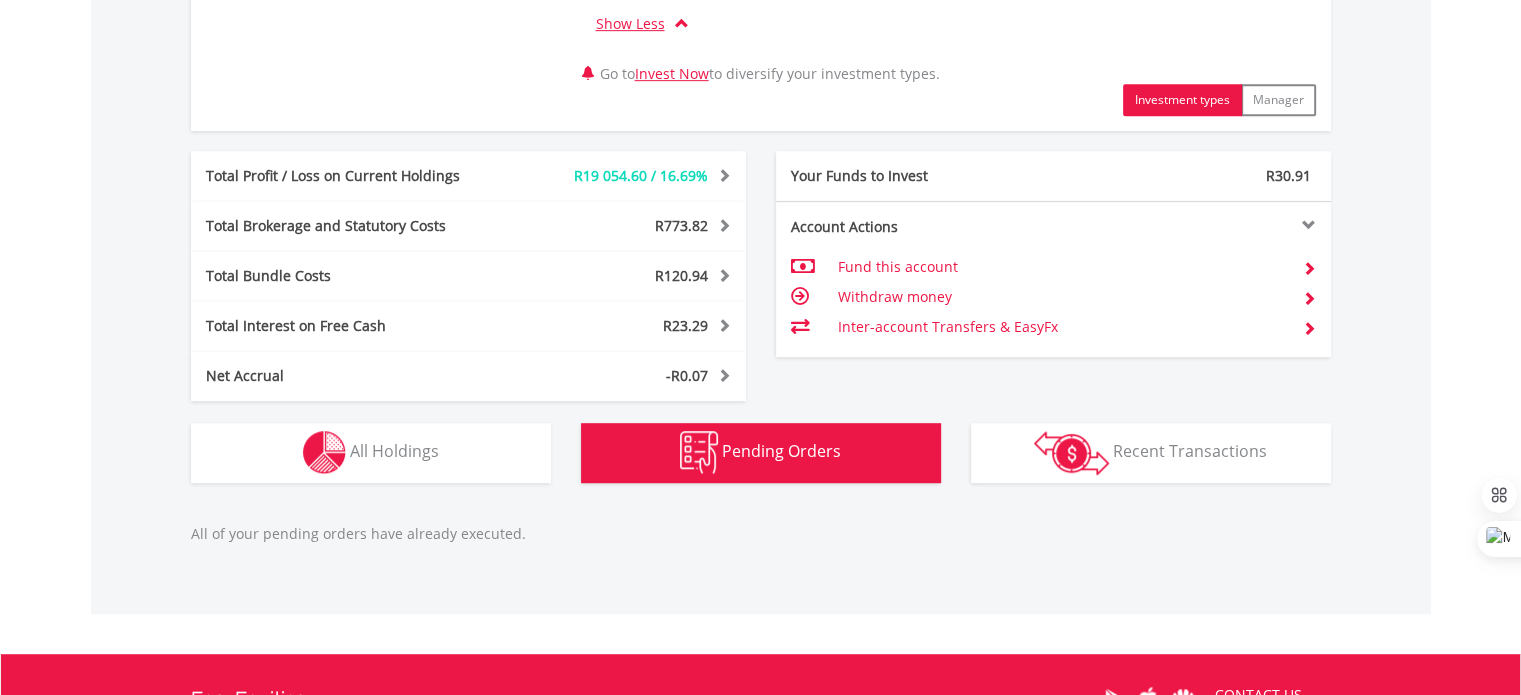 scroll, scrollTop: 1345, scrollLeft: 0, axis: vertical 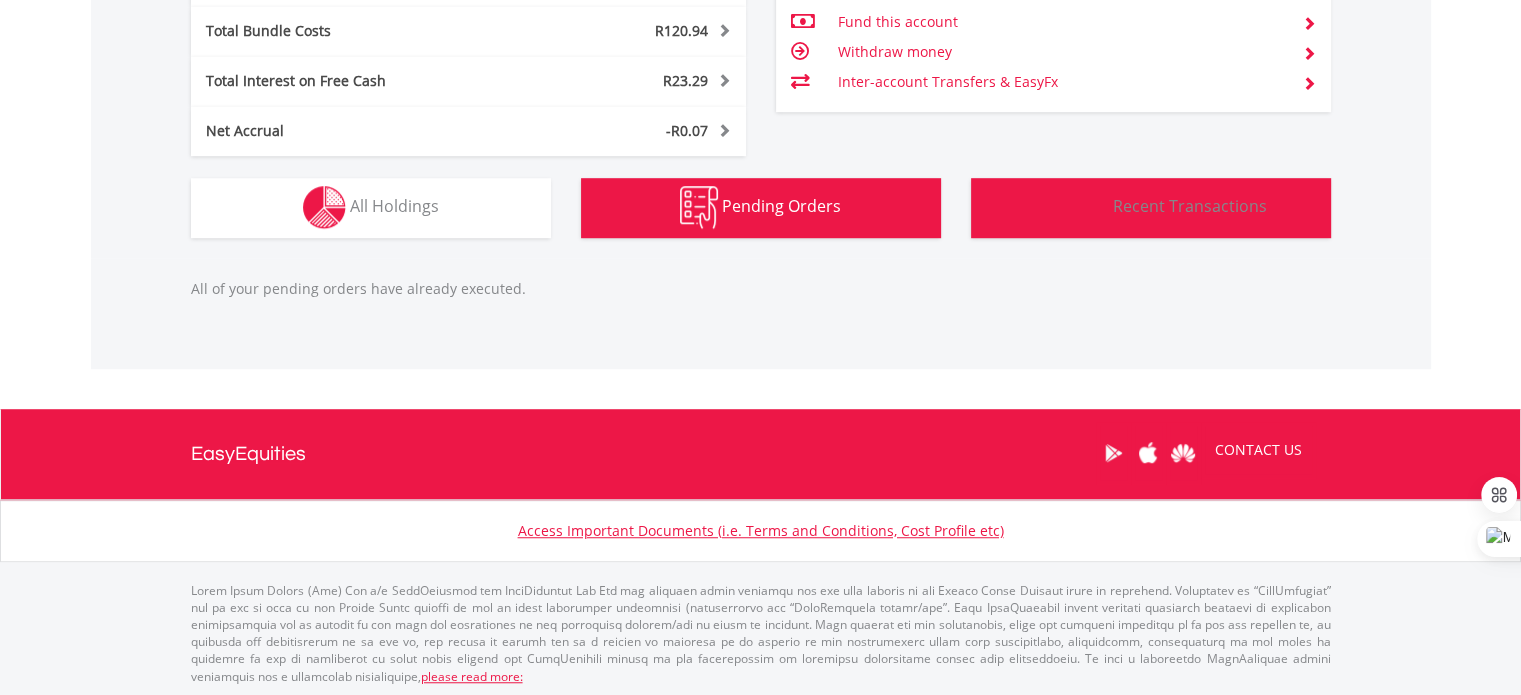 click at bounding box center [1071, 208] 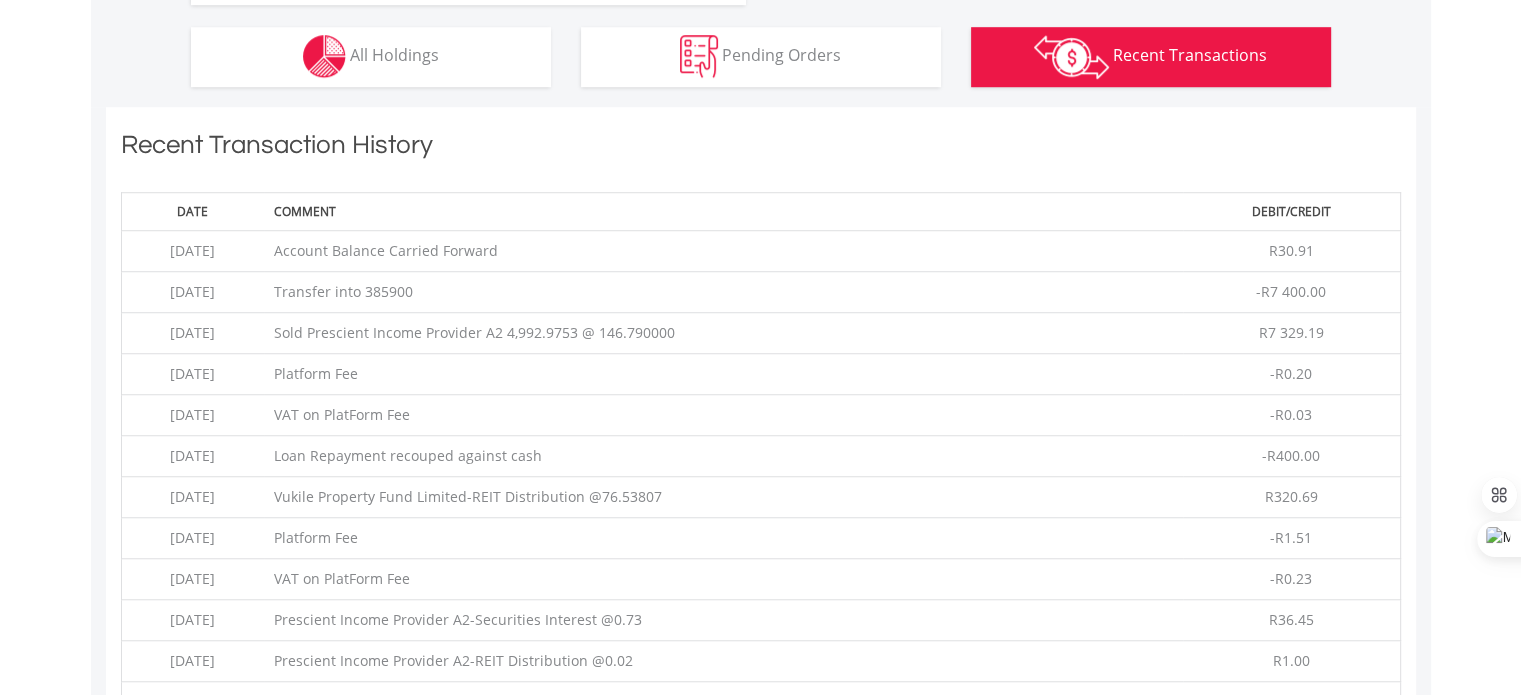 scroll, scrollTop: 1301, scrollLeft: 0, axis: vertical 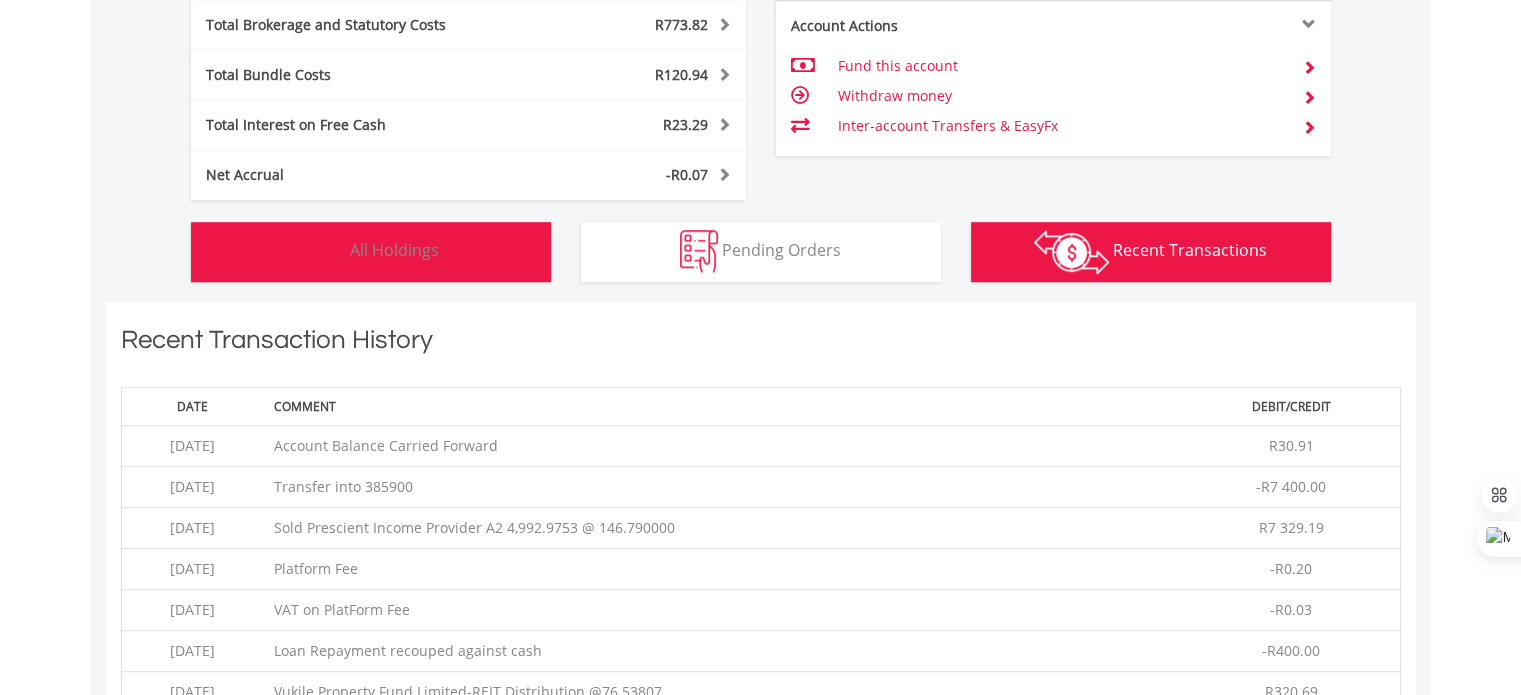 click on "Holdings
All Holdings" at bounding box center (371, 252) 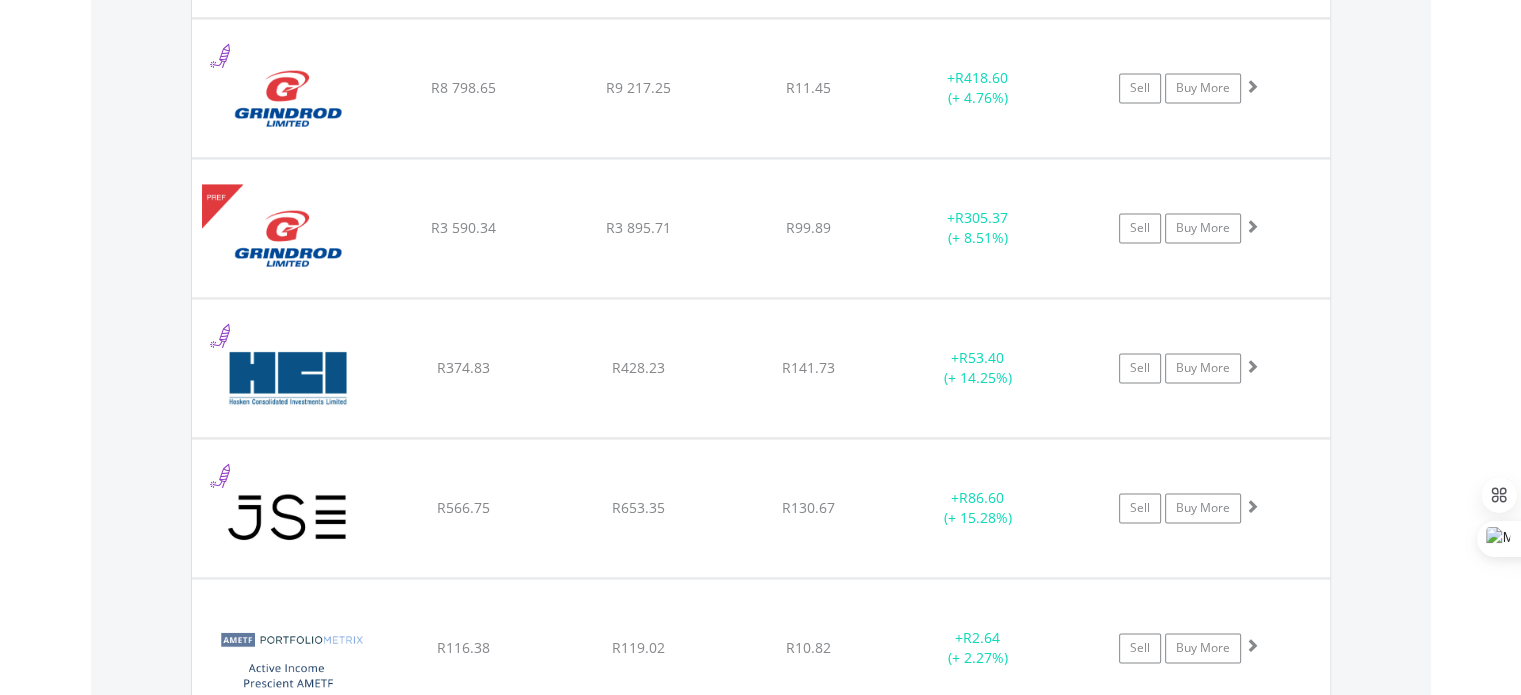 scroll, scrollTop: 2741, scrollLeft: 0, axis: vertical 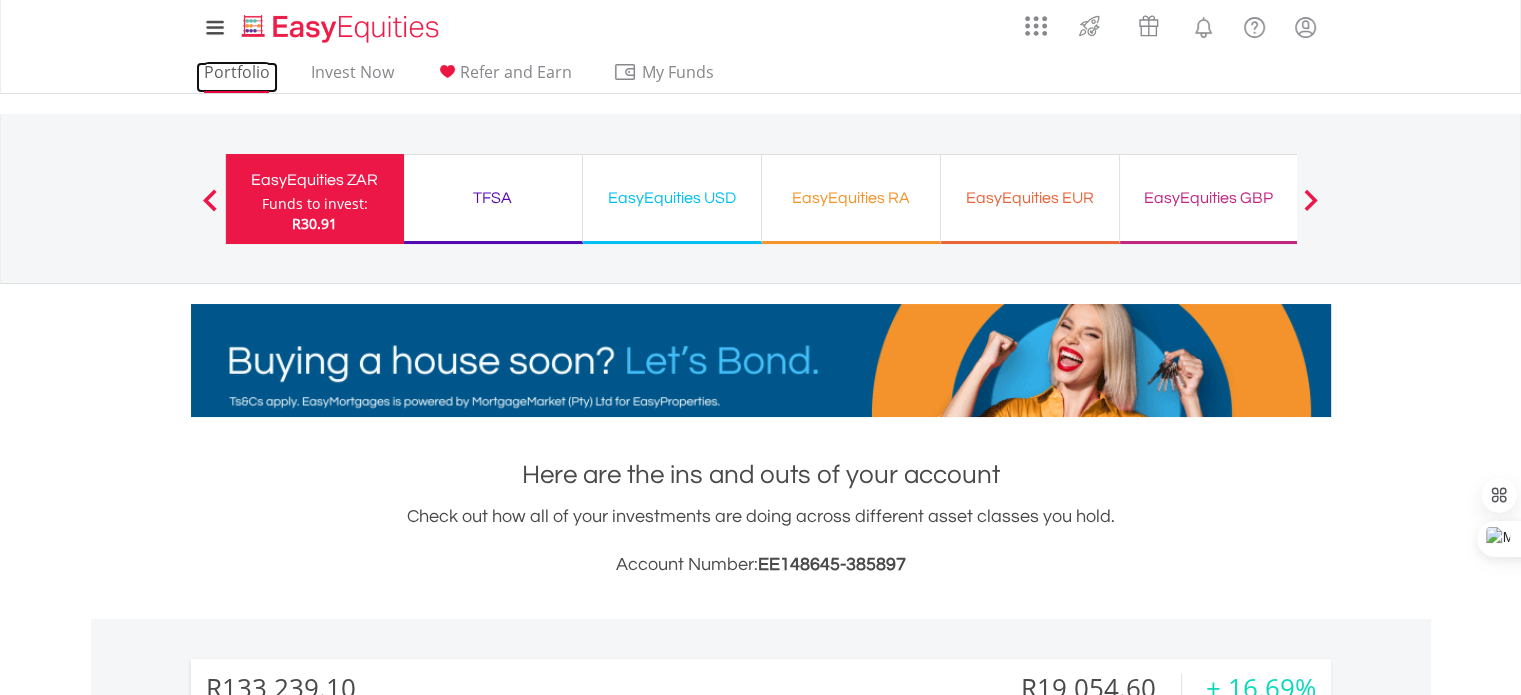 click on "Portfolio" at bounding box center (237, 77) 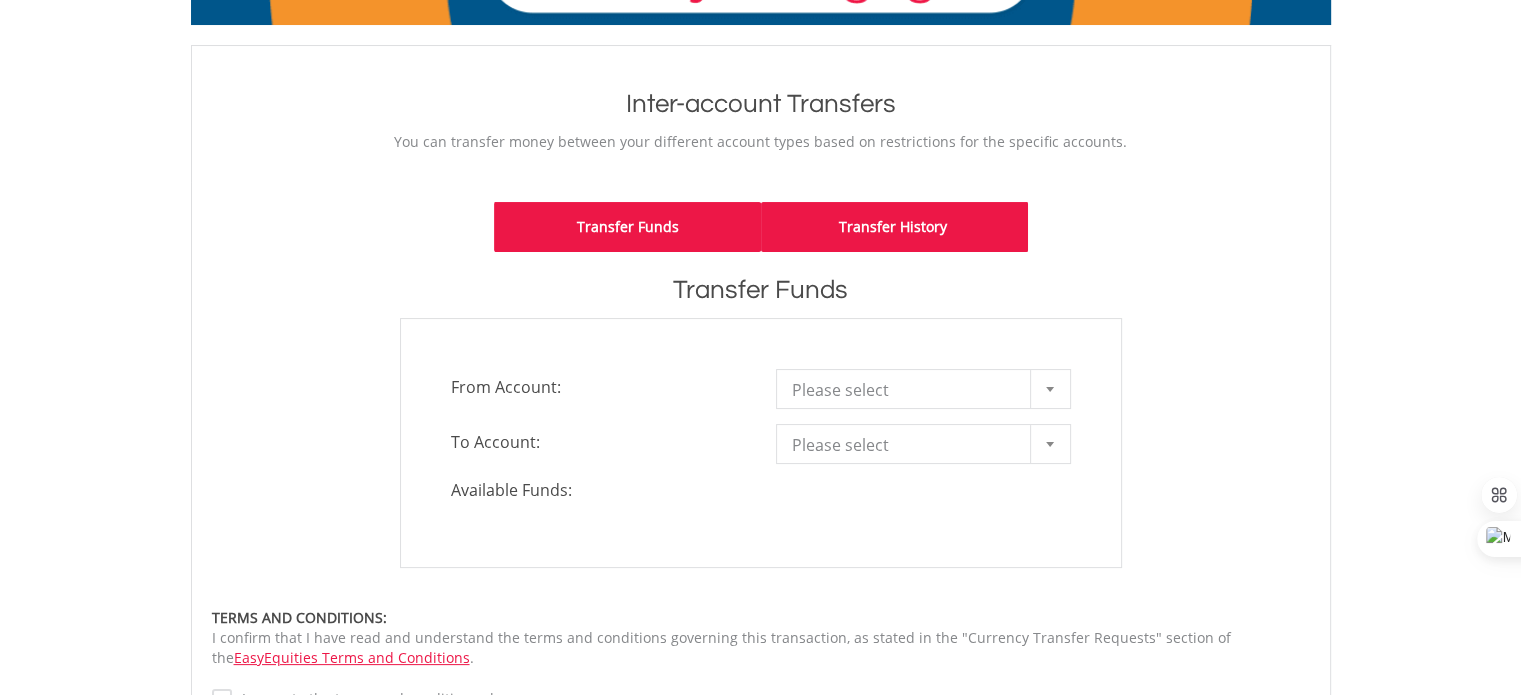 scroll, scrollTop: 100, scrollLeft: 0, axis: vertical 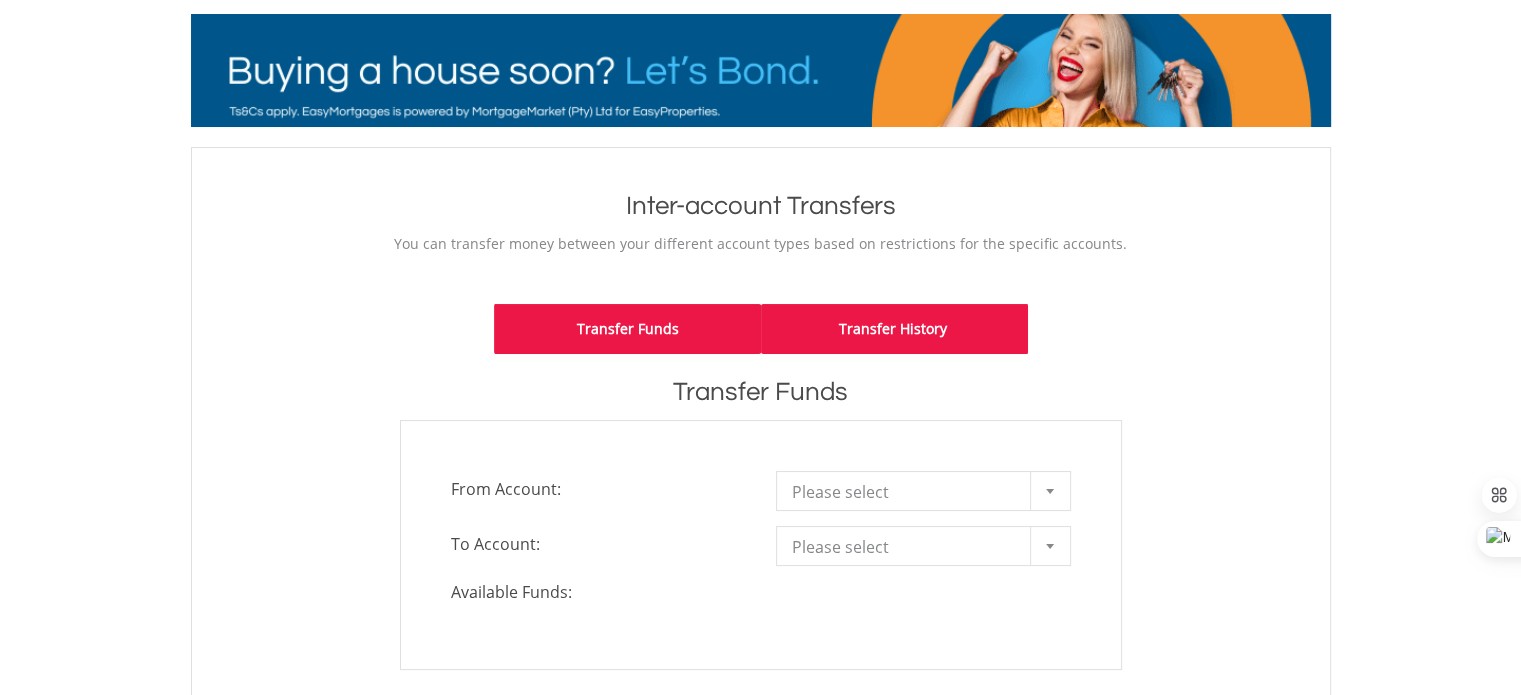 click on "Transfer History" at bounding box center [894, 329] 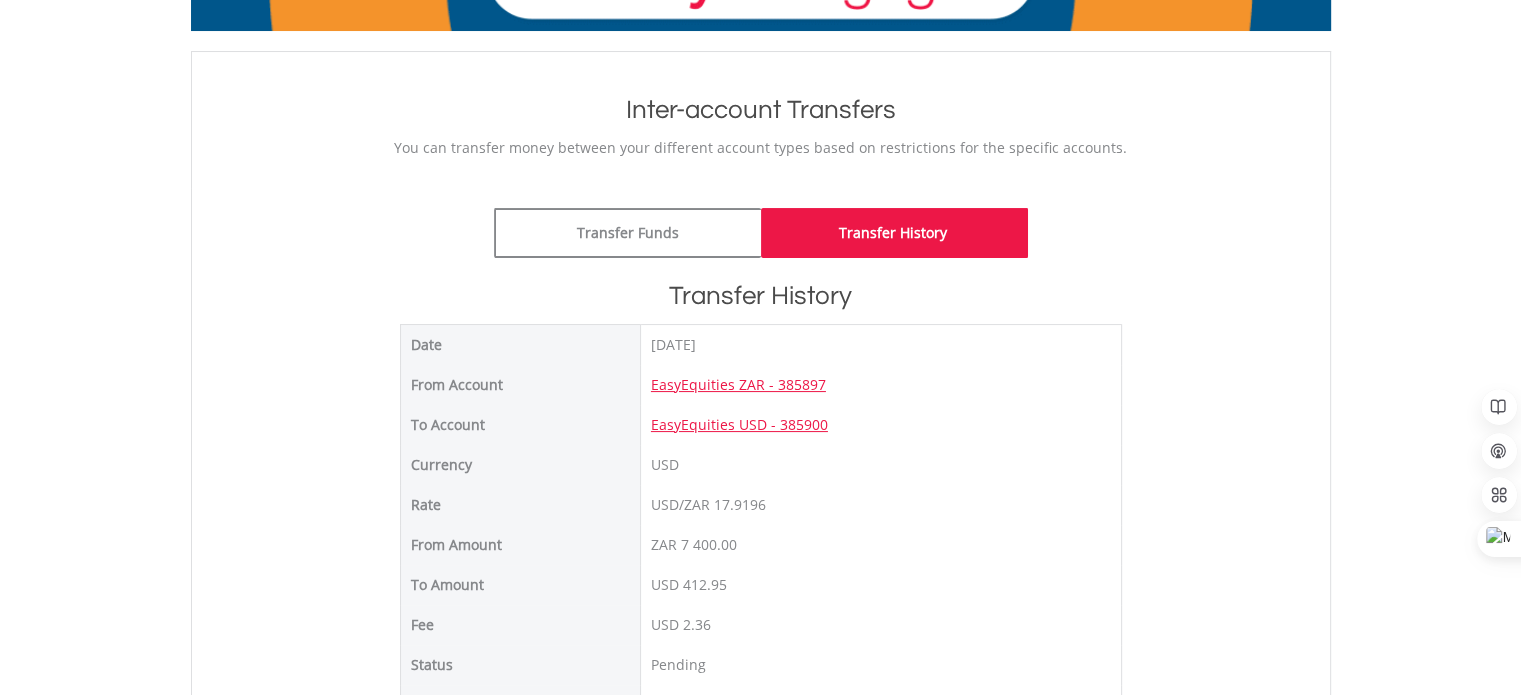 scroll, scrollTop: 0, scrollLeft: 0, axis: both 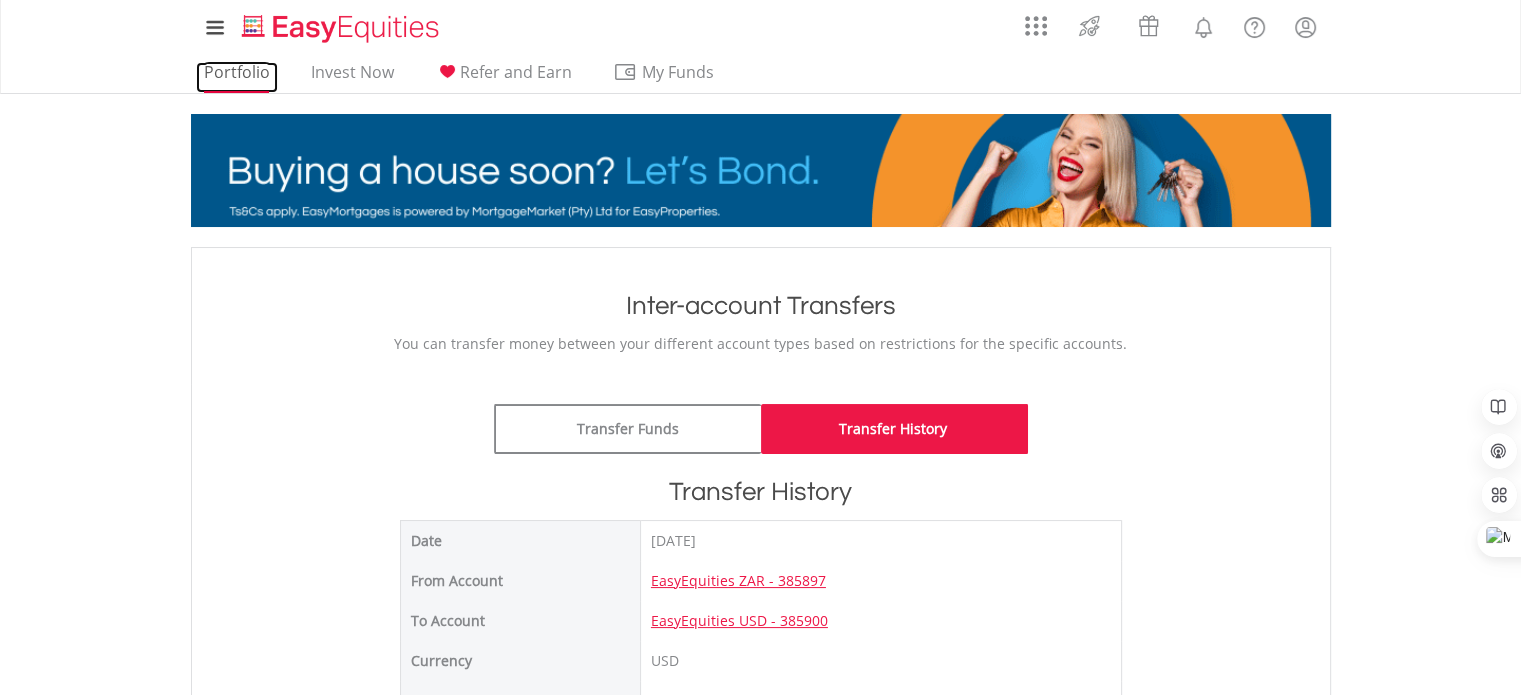 click on "Portfolio" at bounding box center [237, 77] 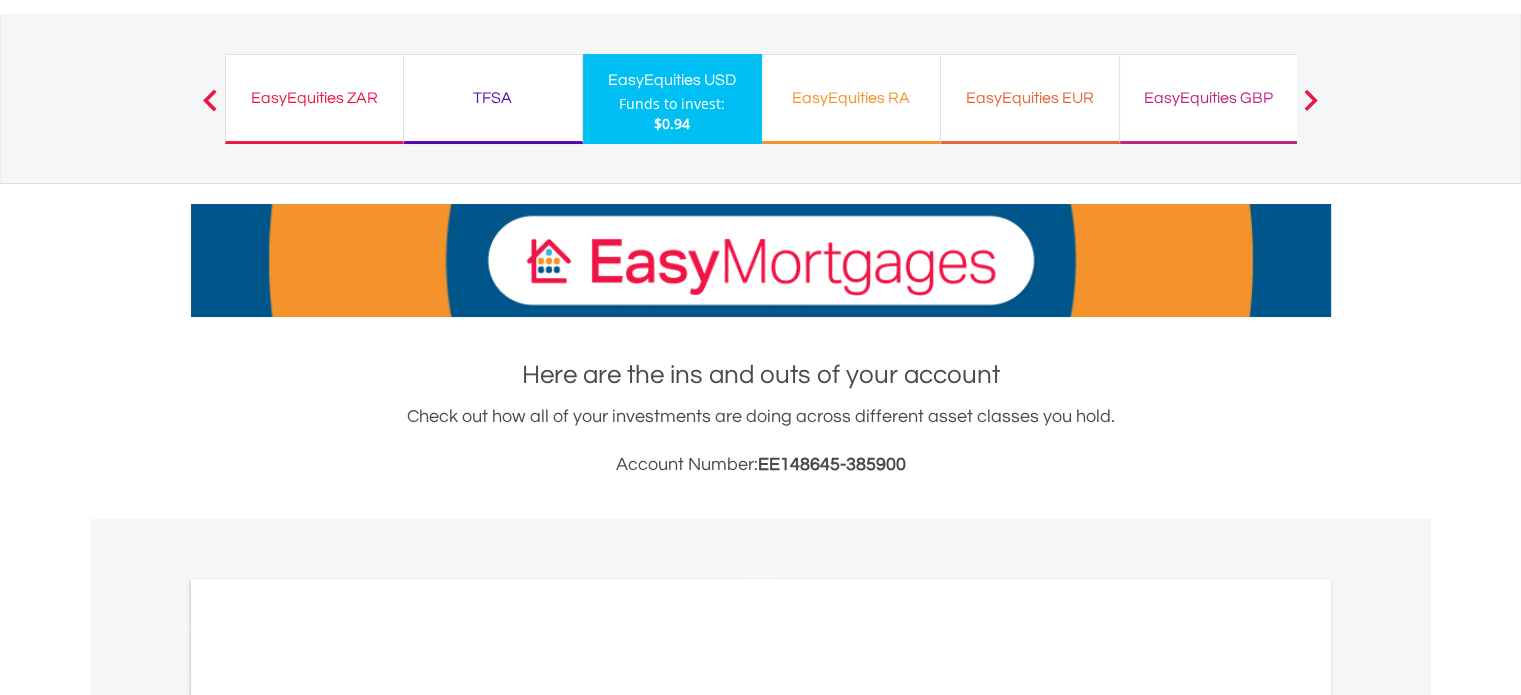 scroll, scrollTop: 500, scrollLeft: 0, axis: vertical 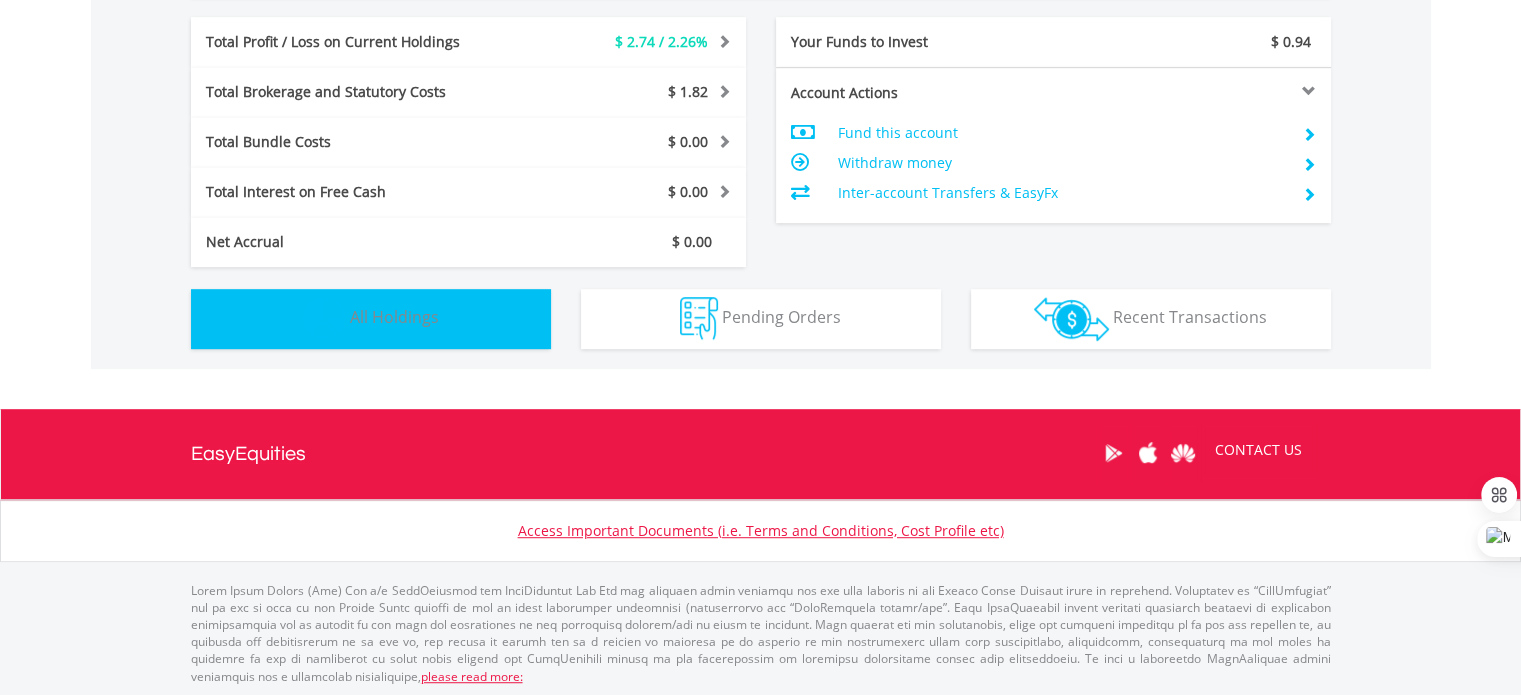 click on "Holdings
All Holdings" at bounding box center (371, 319) 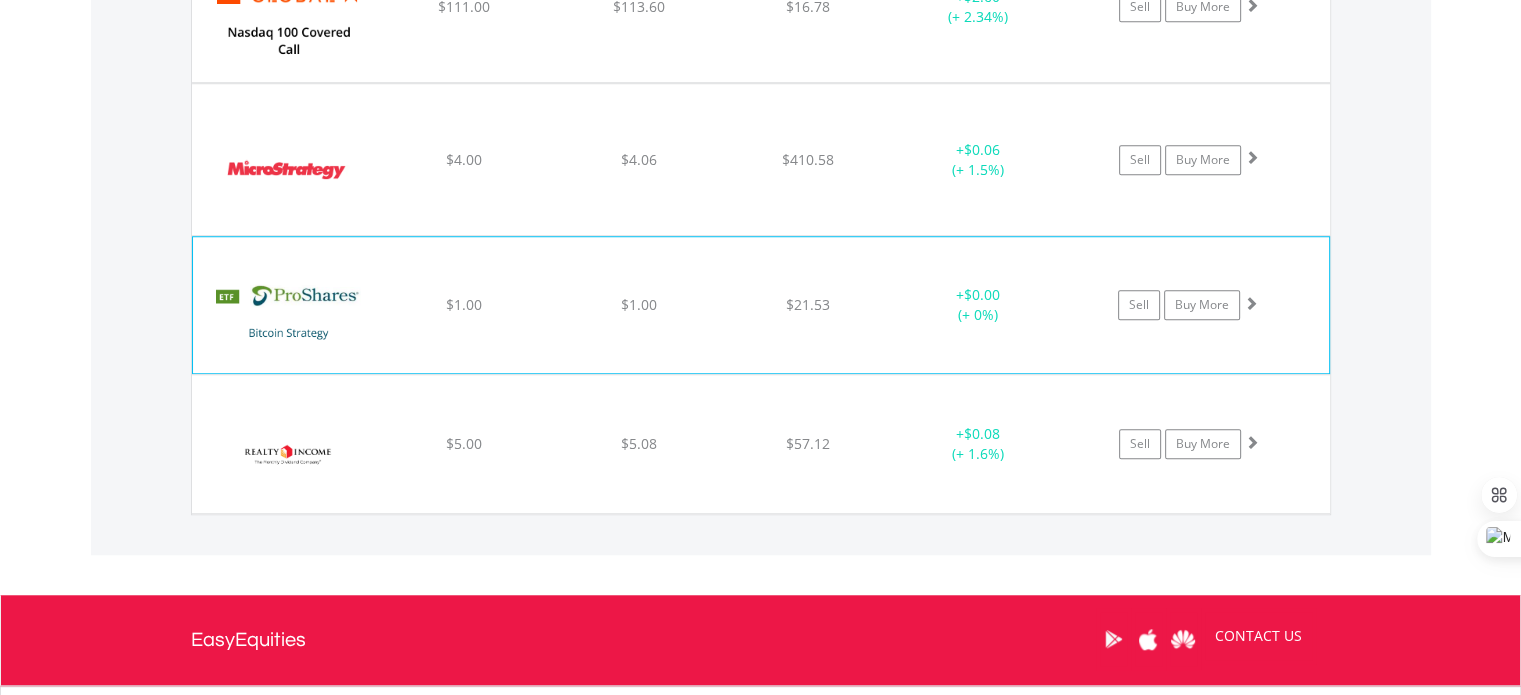 scroll, scrollTop: 1641, scrollLeft: 0, axis: vertical 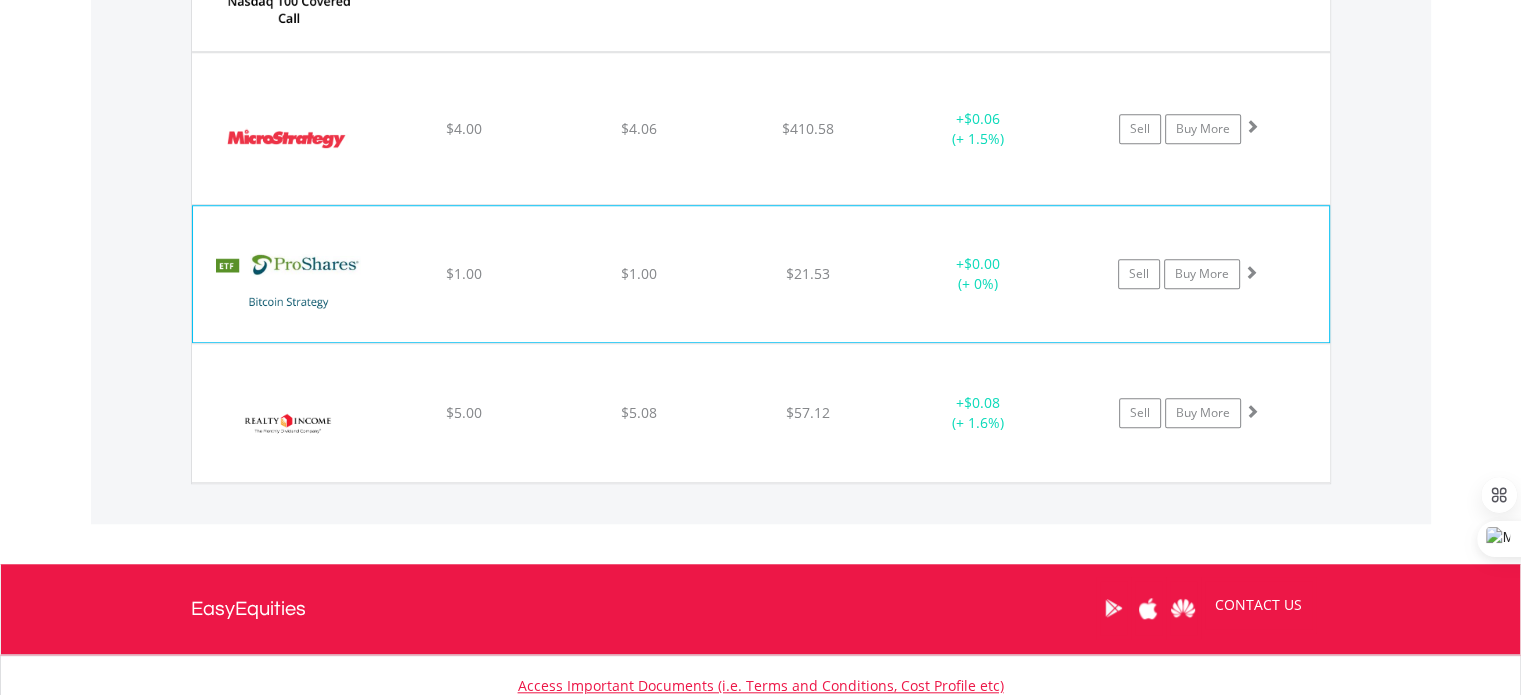 click on "$1.00" at bounding box center (463, -24) 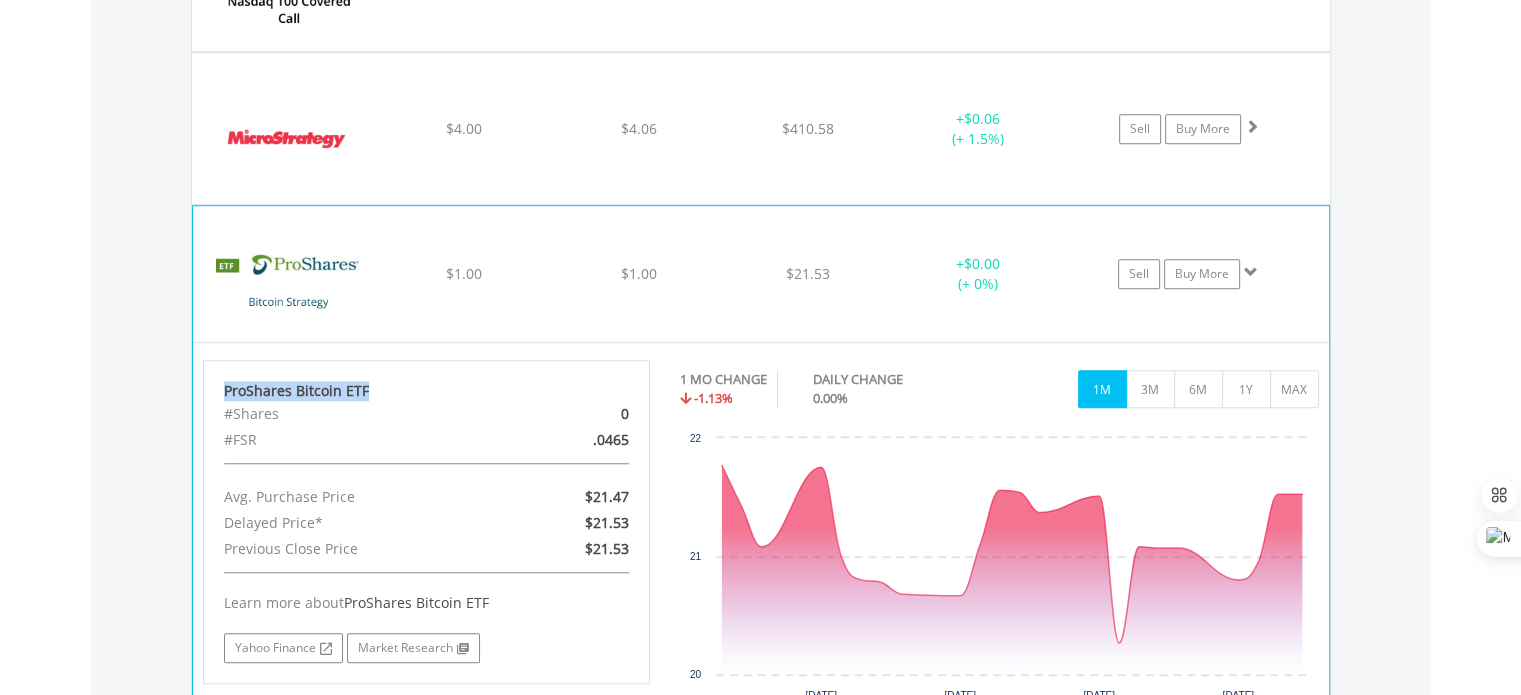 drag, startPoint x: 221, startPoint y: 384, endPoint x: 408, endPoint y: 377, distance: 187.13097 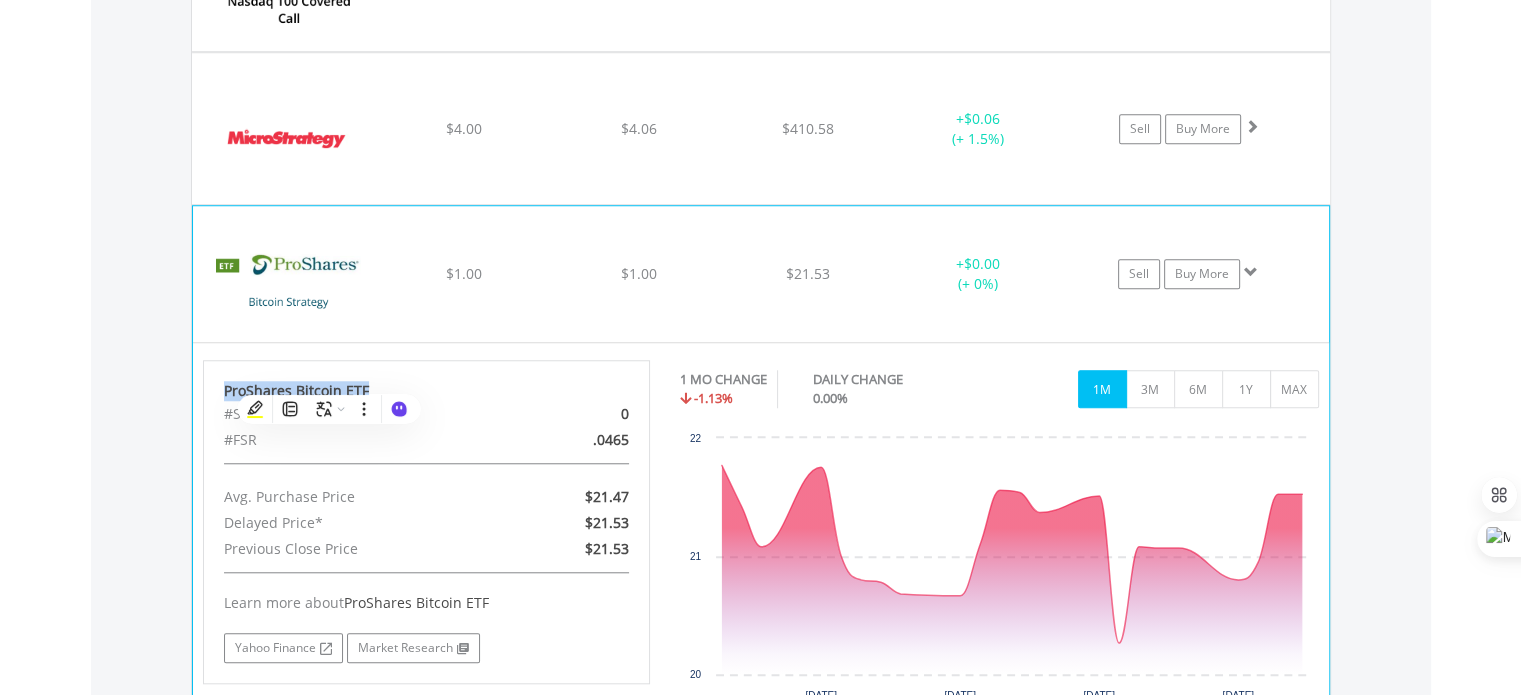 copy on "ProShares Bitcoin ETF" 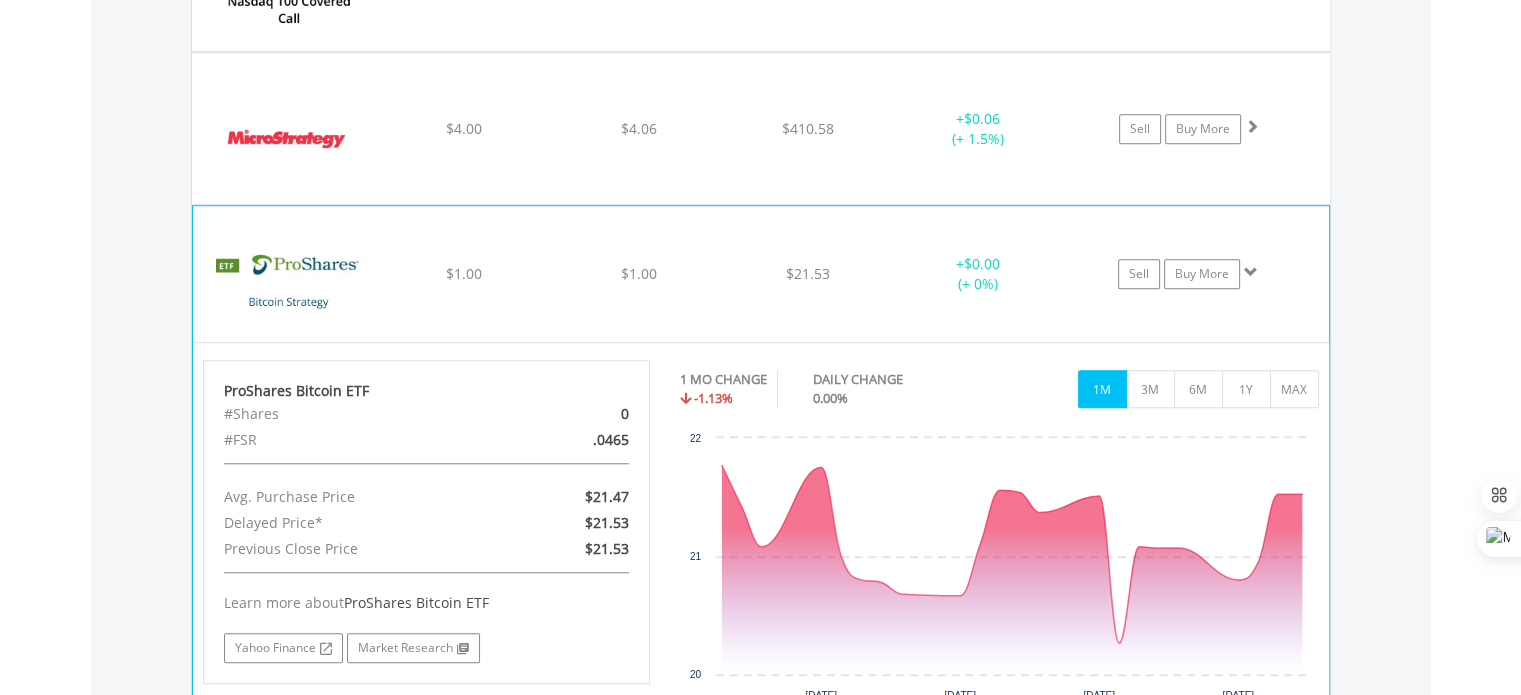 click on "﻿
ProShares Bitcoin ETF
$1.00
$1.00
$21.53
+  $0.00 (+ 0%)
Sell
Buy More" at bounding box center (761, -24) 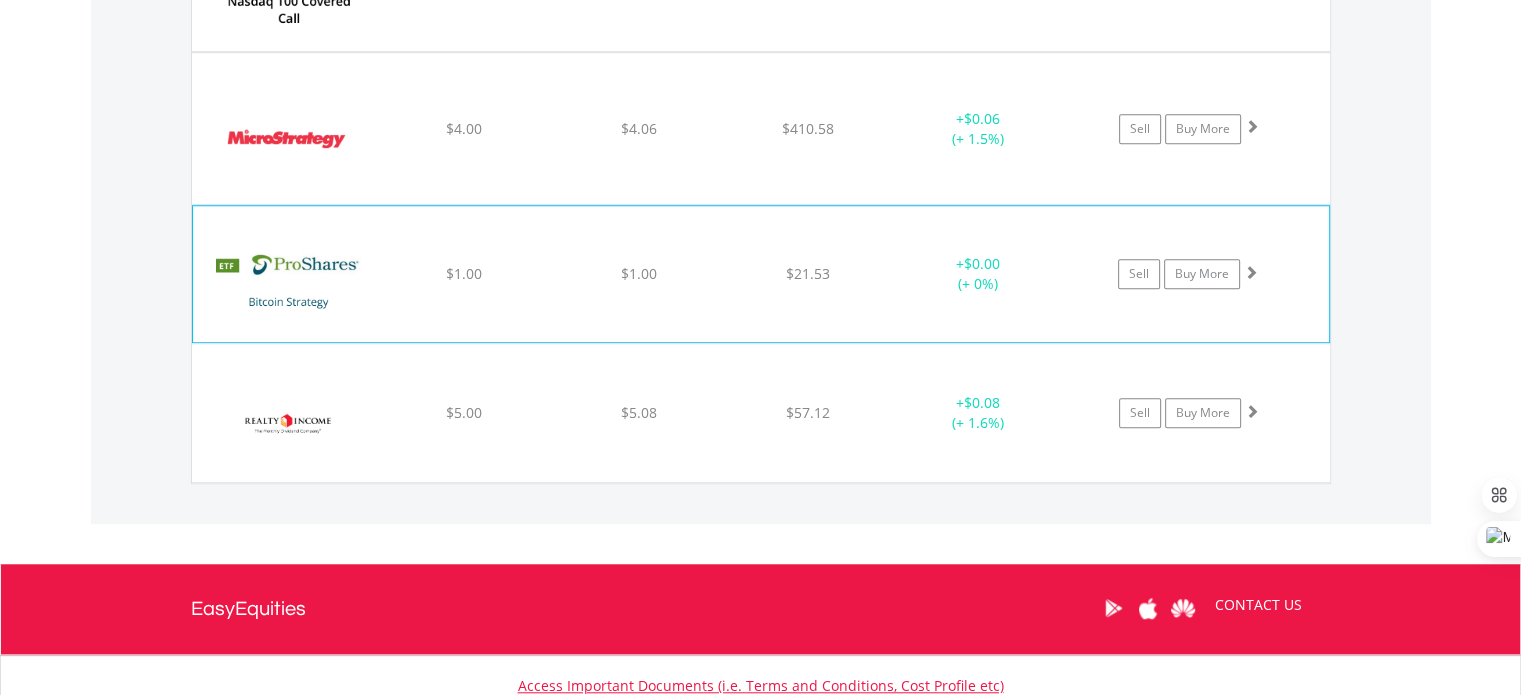 click on "﻿
ProShares Bitcoin ETF
$1.00
$1.00
$21.53
+  $0.00 (+ 0%)
Sell
Buy More" at bounding box center (761, -24) 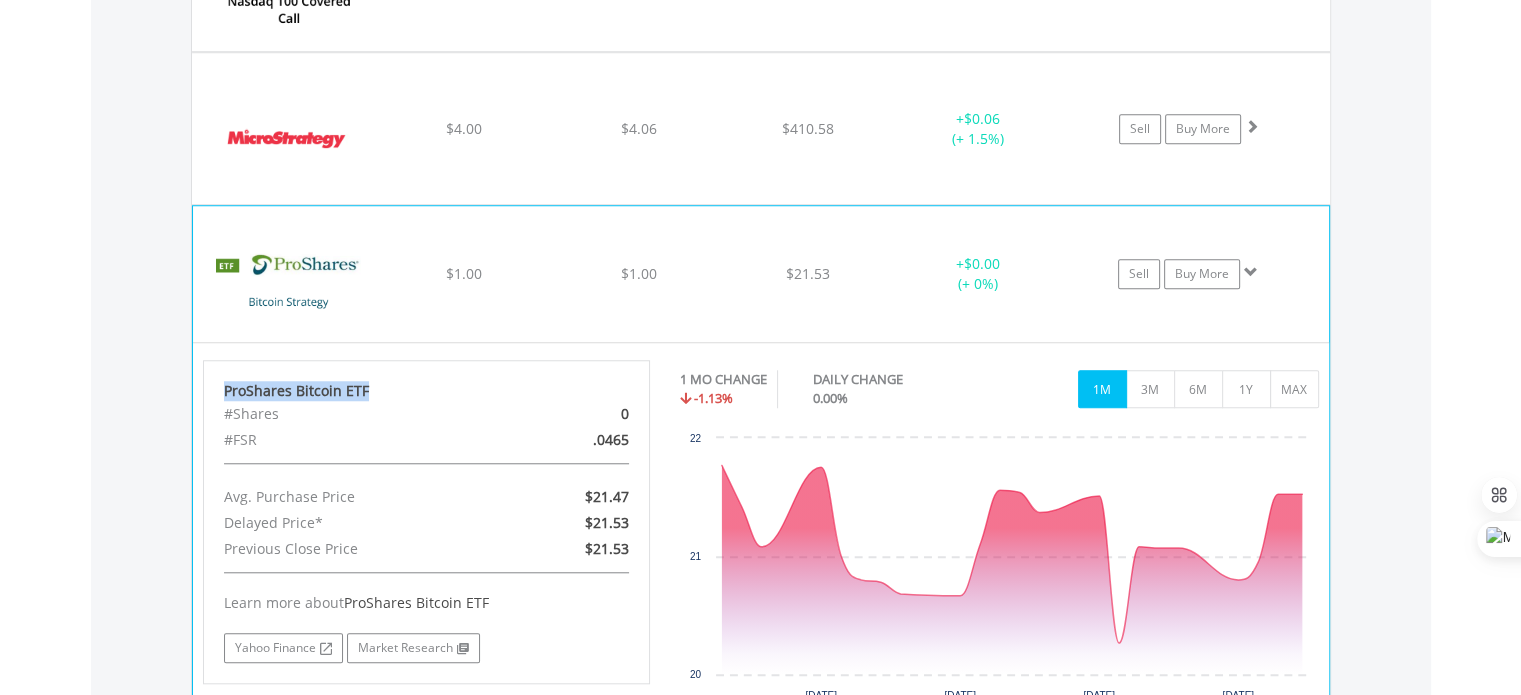 drag, startPoint x: 219, startPoint y: 385, endPoint x: 368, endPoint y: 389, distance: 149.05368 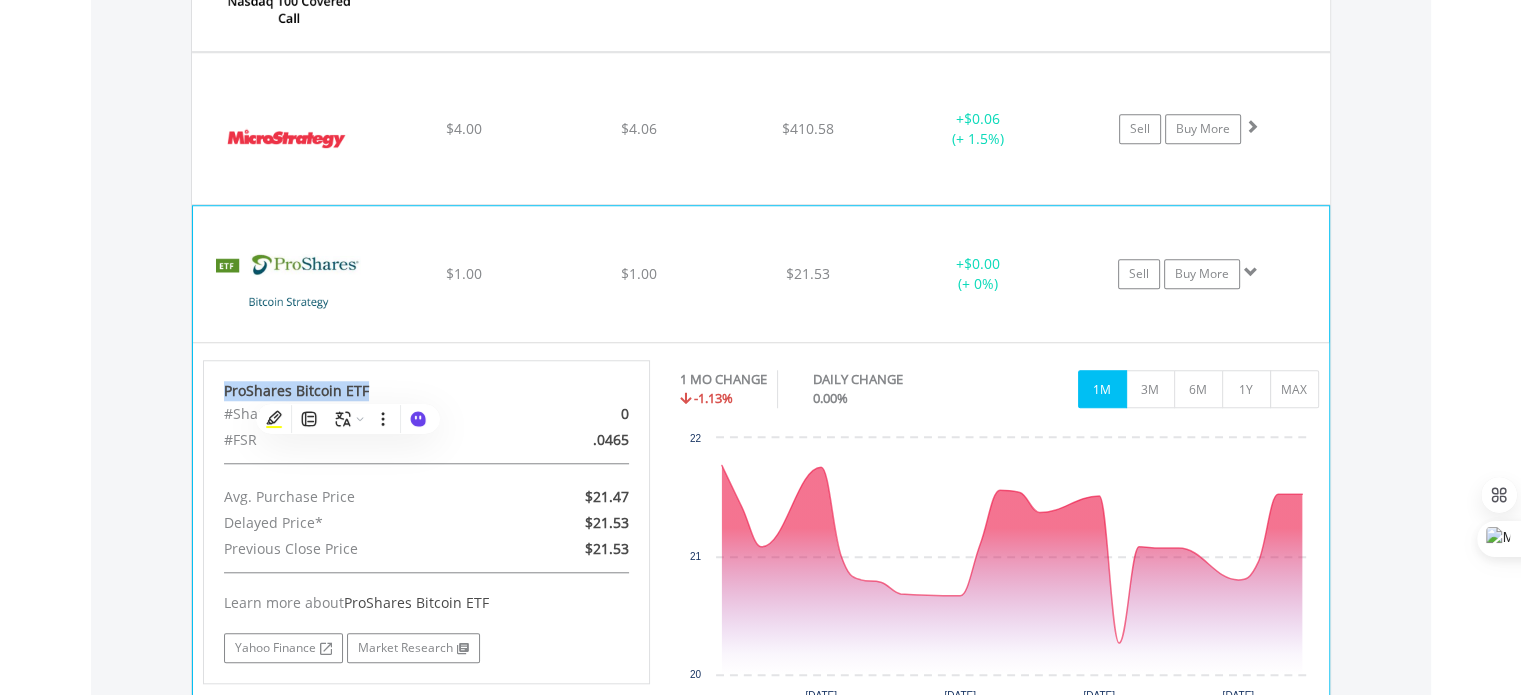 copy on "ProShares Bitcoin ETF" 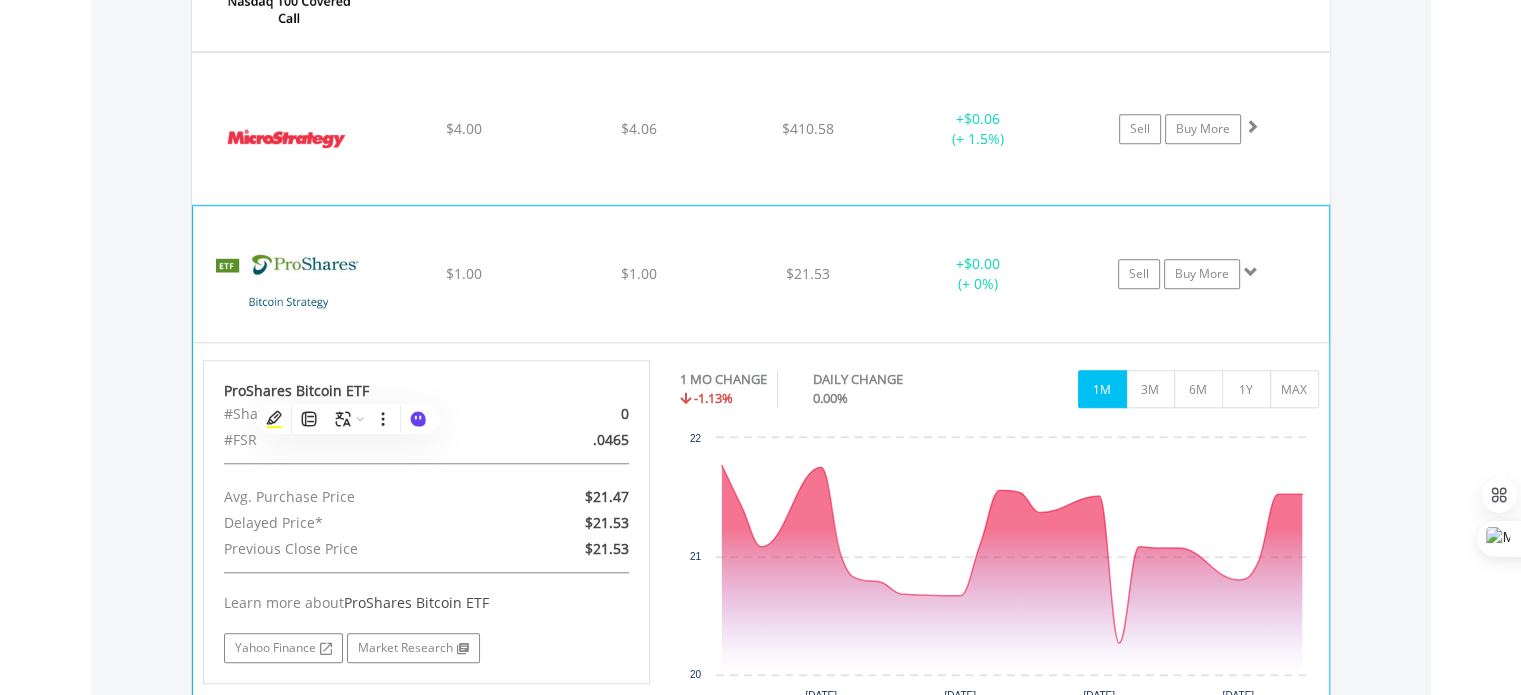 click on "﻿
ProShares Bitcoin ETF
$1.00
$1.00
$21.53
+  $0.00 (+ 0%)
Sell
Buy More" at bounding box center (761, -24) 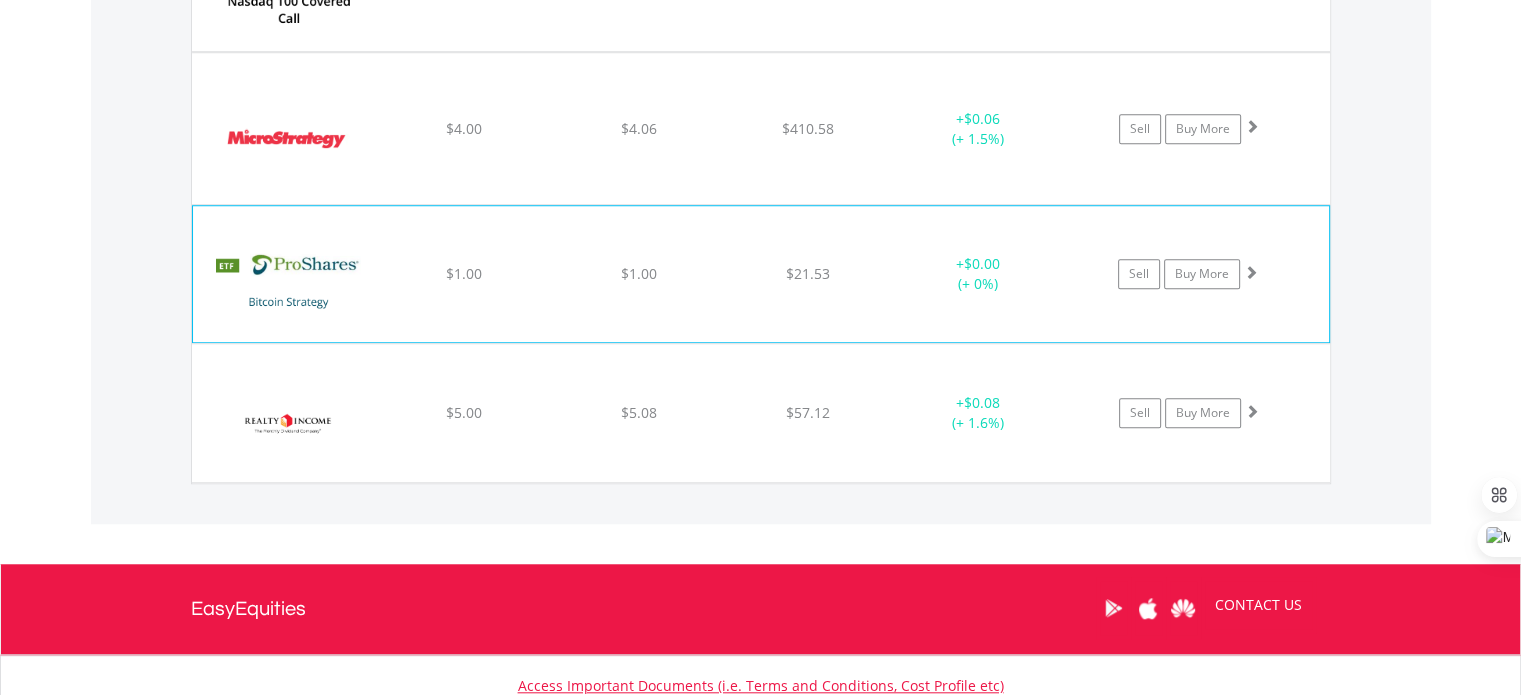 click on "﻿
ProShares Bitcoin ETF
$1.00
$1.00
$21.53
+  $0.00 (+ 0%)
Sell
Buy More" at bounding box center (761, -24) 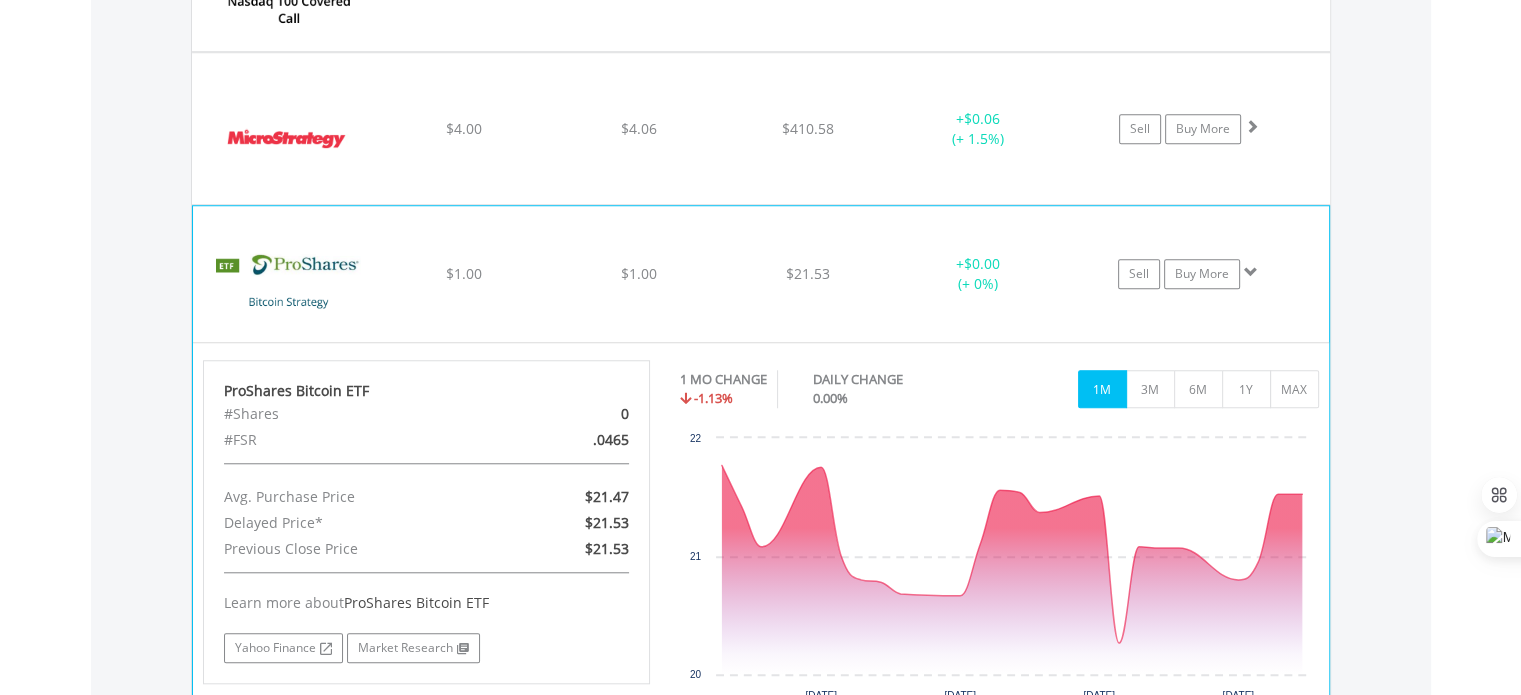 scroll, scrollTop: 1841, scrollLeft: 0, axis: vertical 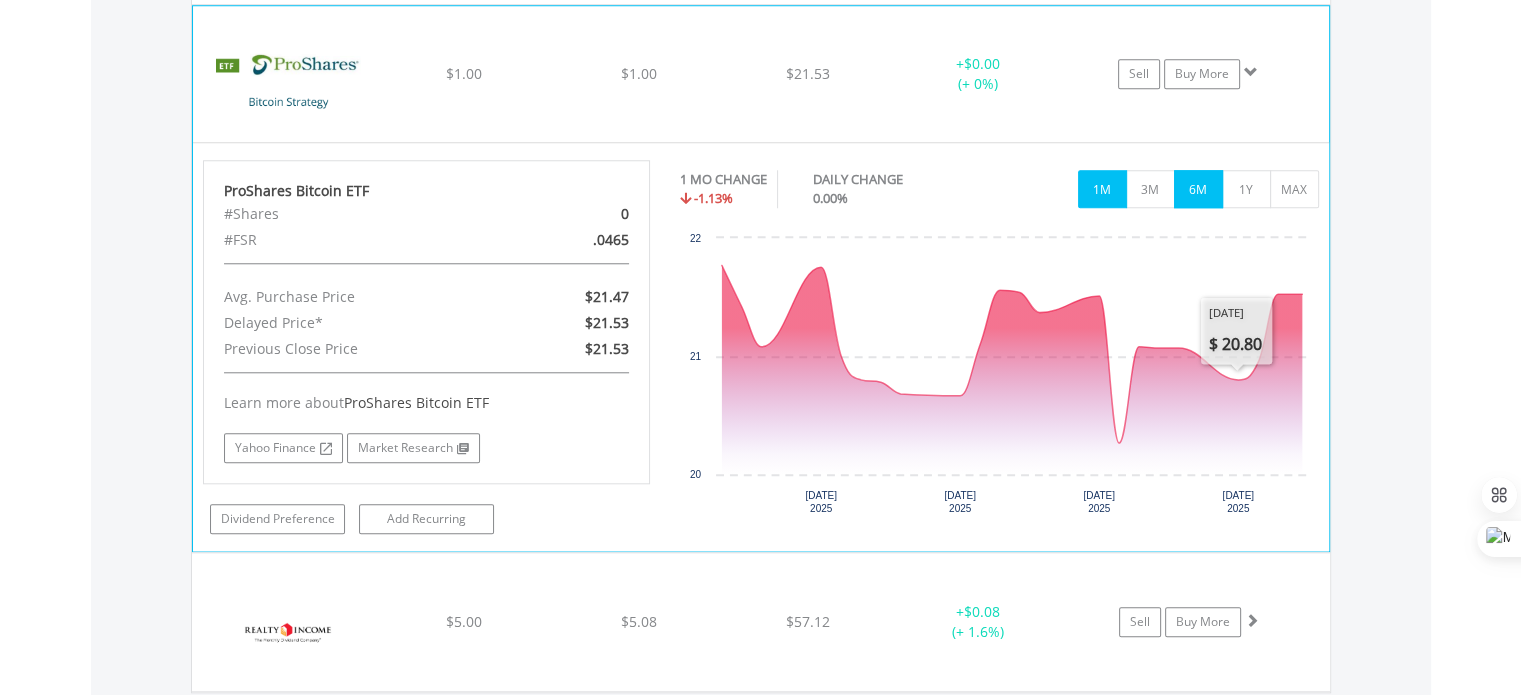 click on "6M" at bounding box center [1198, 189] 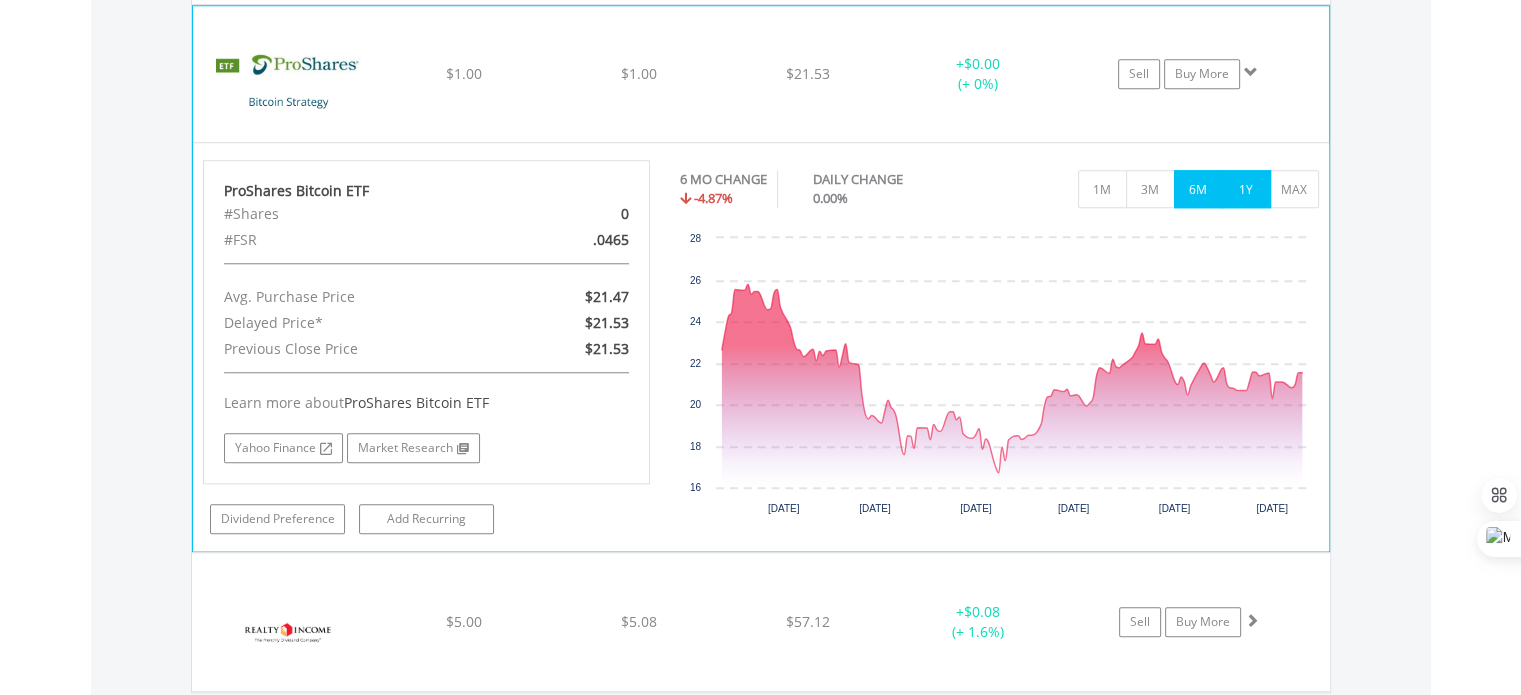 click on "1Y" at bounding box center [1246, 189] 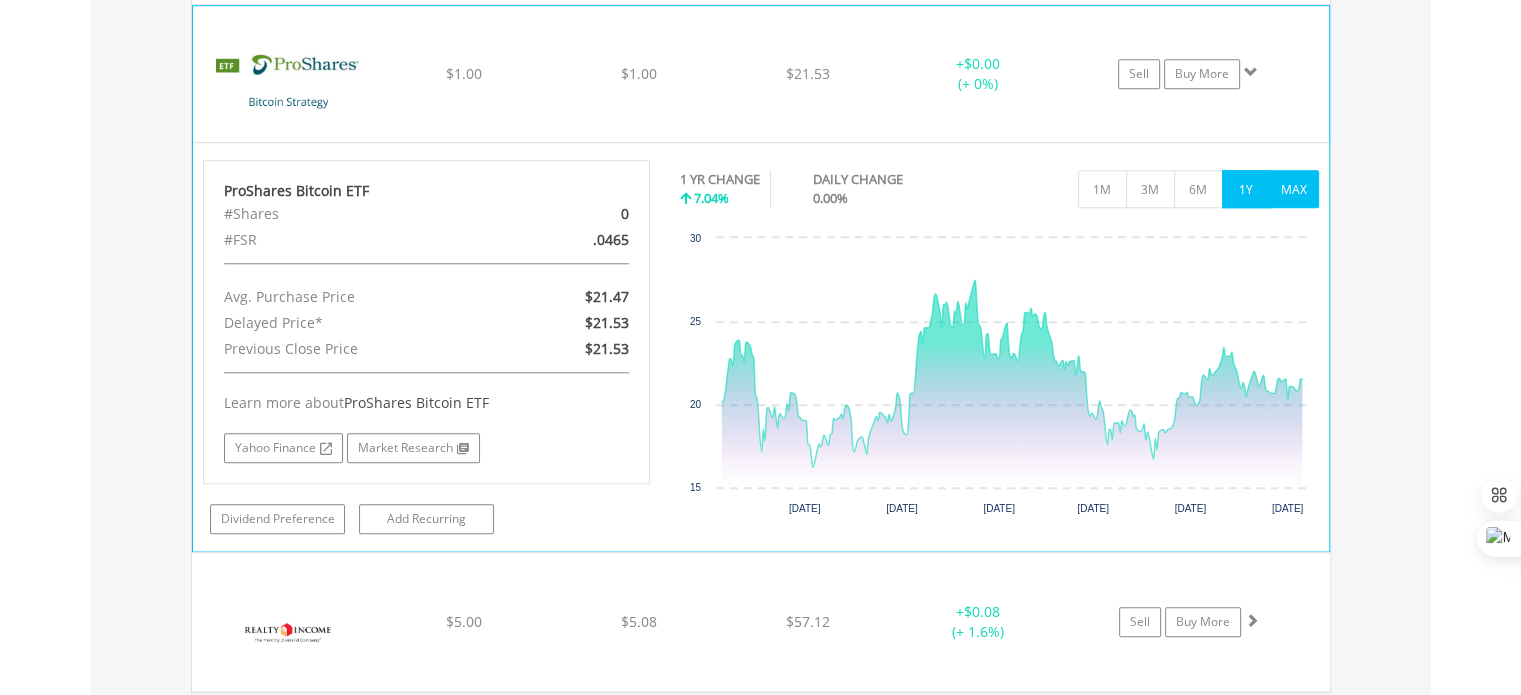 click on "MAX" at bounding box center [1294, 189] 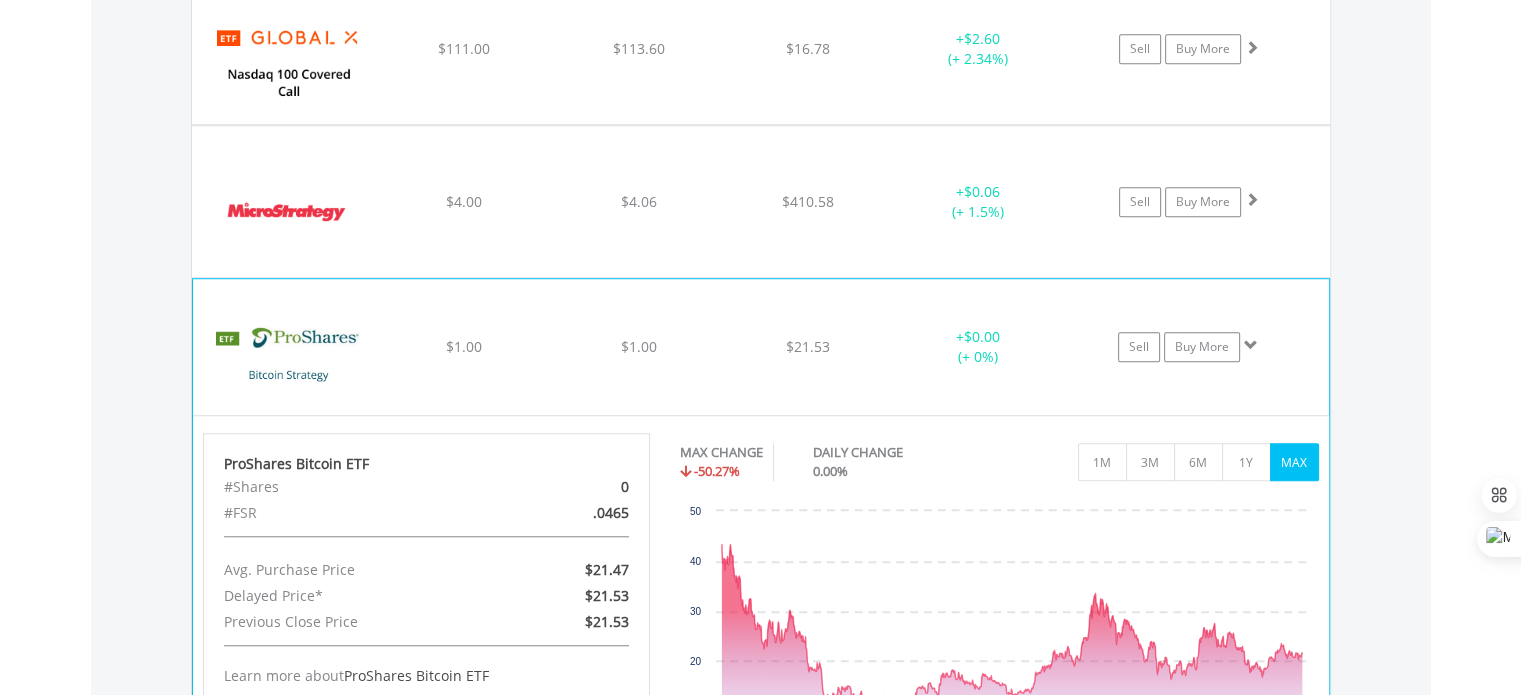 scroll, scrollTop: 1541, scrollLeft: 0, axis: vertical 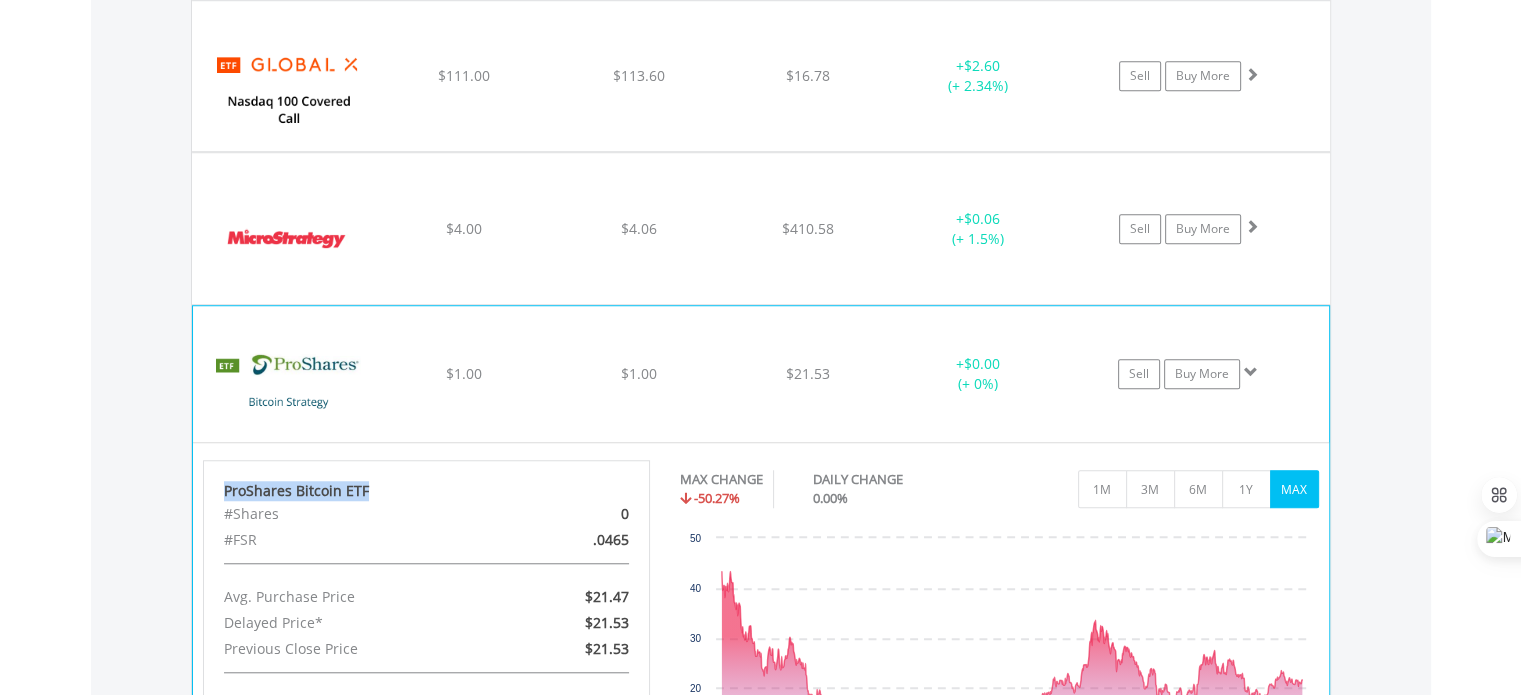 drag, startPoint x: 221, startPoint y: 491, endPoint x: 396, endPoint y: 481, distance: 175.28548 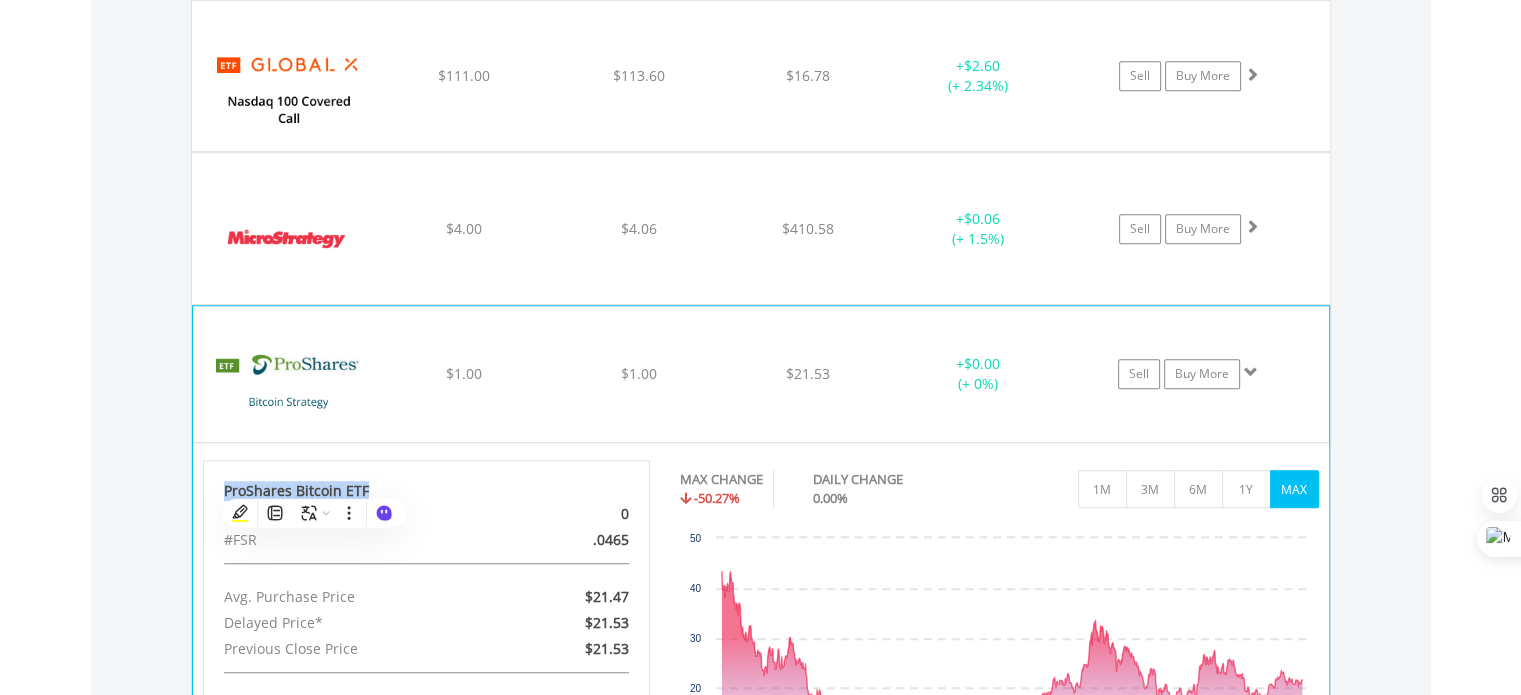 copy on "ProShares Bitcoin ETF" 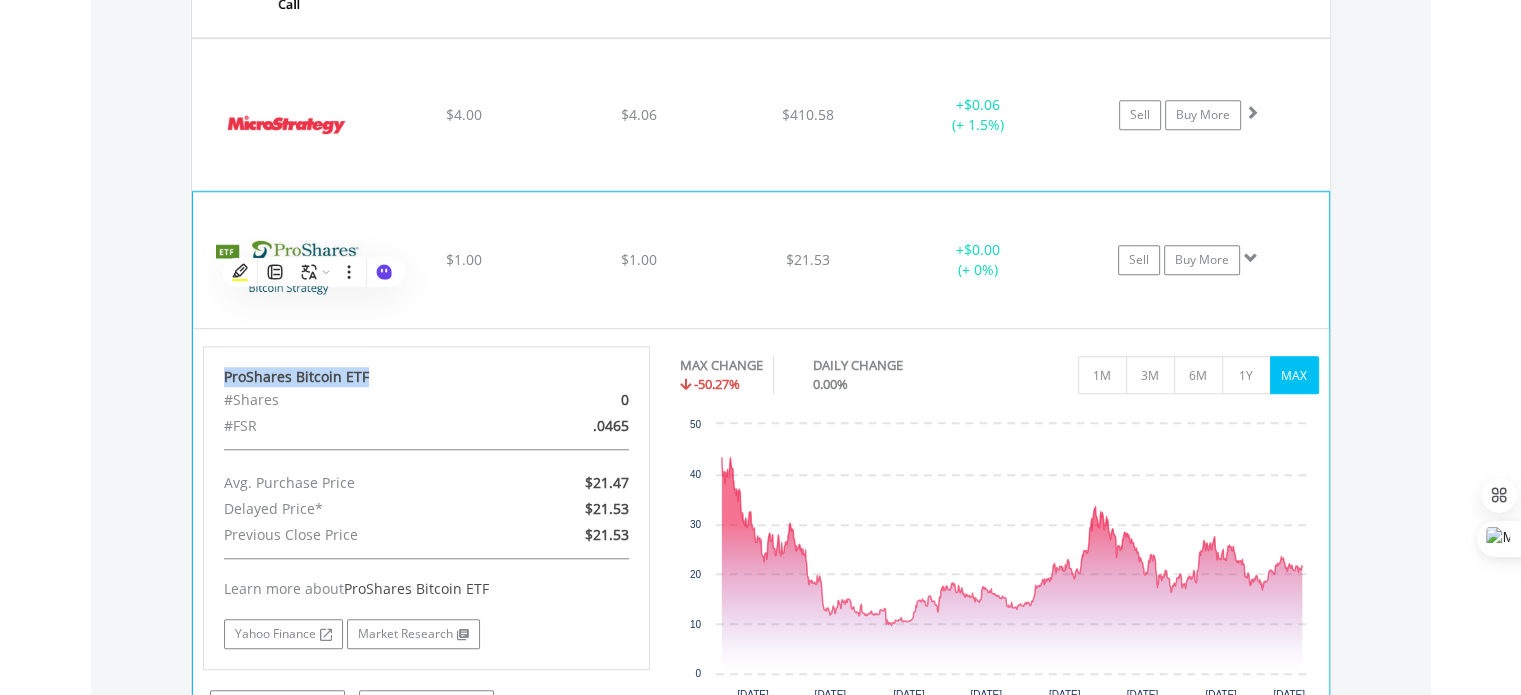 scroll, scrollTop: 1841, scrollLeft: 0, axis: vertical 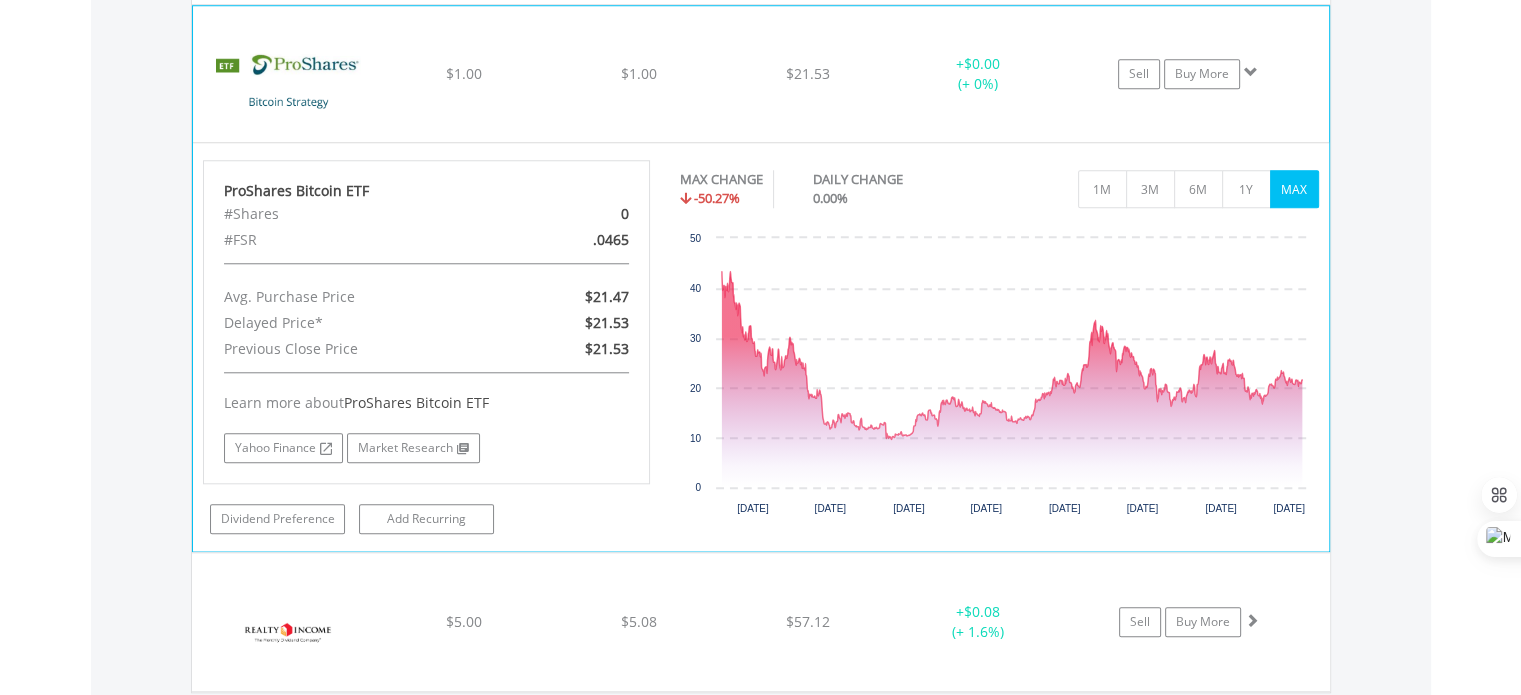 click on "﻿
ProShares Bitcoin ETF
$1.00
$1.00
$21.53
+  $0.00 (+ 0%)
Sell
Buy More" at bounding box center (761, -224) 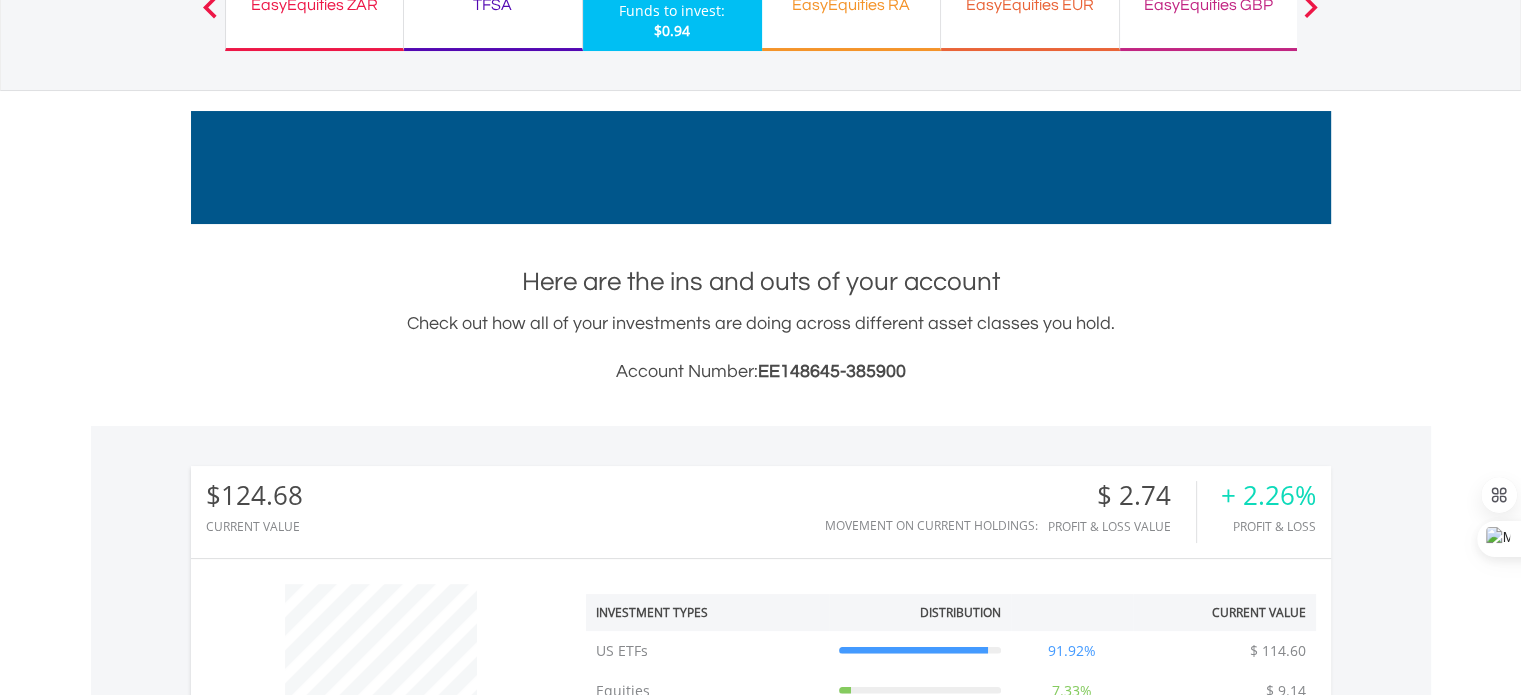 scroll, scrollTop: 95, scrollLeft: 0, axis: vertical 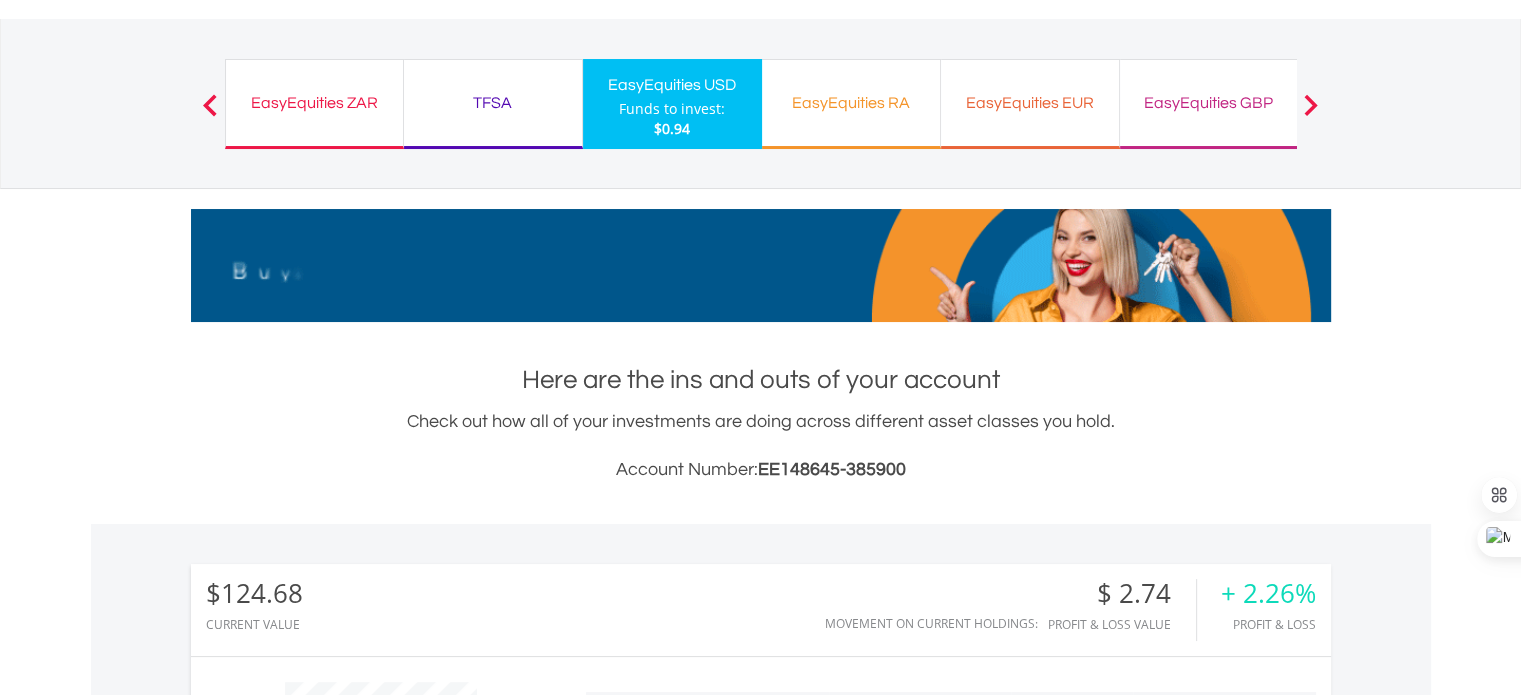 click on "TFSA" at bounding box center [493, 103] 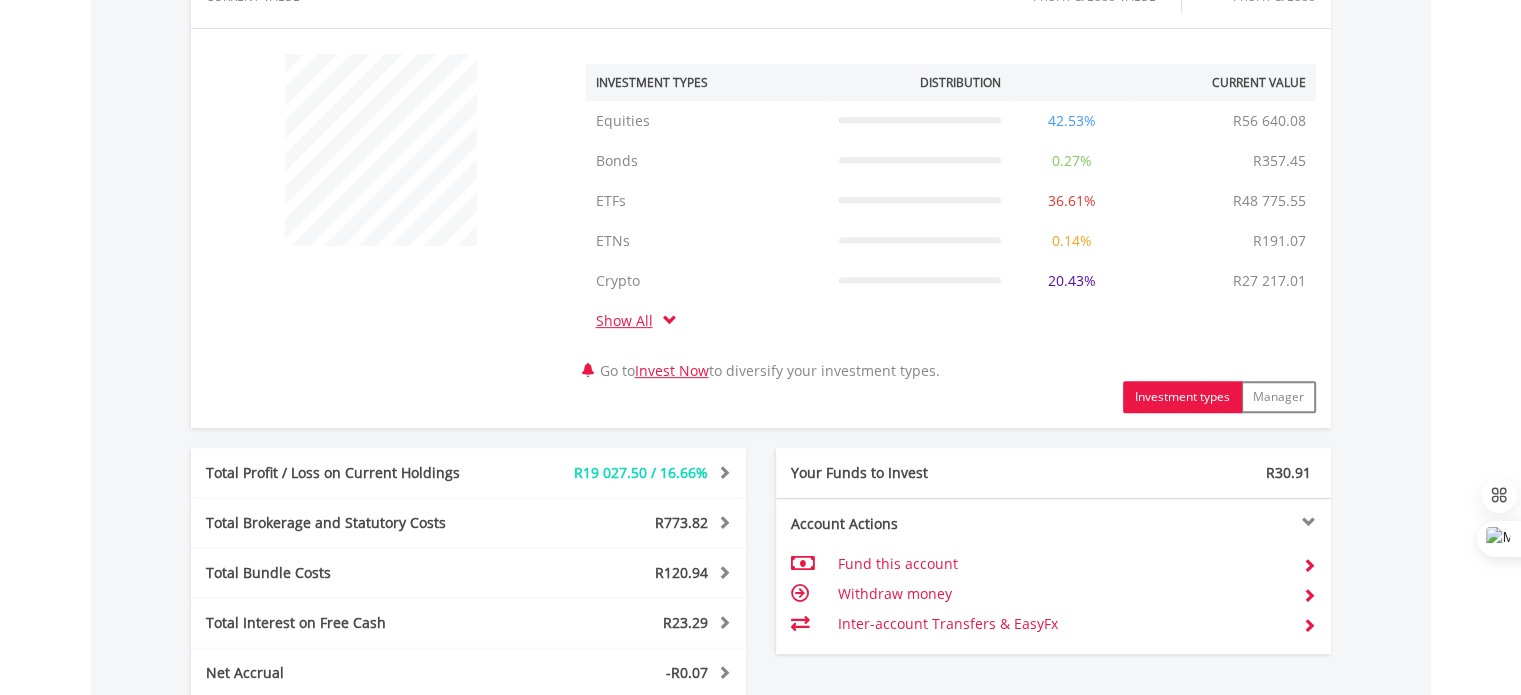 scroll, scrollTop: 1154, scrollLeft: 0, axis: vertical 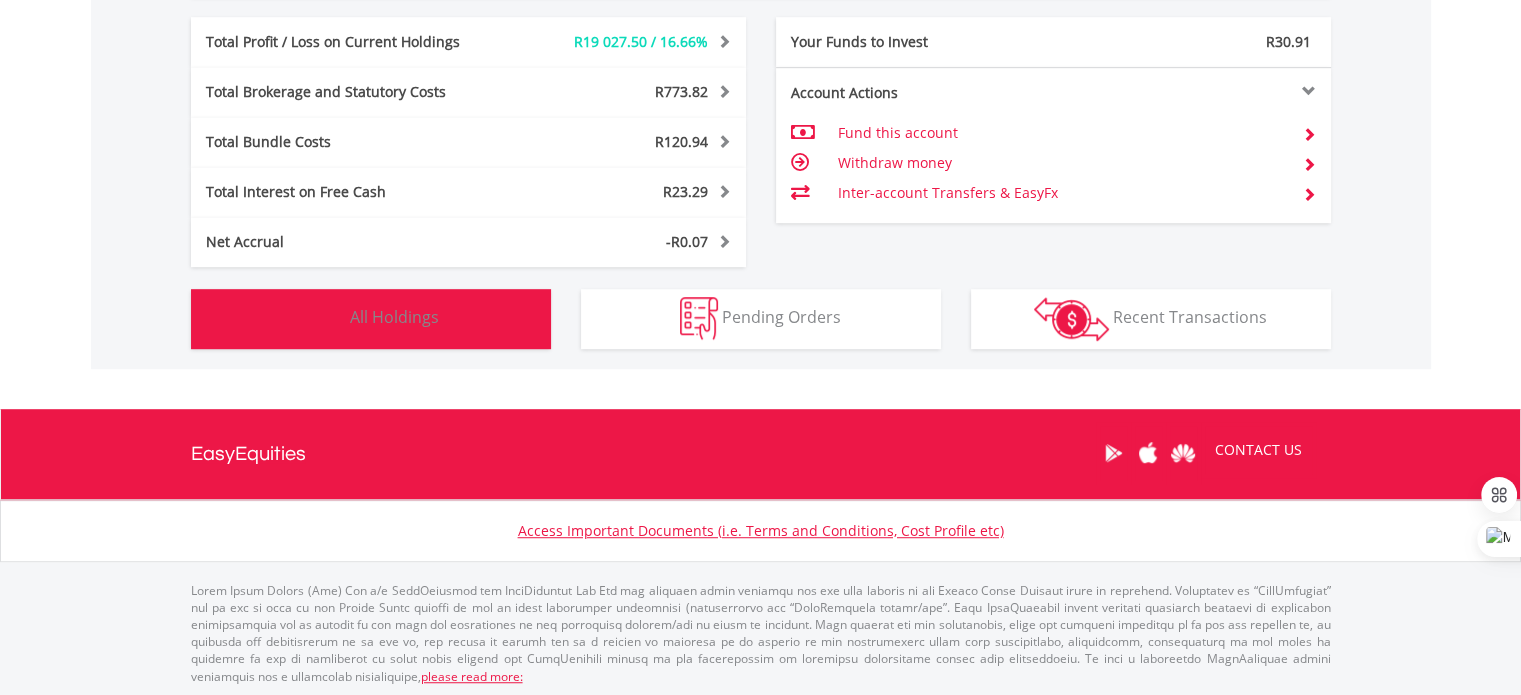 click on "Holdings
All Holdings" at bounding box center [371, 319] 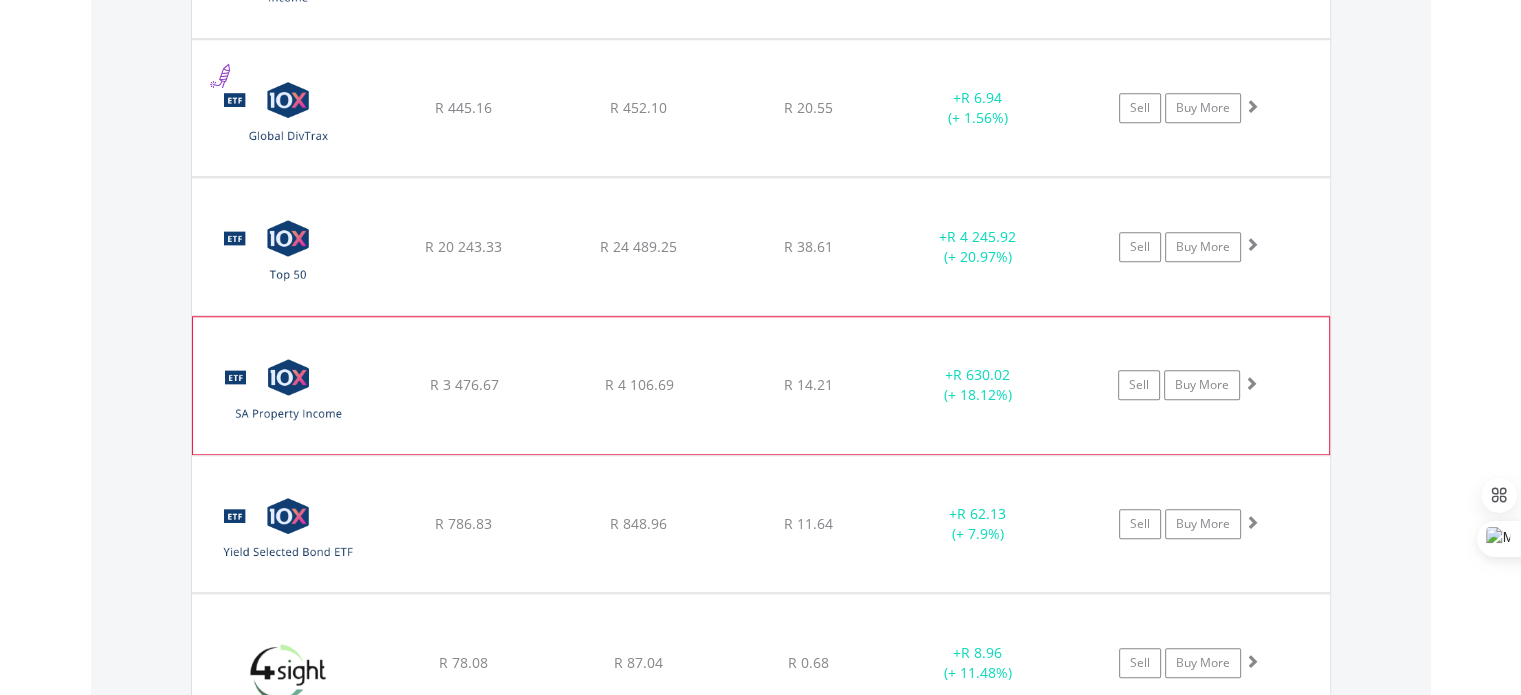 scroll, scrollTop: 1861, scrollLeft: 0, axis: vertical 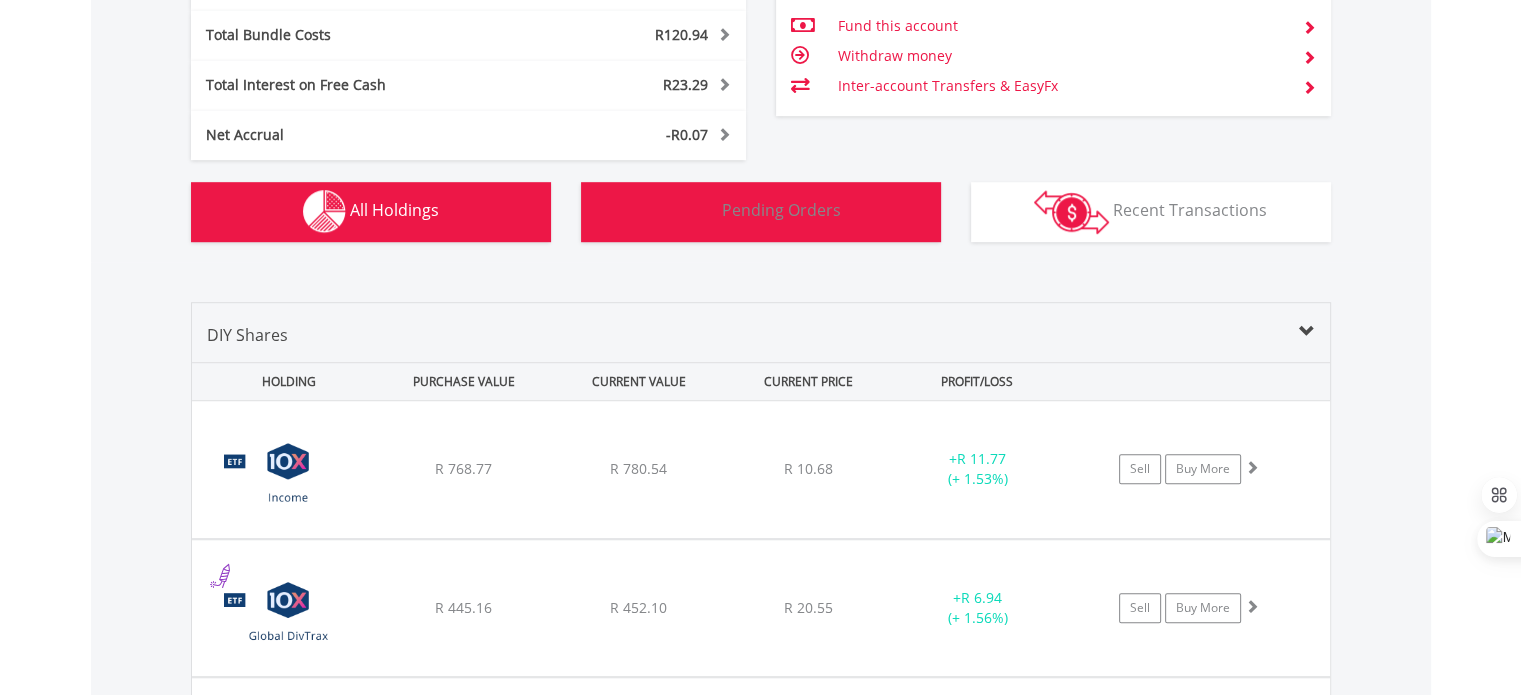 click at bounding box center (699, 211) 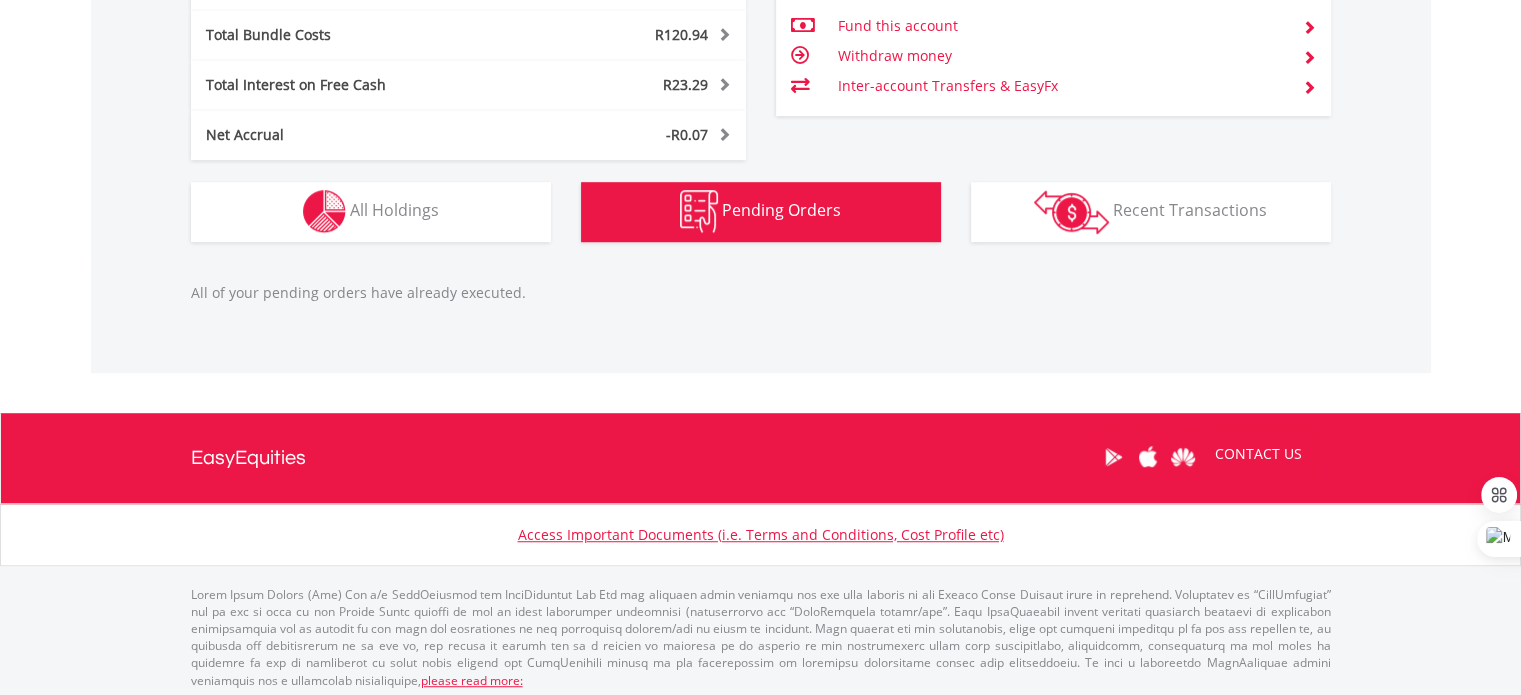 scroll, scrollTop: 1265, scrollLeft: 0, axis: vertical 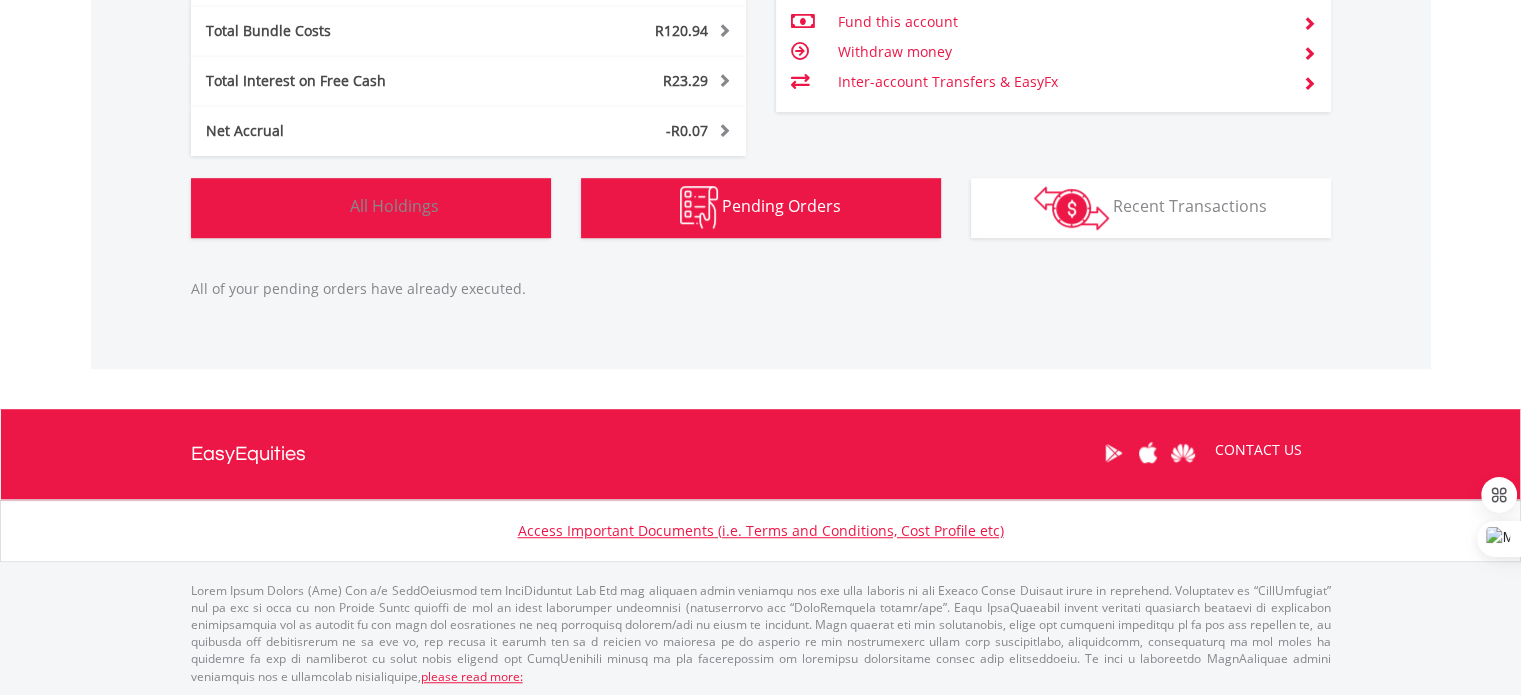 click on "Holdings
All Holdings" at bounding box center (371, 208) 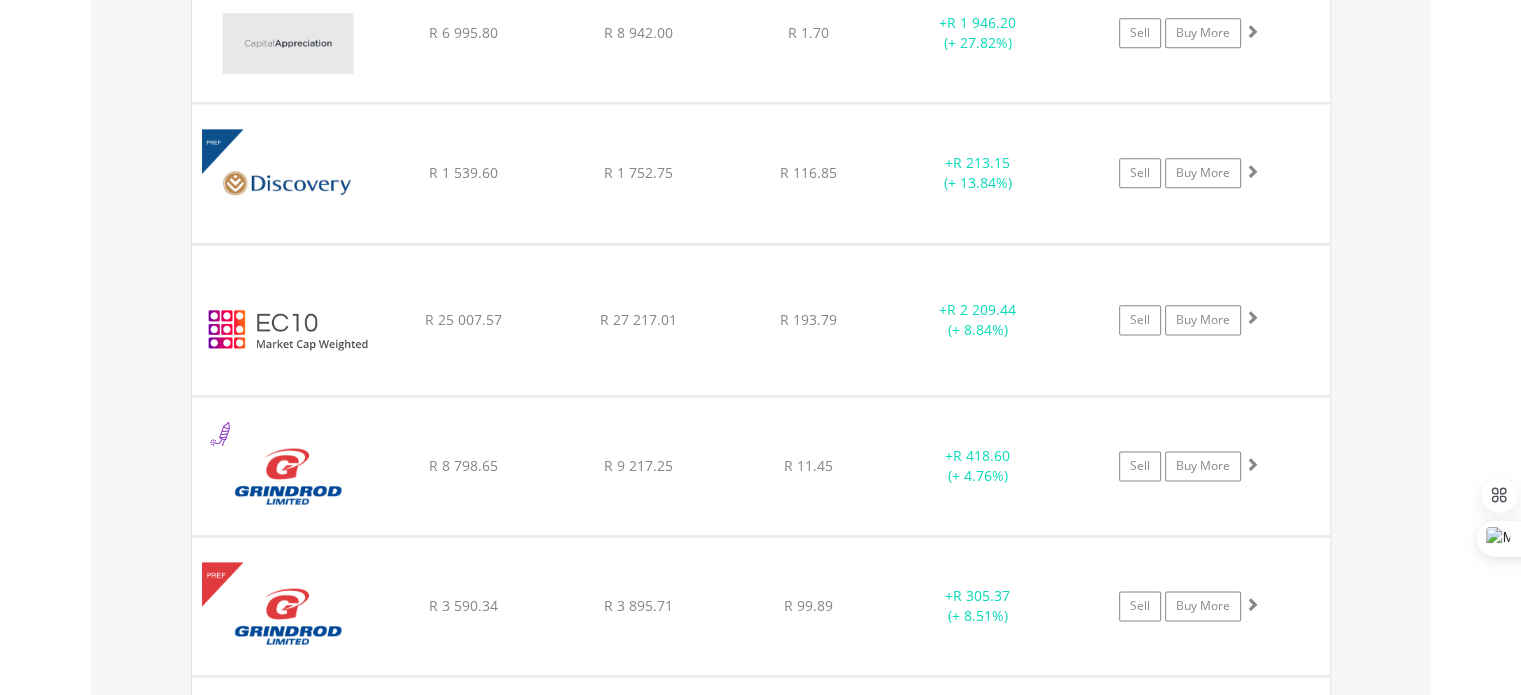 scroll, scrollTop: 2565, scrollLeft: 0, axis: vertical 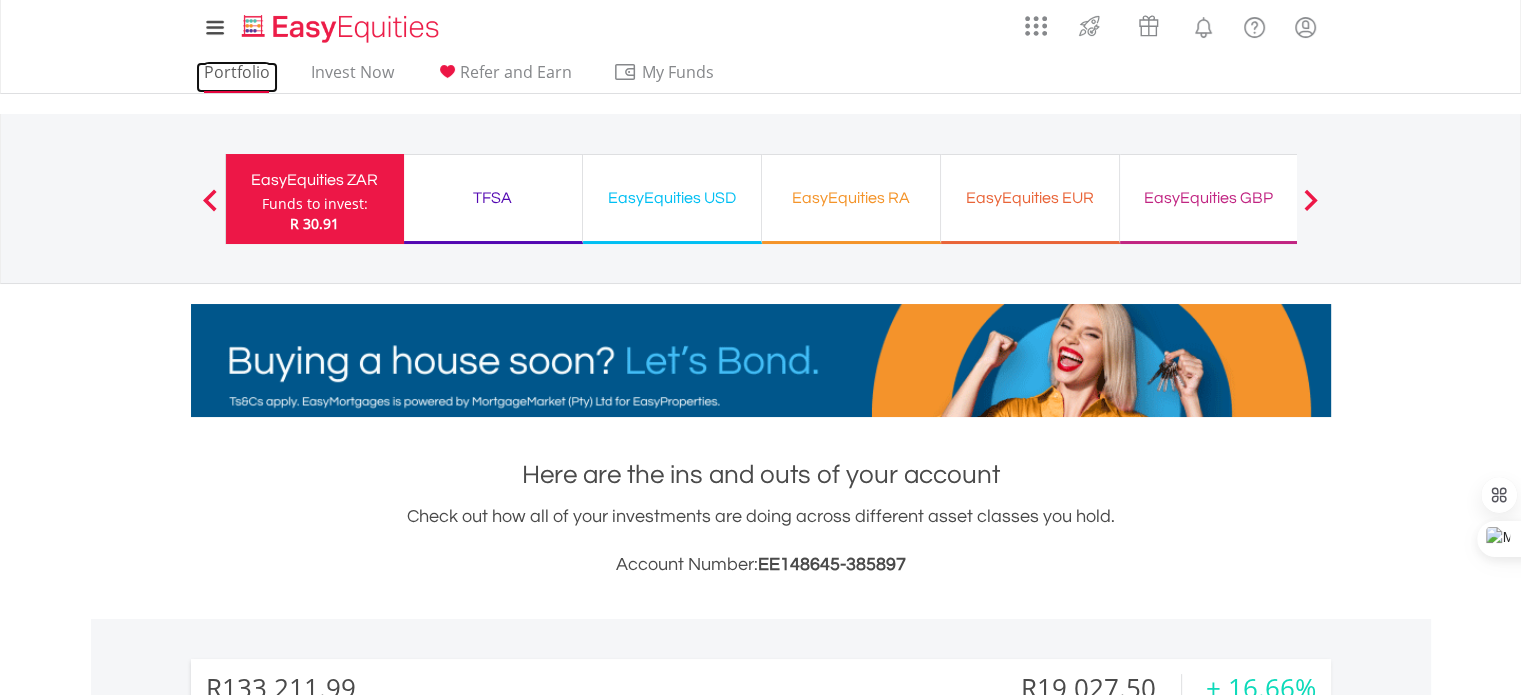 click on "Portfolio" at bounding box center (237, 77) 